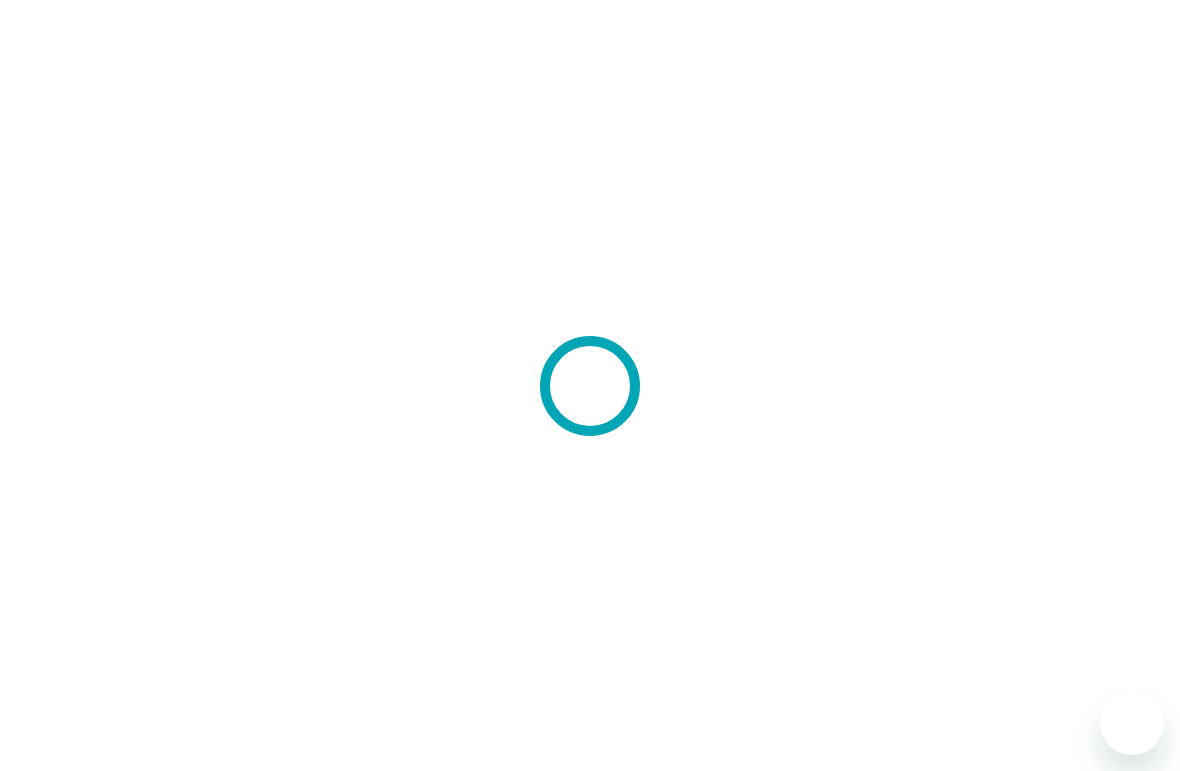 scroll, scrollTop: 0, scrollLeft: 0, axis: both 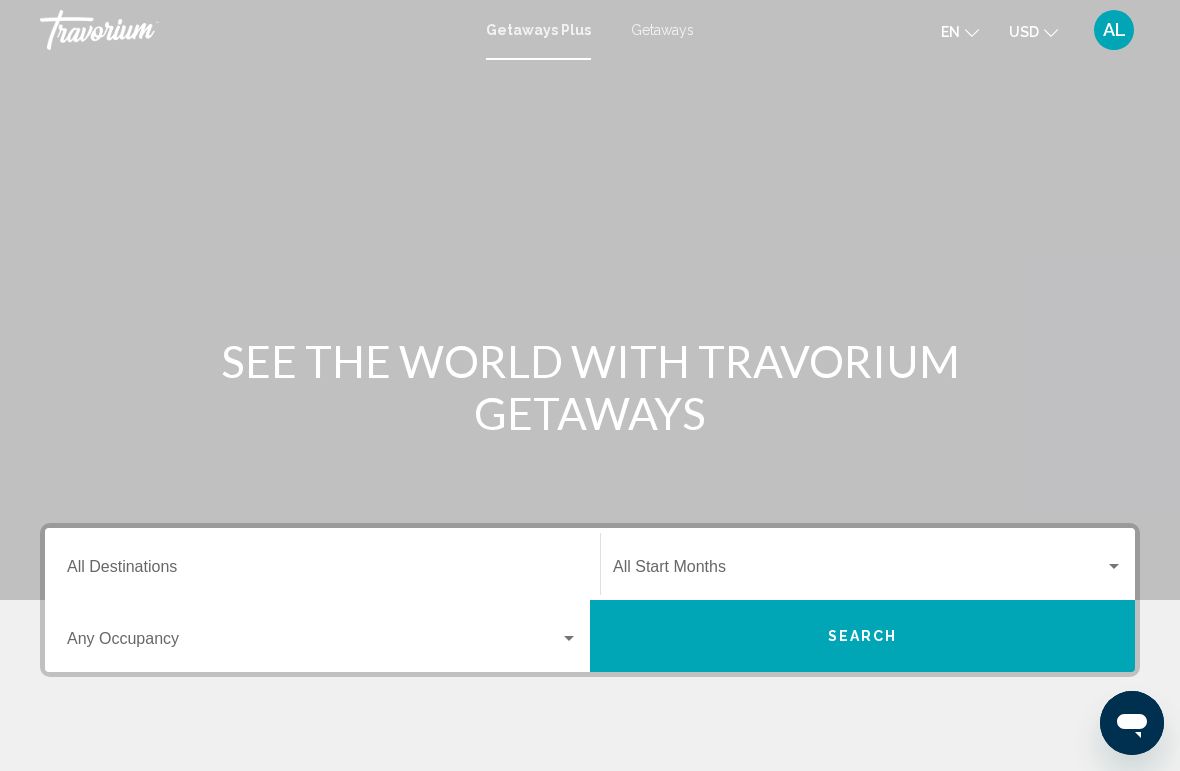 click at bounding box center (590, 300) 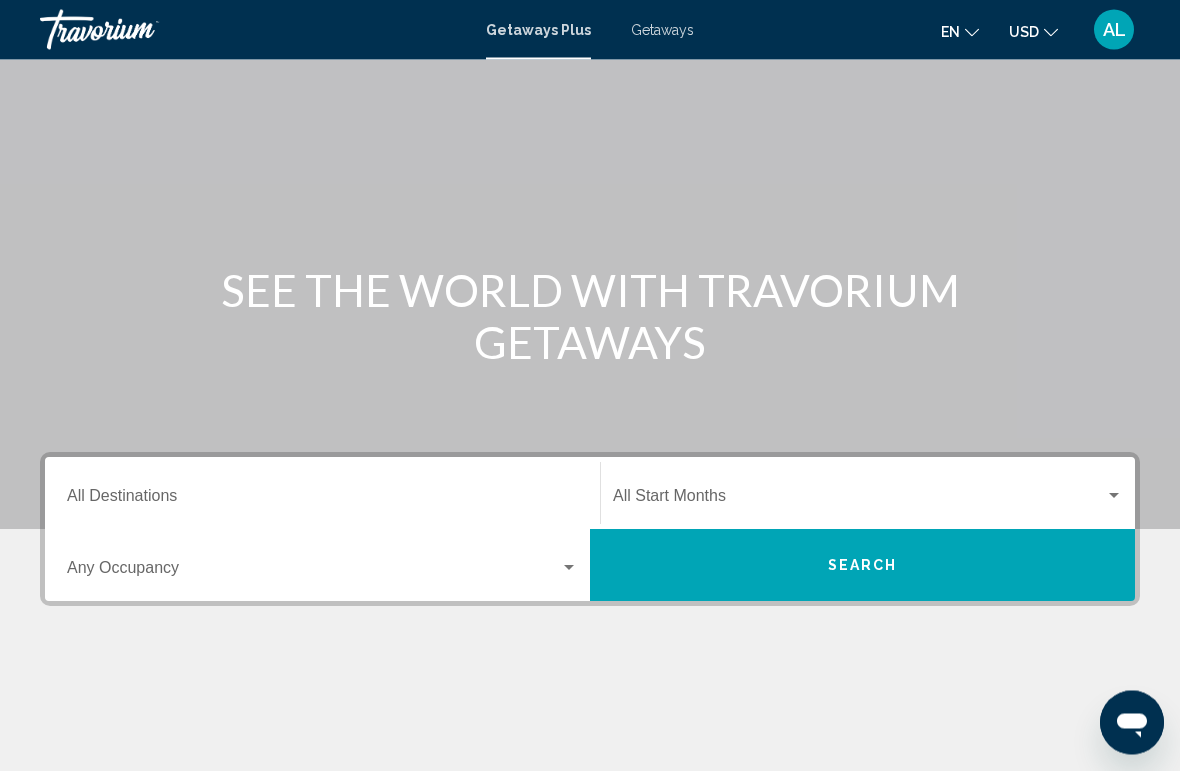 scroll, scrollTop: 0, scrollLeft: 0, axis: both 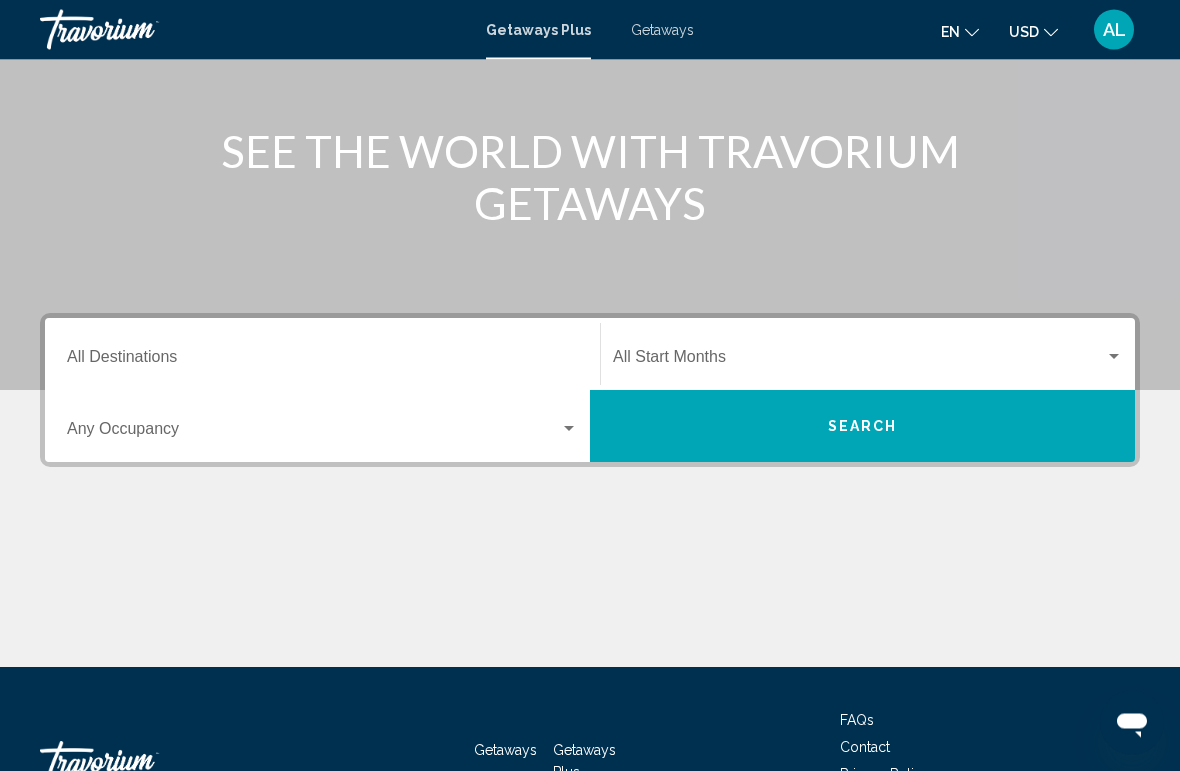 click at bounding box center (569, 430) 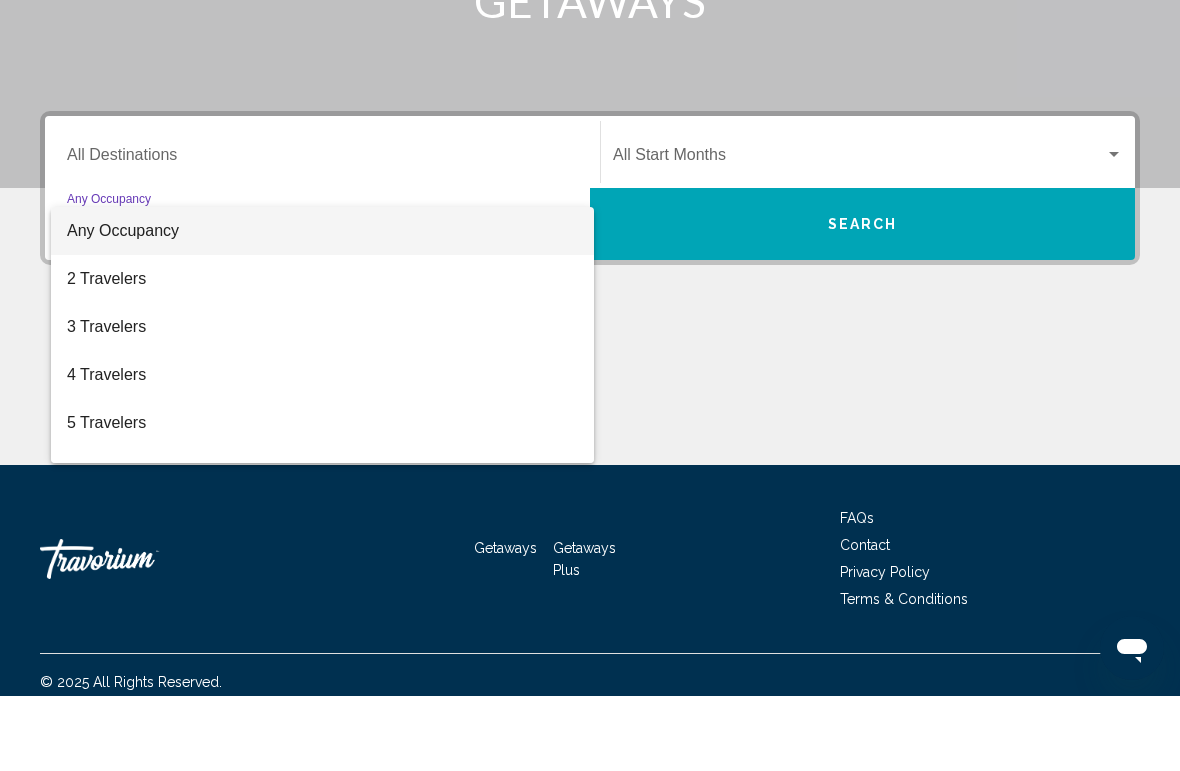 scroll, scrollTop: 351, scrollLeft: 0, axis: vertical 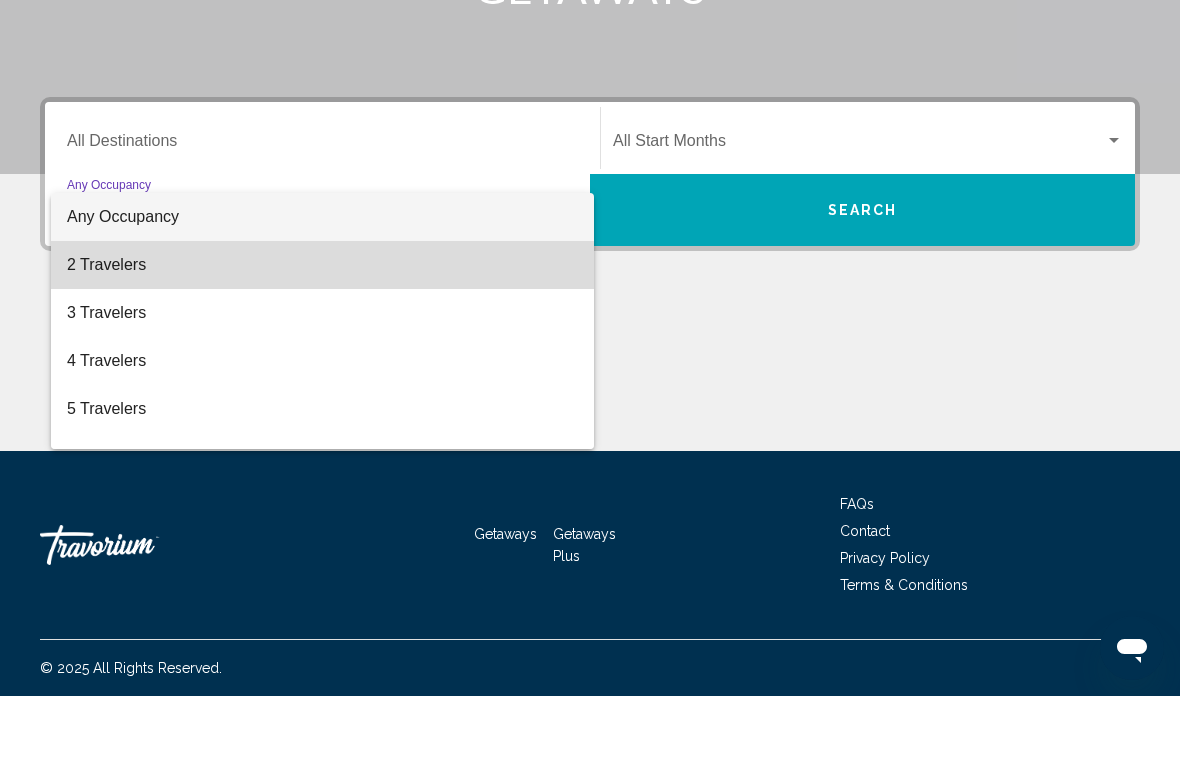 click on "2 Travelers" at bounding box center [322, 340] 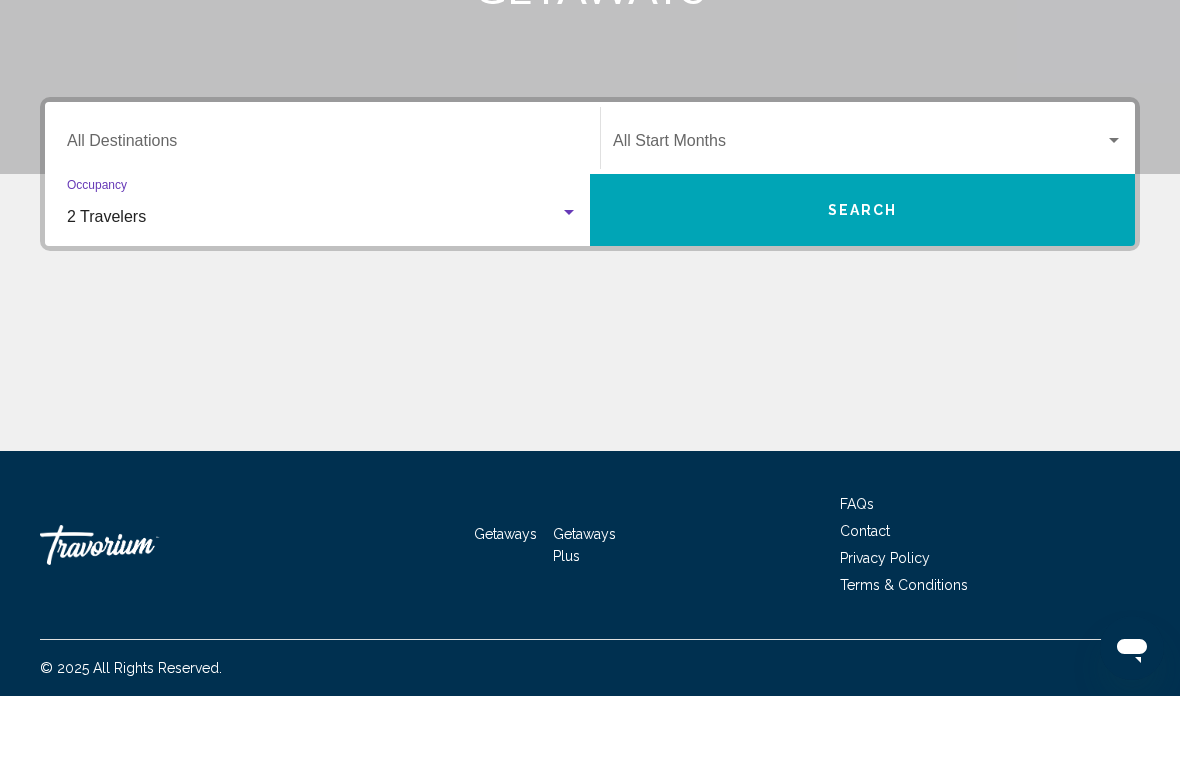 click at bounding box center [1114, 216] 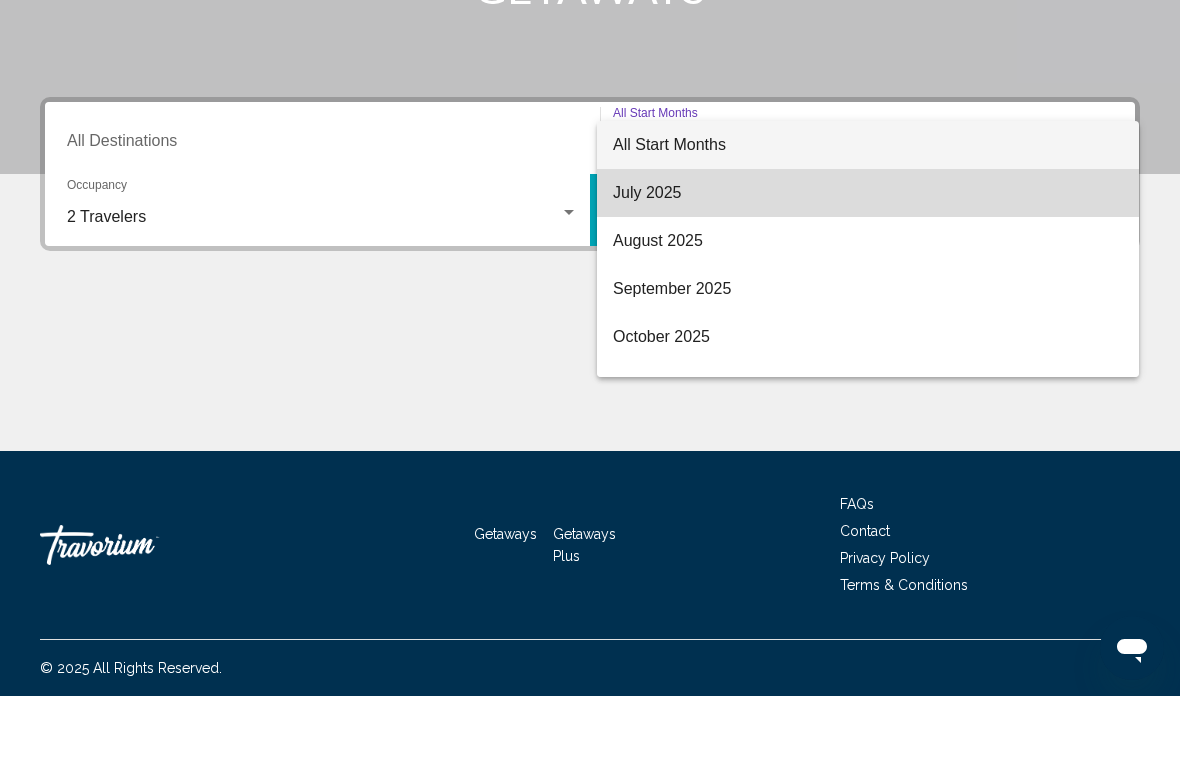click on "July 2025" at bounding box center [868, 268] 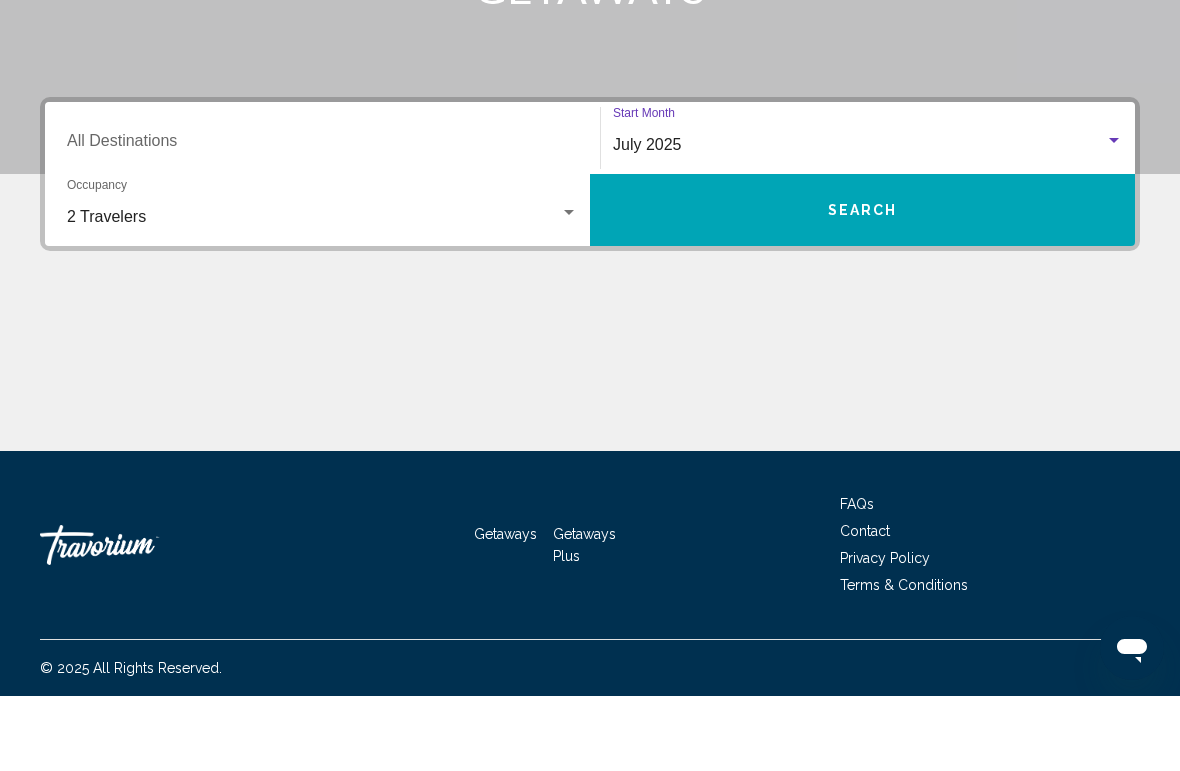 click on "July 2025" at bounding box center (859, 220) 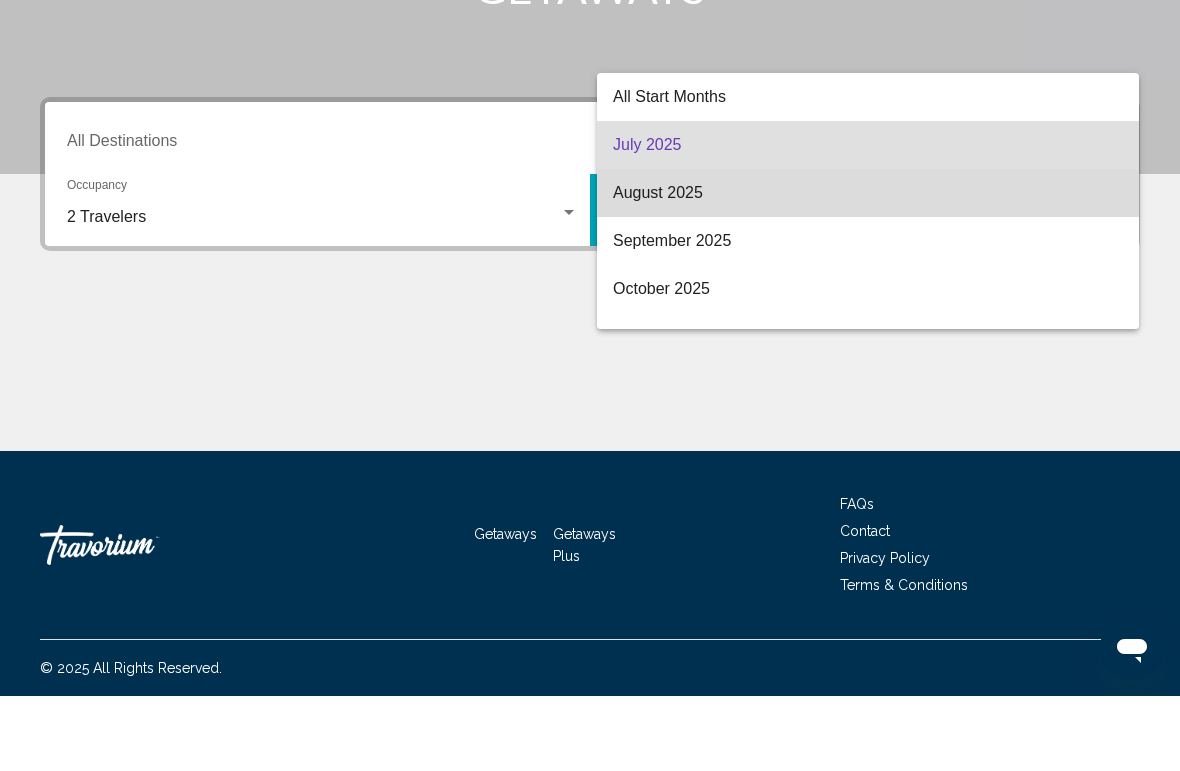 click on "August 2025" at bounding box center (868, 268) 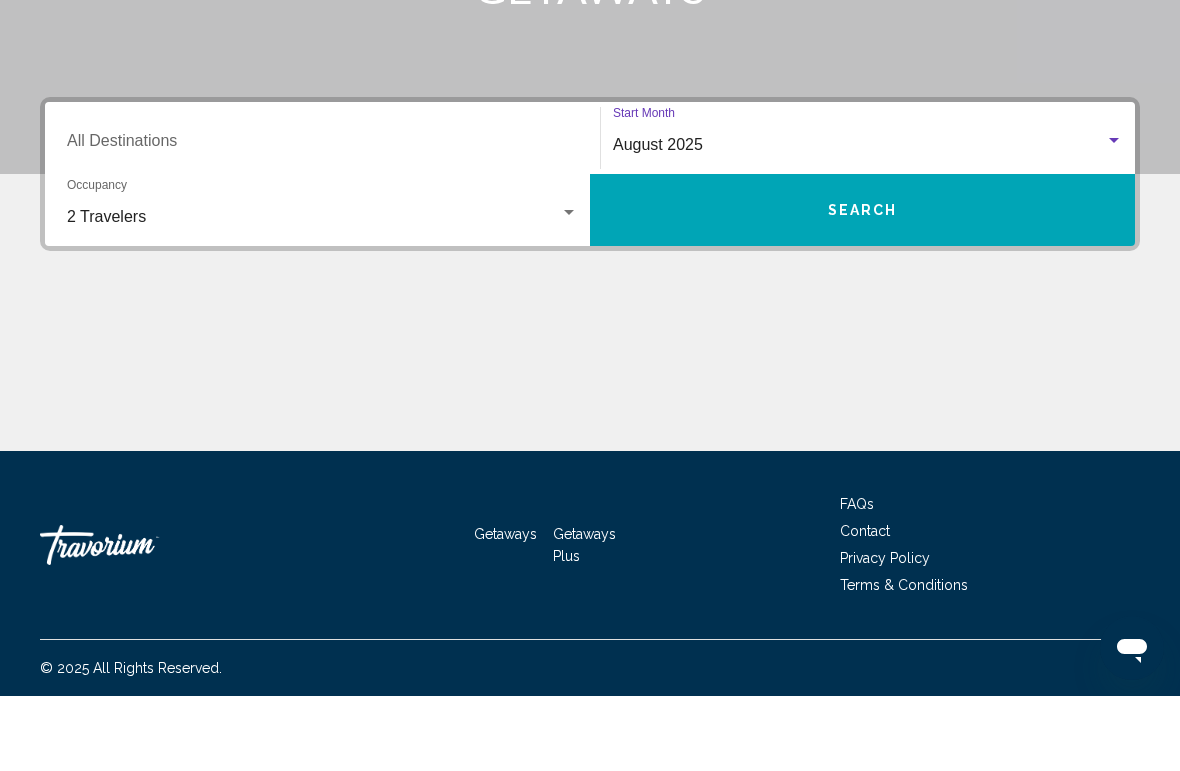 click at bounding box center [590, -51] 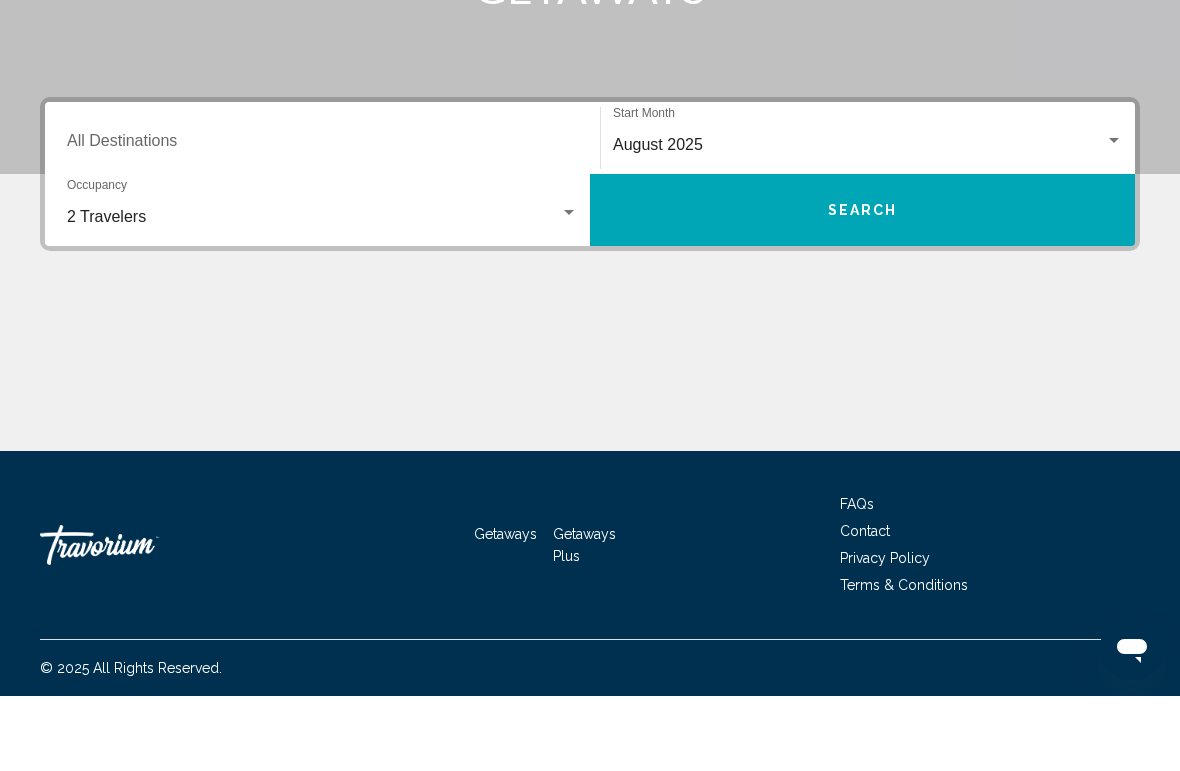 click on "Destination All Destinations" at bounding box center [322, 220] 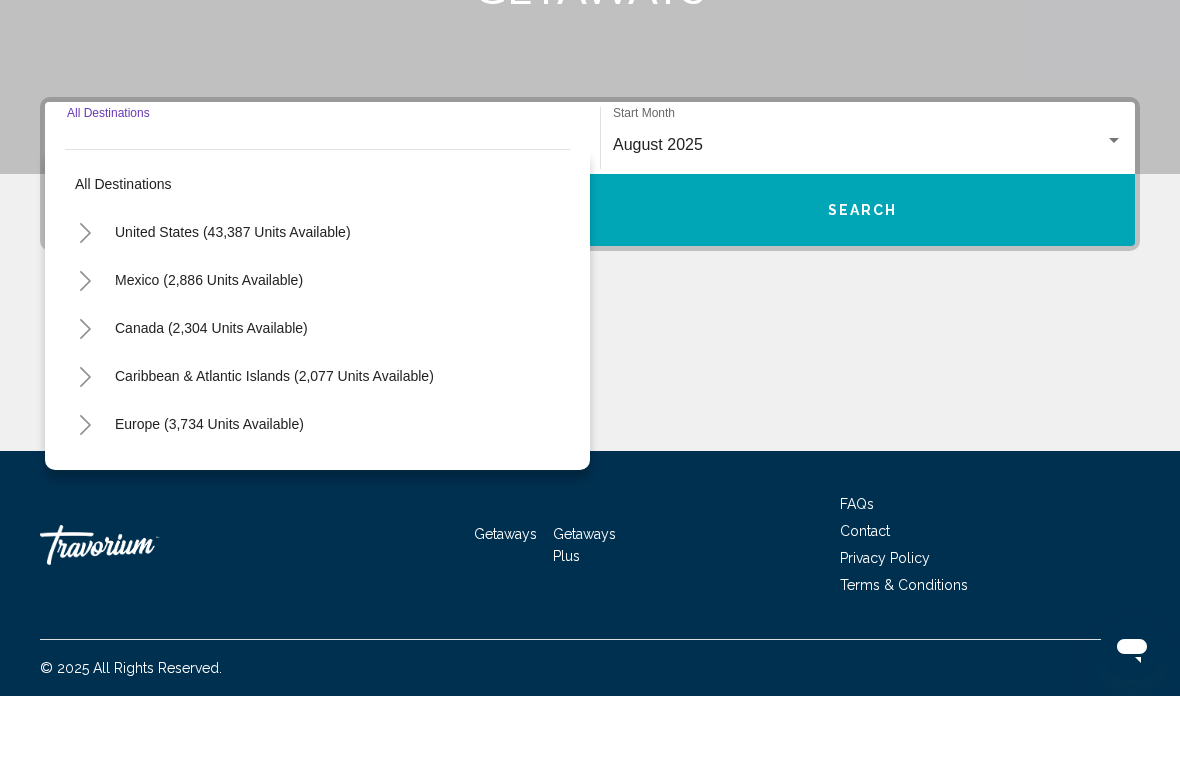 click on "United States (43,387 units available)" at bounding box center [209, 355] 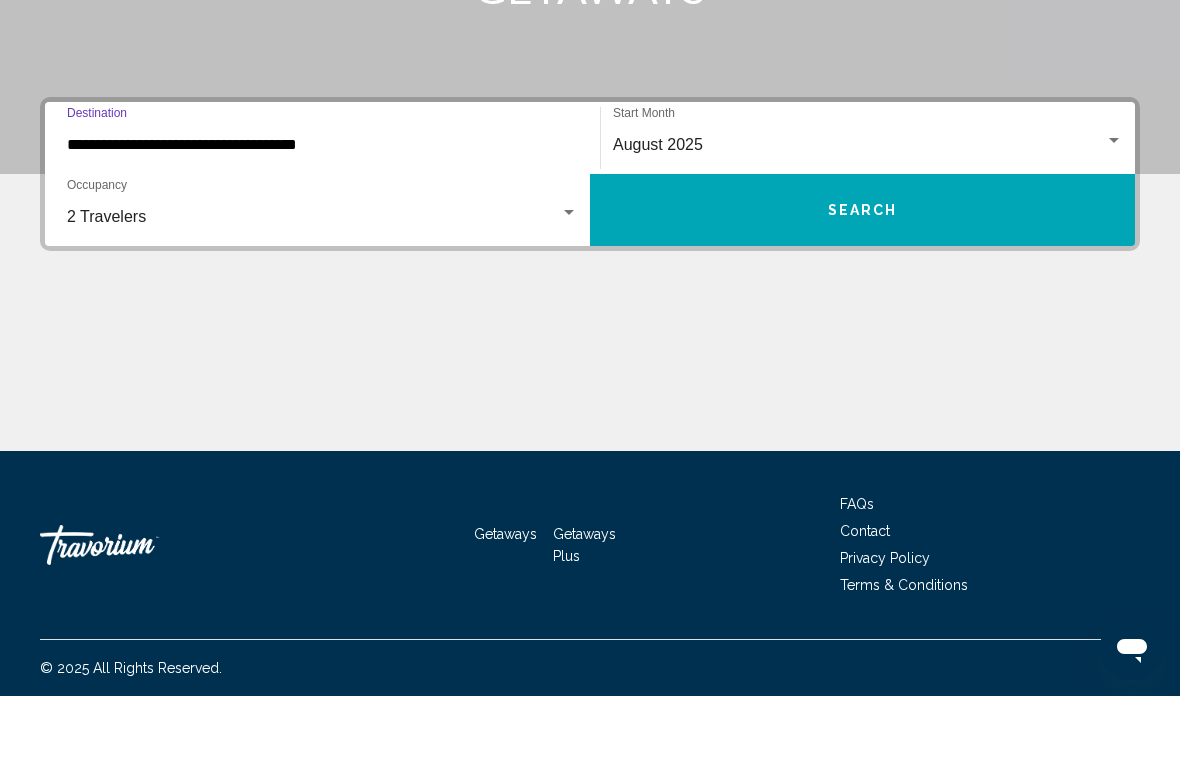 click on "Search" at bounding box center (862, 285) 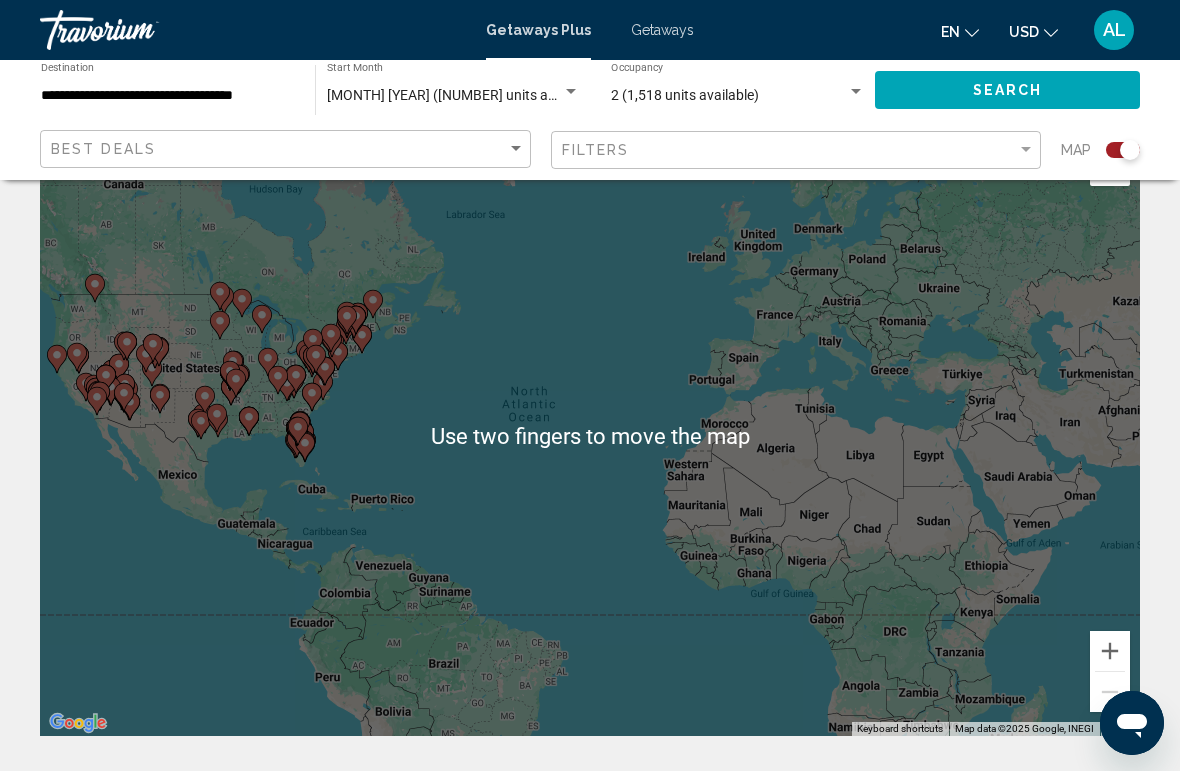 scroll, scrollTop: 66, scrollLeft: 0, axis: vertical 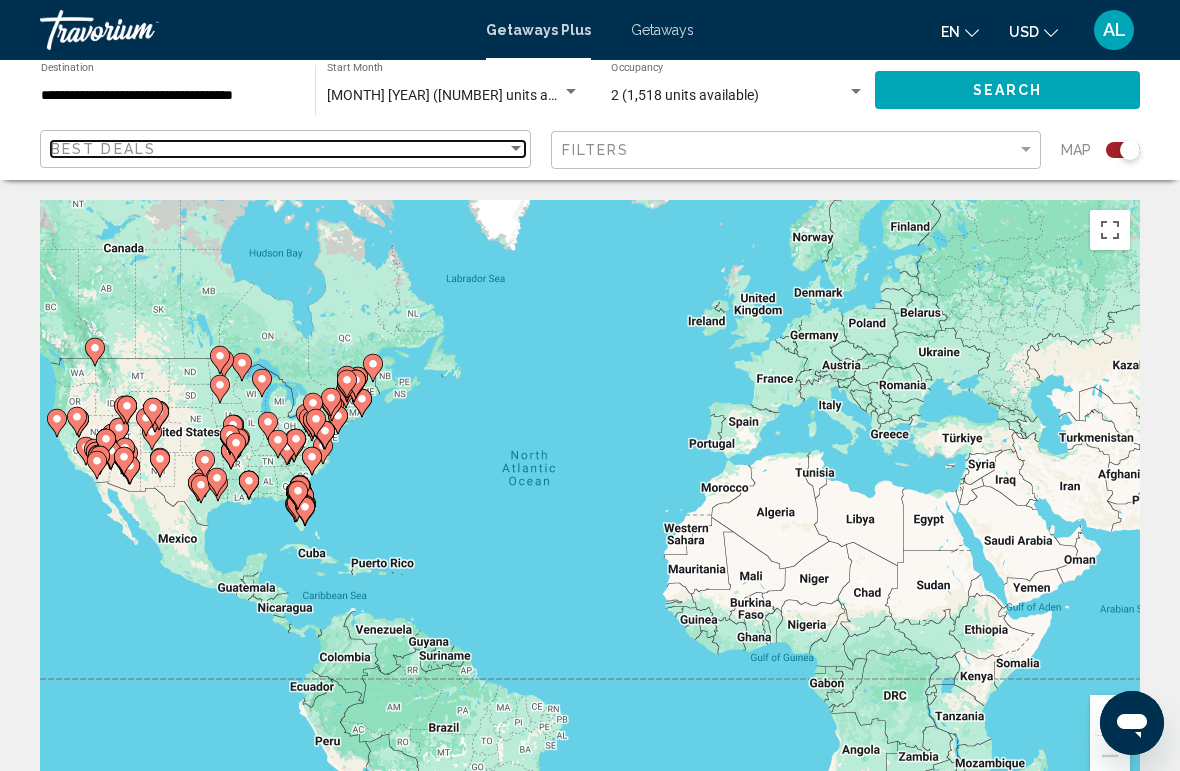 click at bounding box center (516, 149) 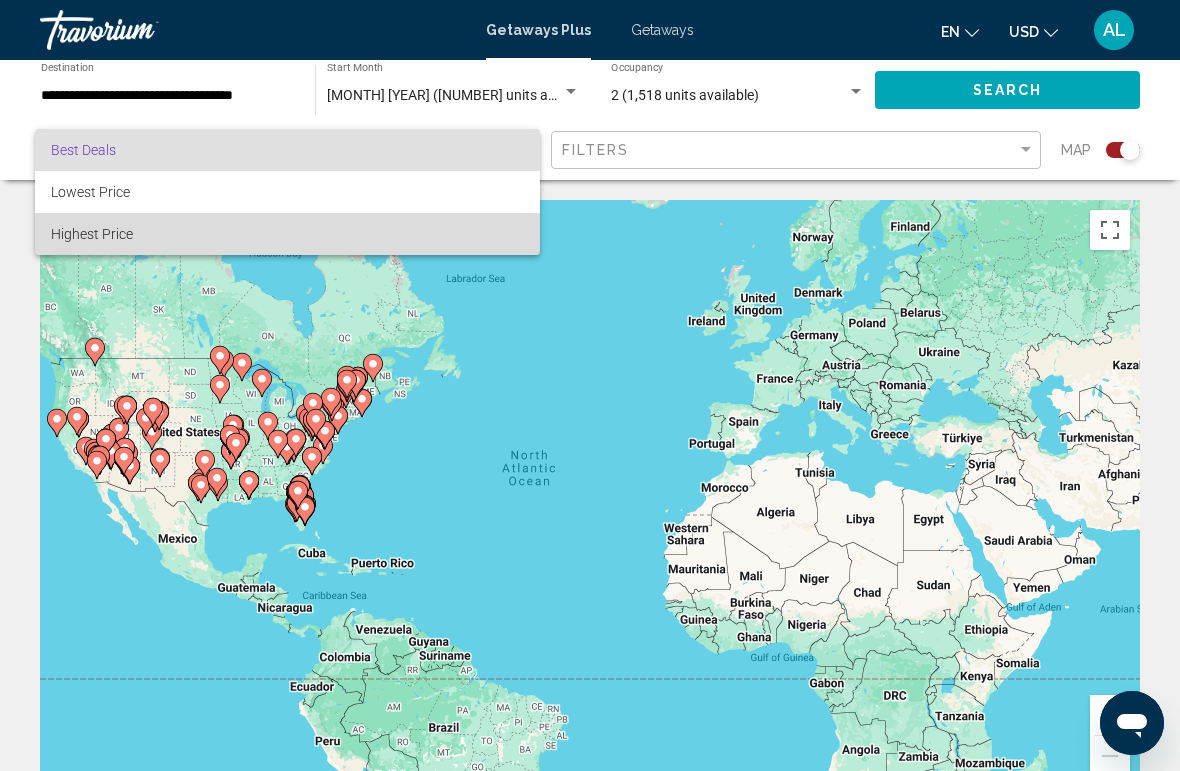 click on "Highest Price" at bounding box center (92, 234) 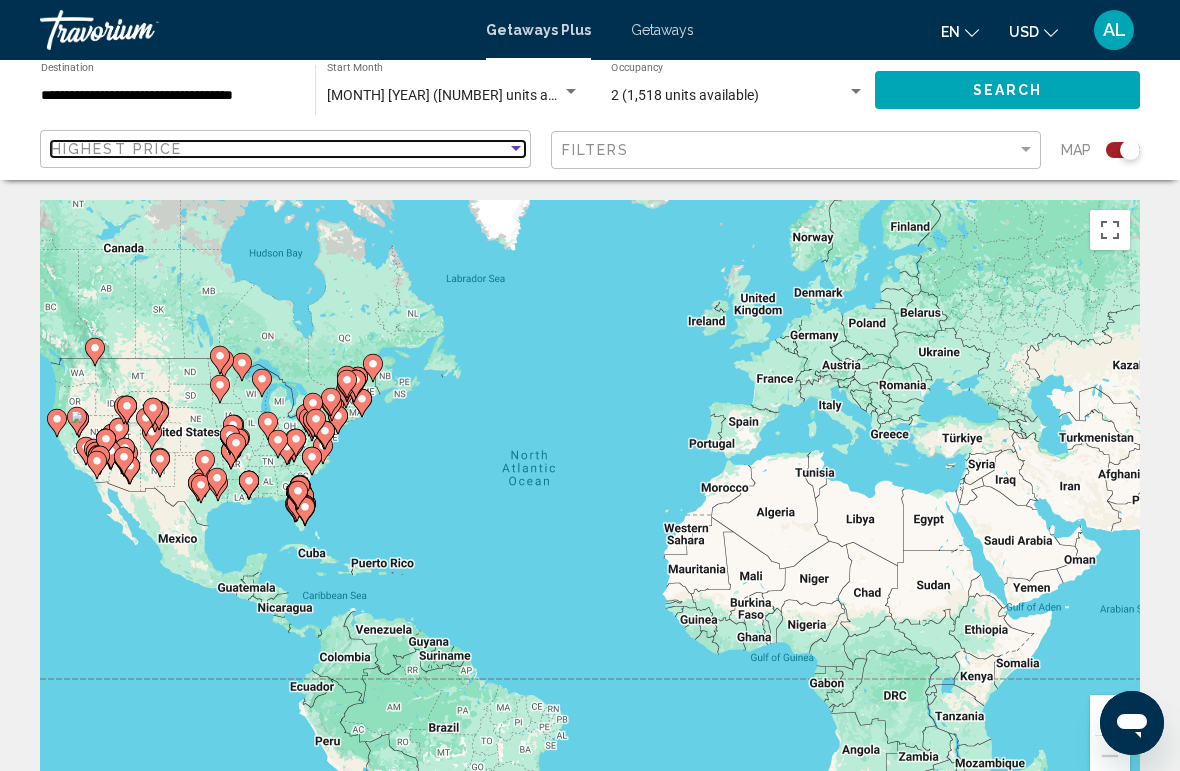 click on "Highest Price" at bounding box center (279, 149) 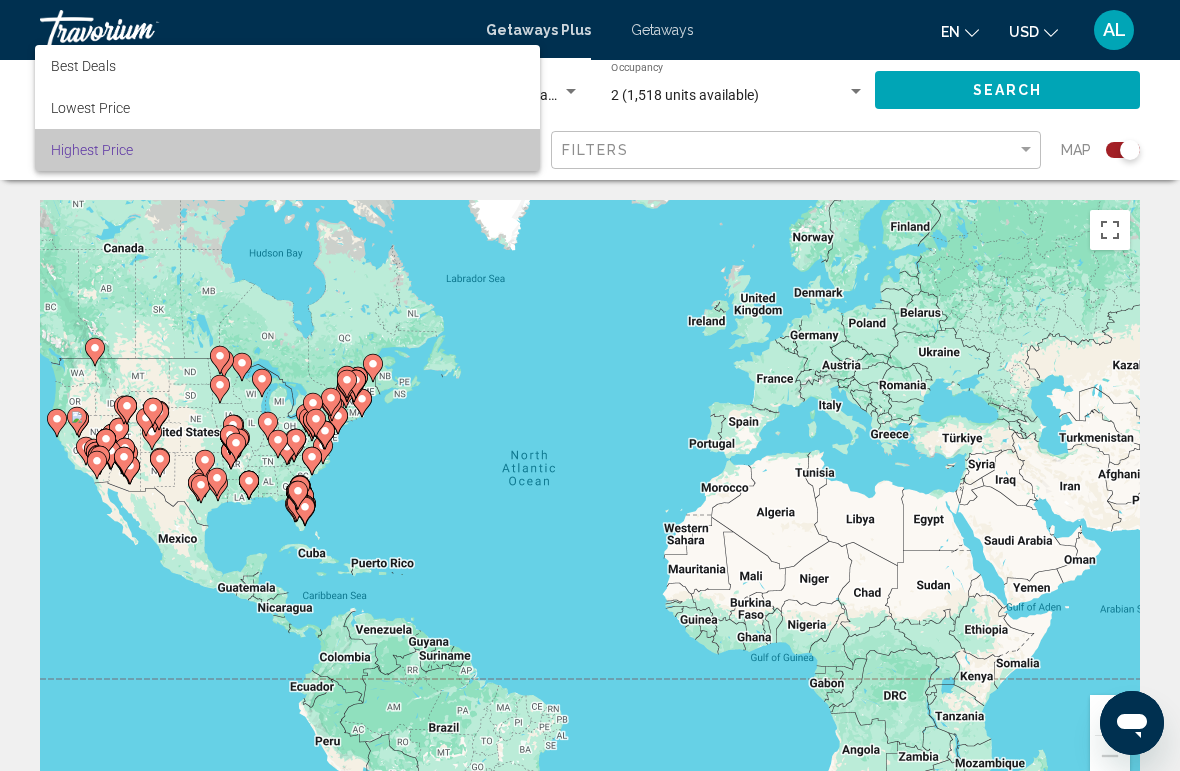 click on "Highest Price" at bounding box center [287, 150] 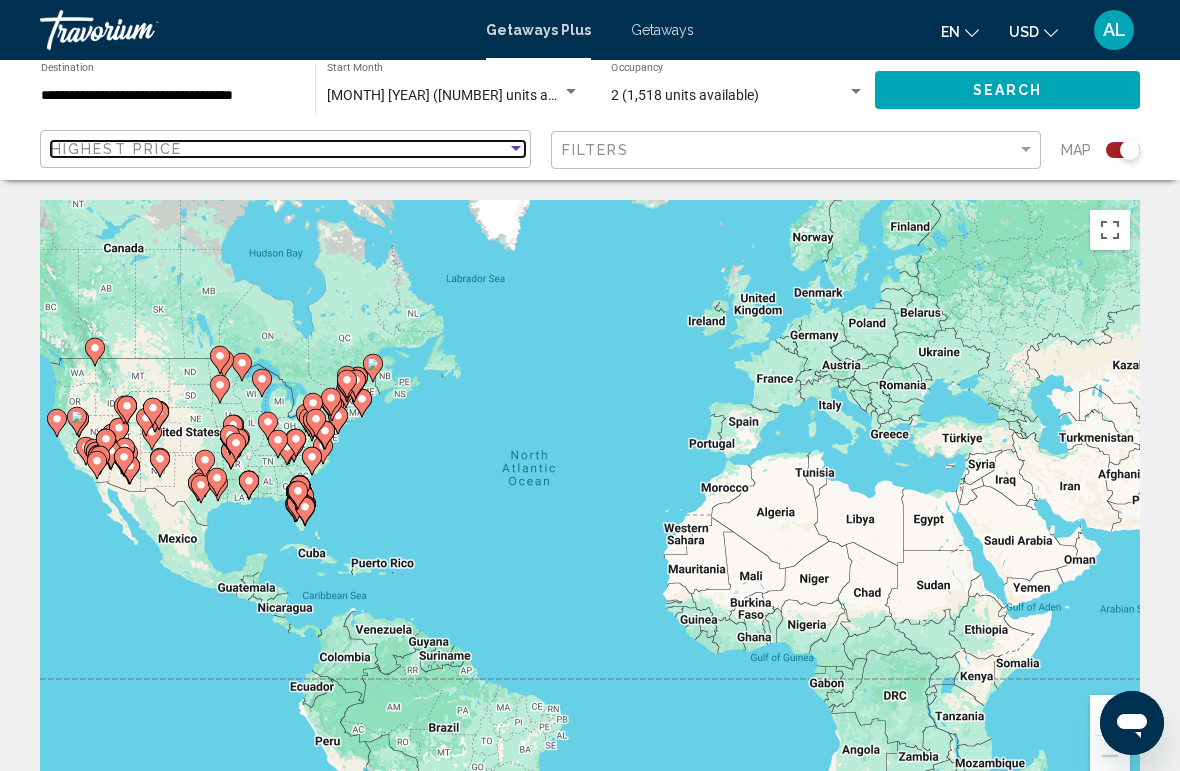 click at bounding box center [516, 149] 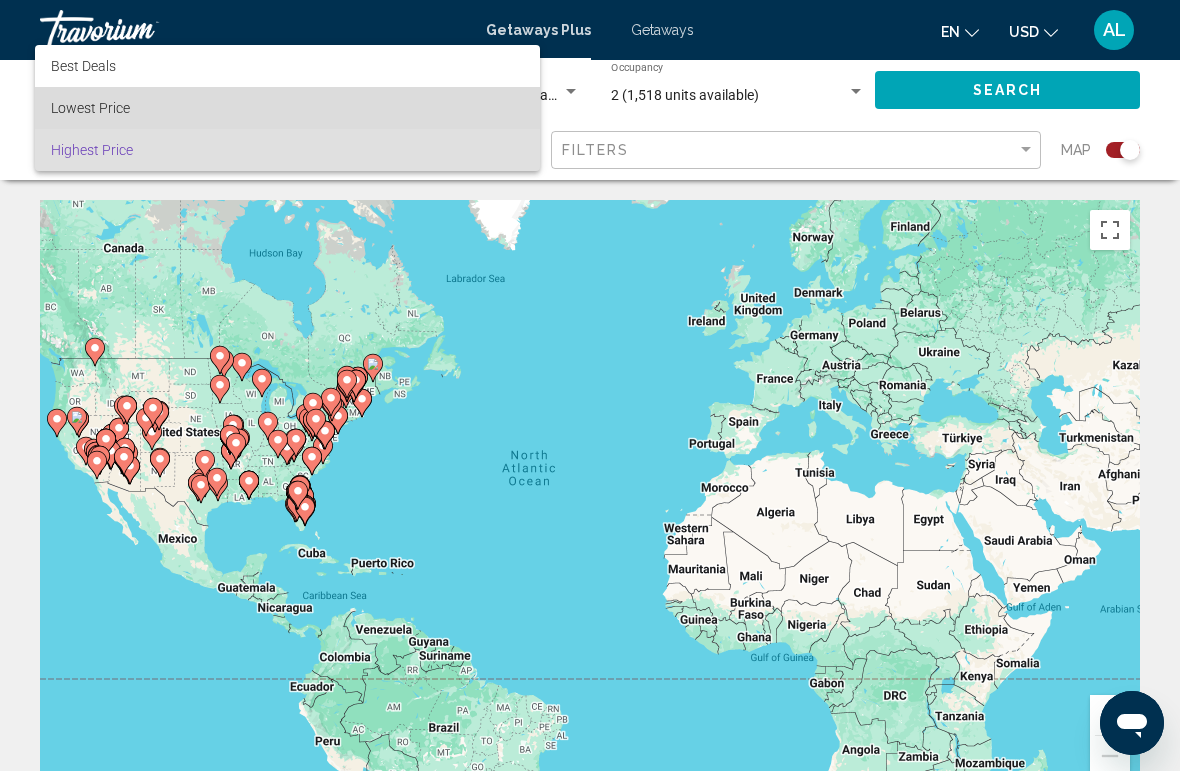 click on "Lowest Price" at bounding box center (287, 108) 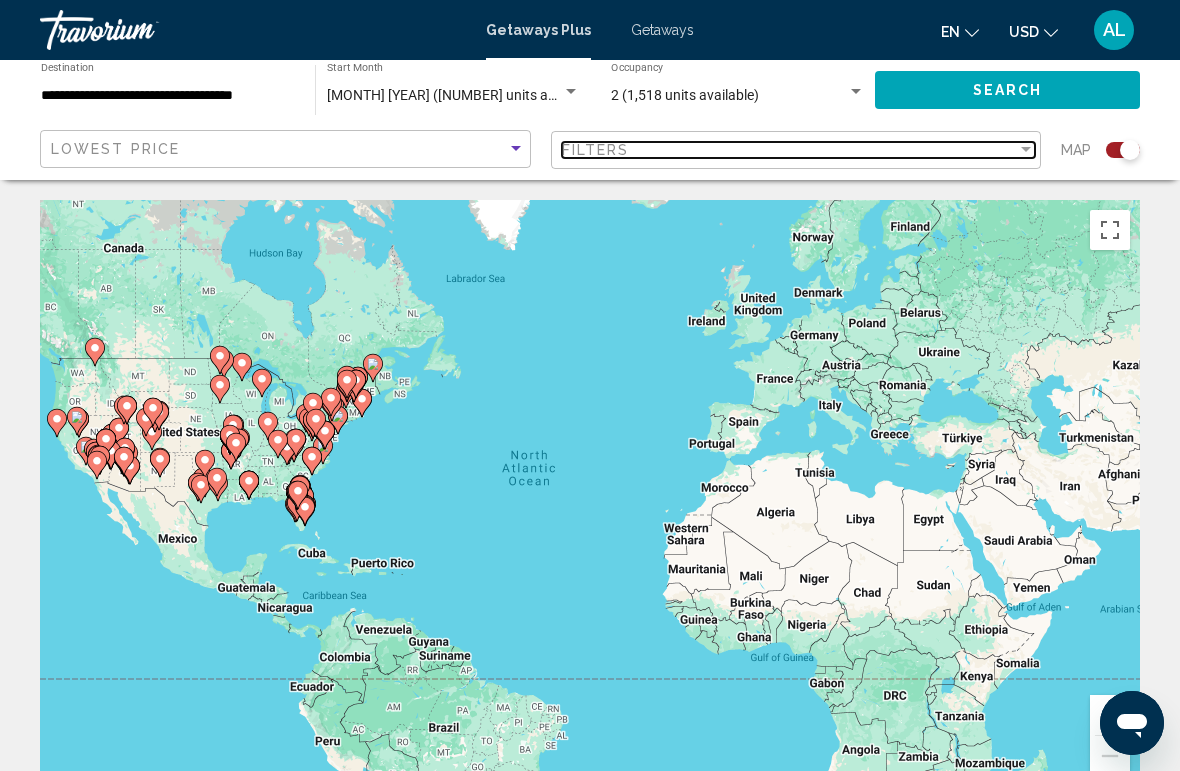 click at bounding box center [1026, 149] 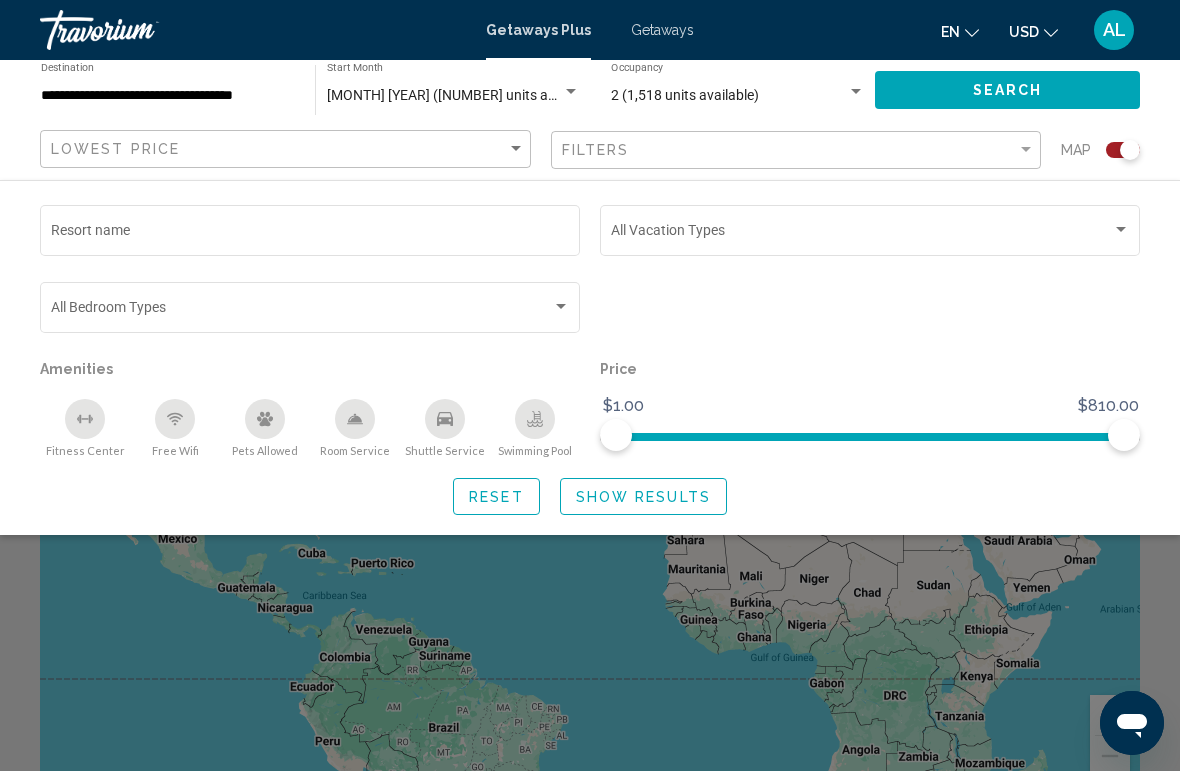 click at bounding box center (561, 306) 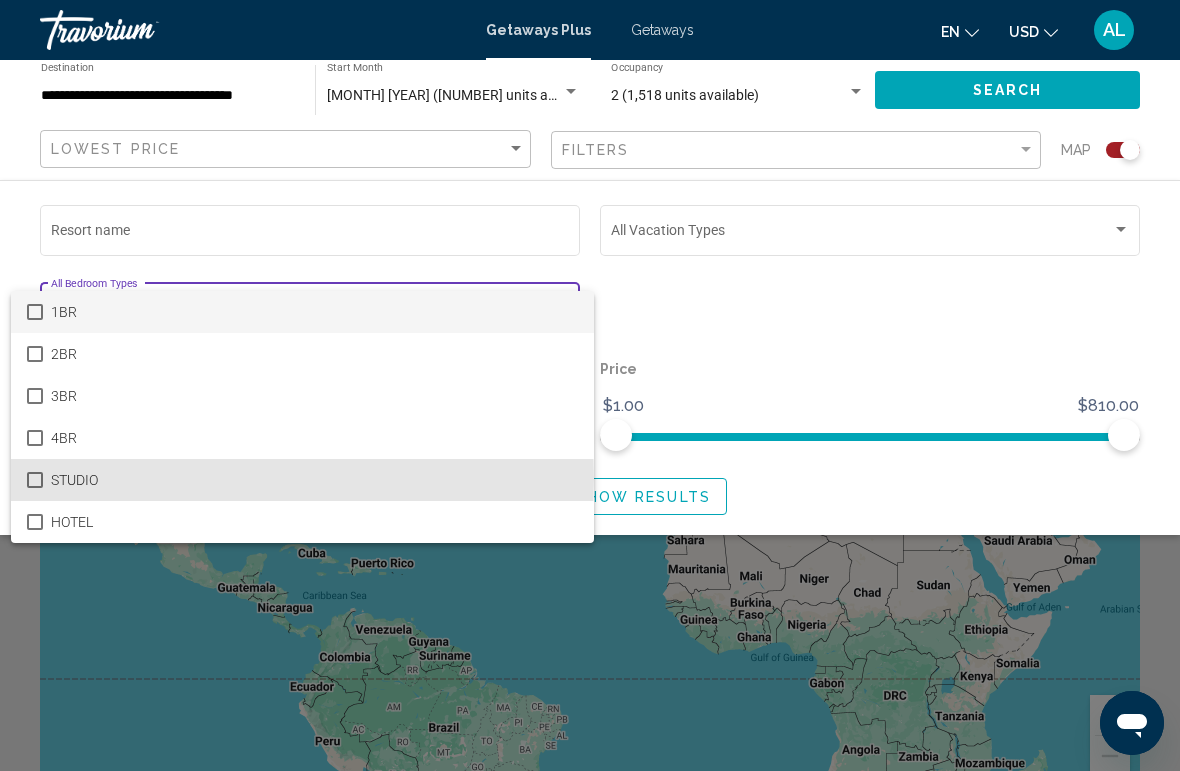 click at bounding box center (35, 480) 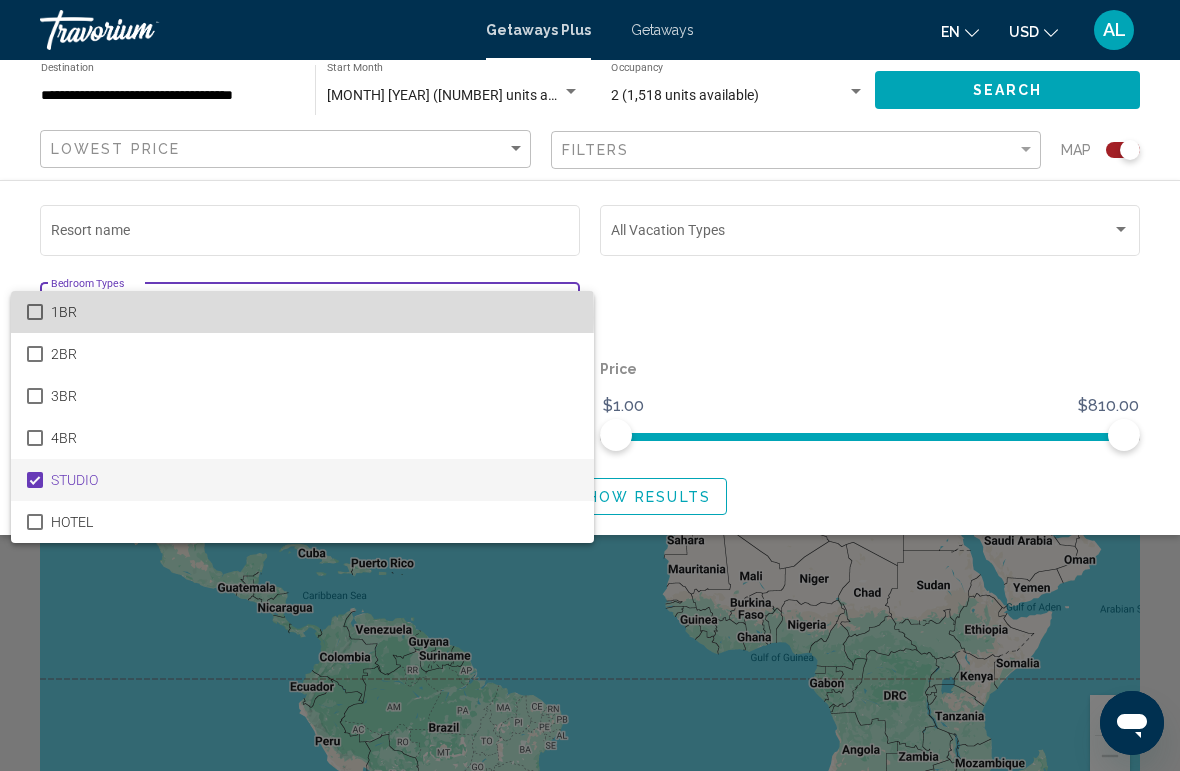 click at bounding box center [35, 312] 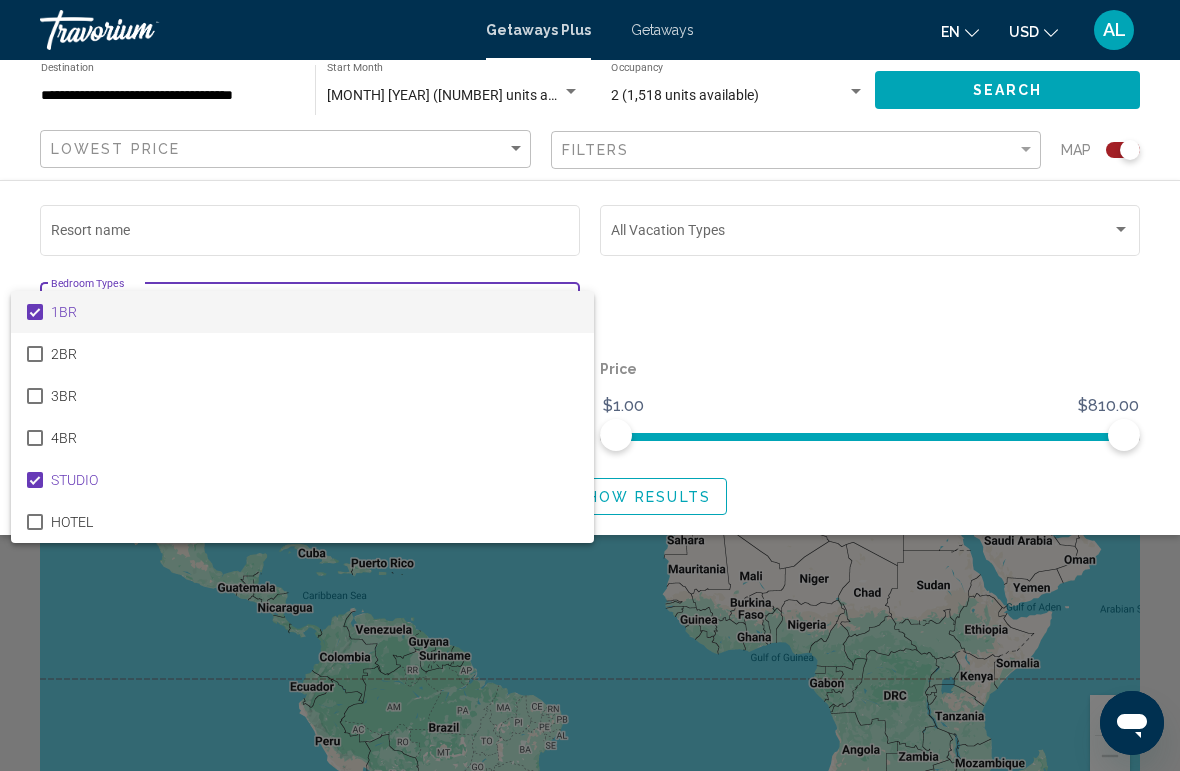 click at bounding box center [590, 385] 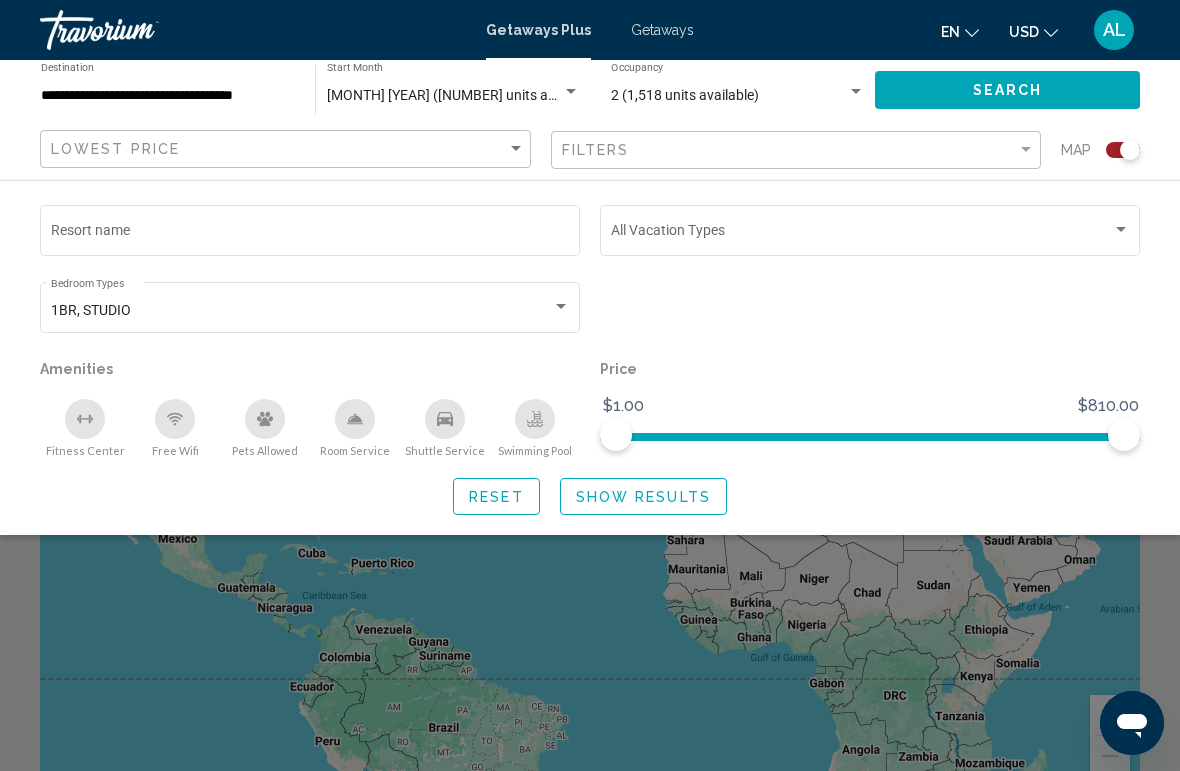 click on "Resort name" at bounding box center [310, 234] 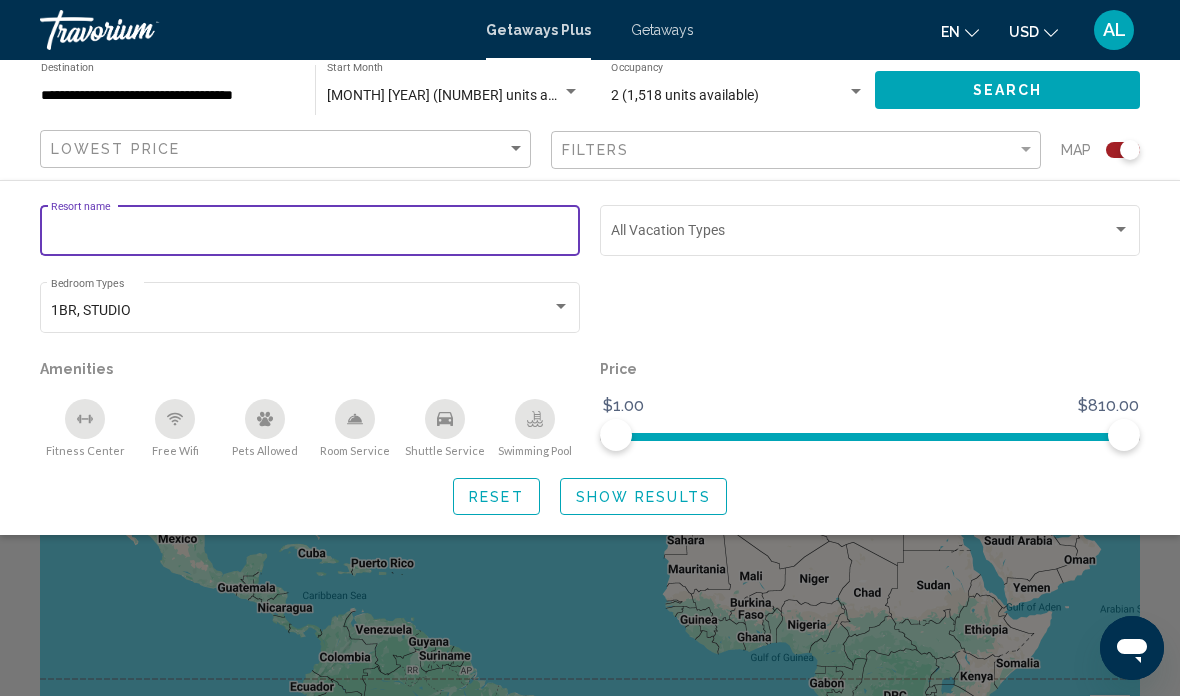 click on "Search" 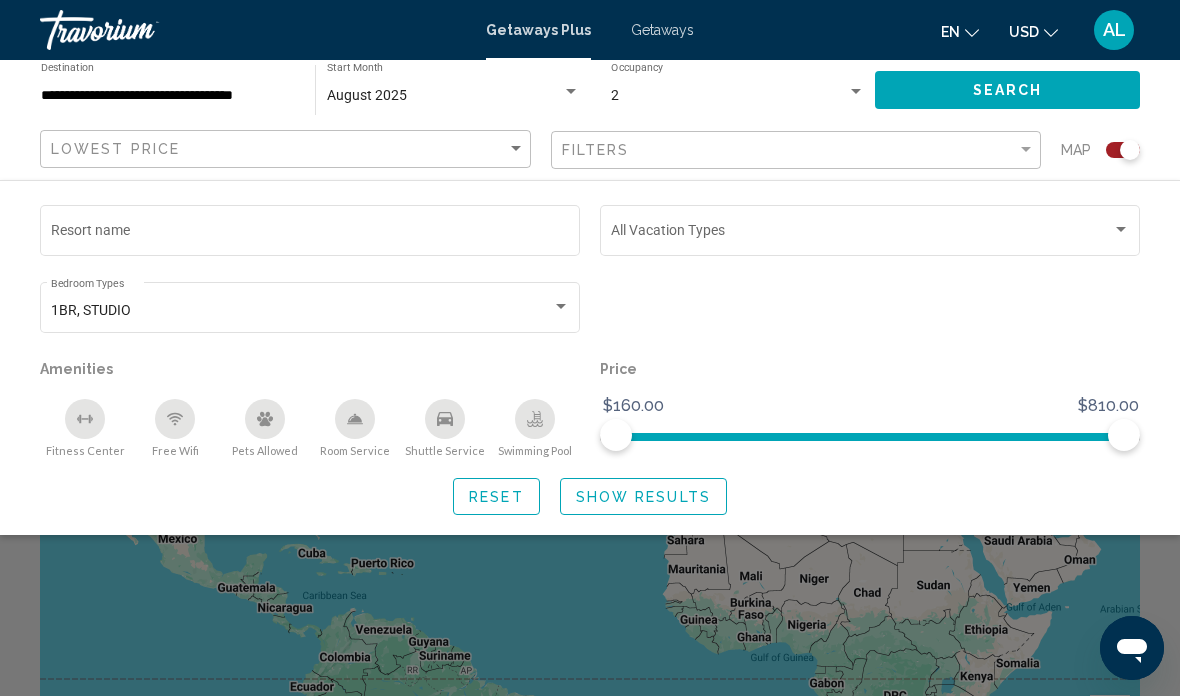 click at bounding box center (1121, 230) 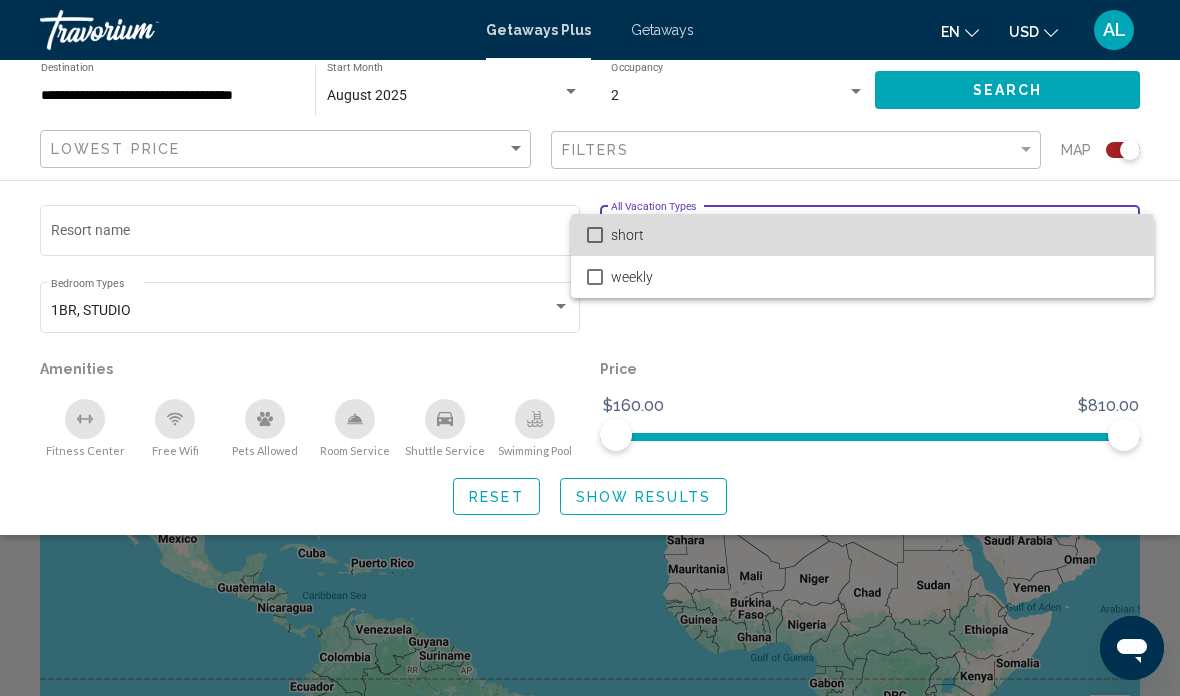 click at bounding box center (595, 235) 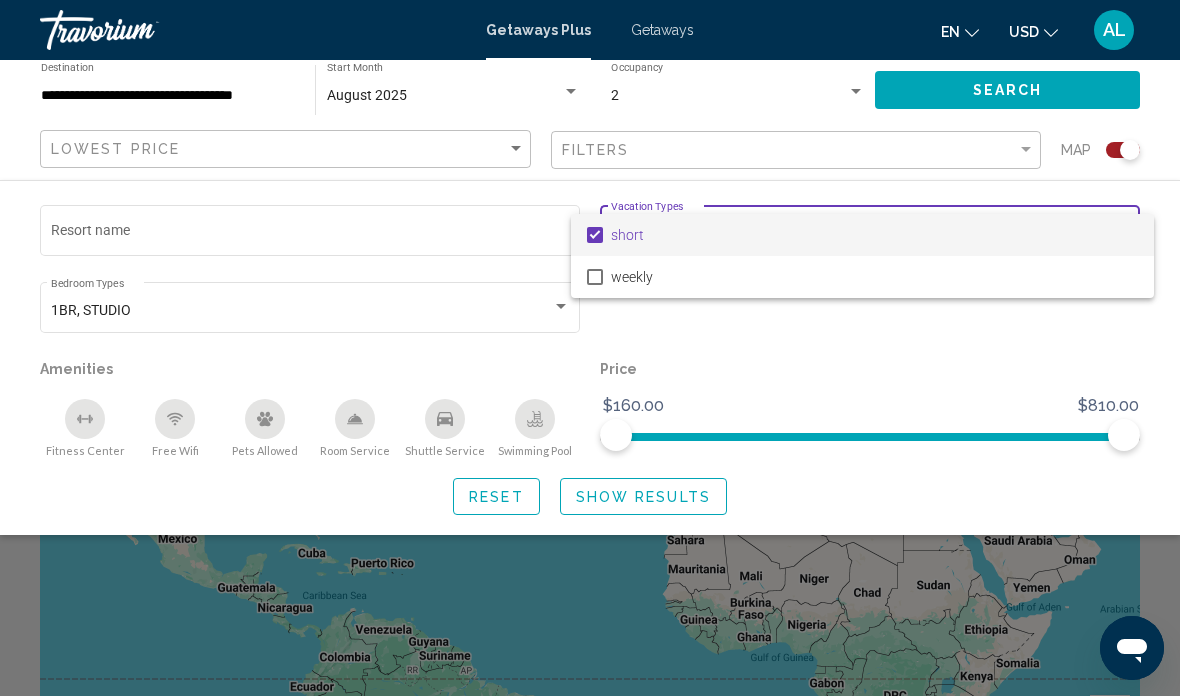 click at bounding box center [590, 348] 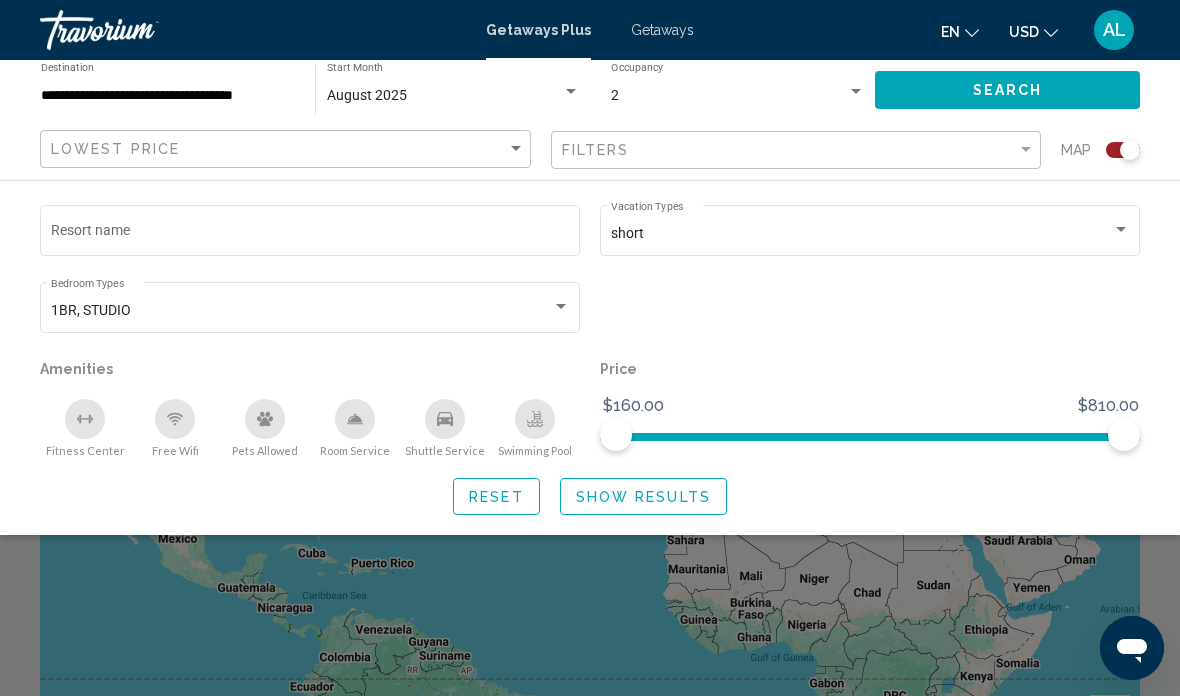 click on "Resort name" at bounding box center (310, 234) 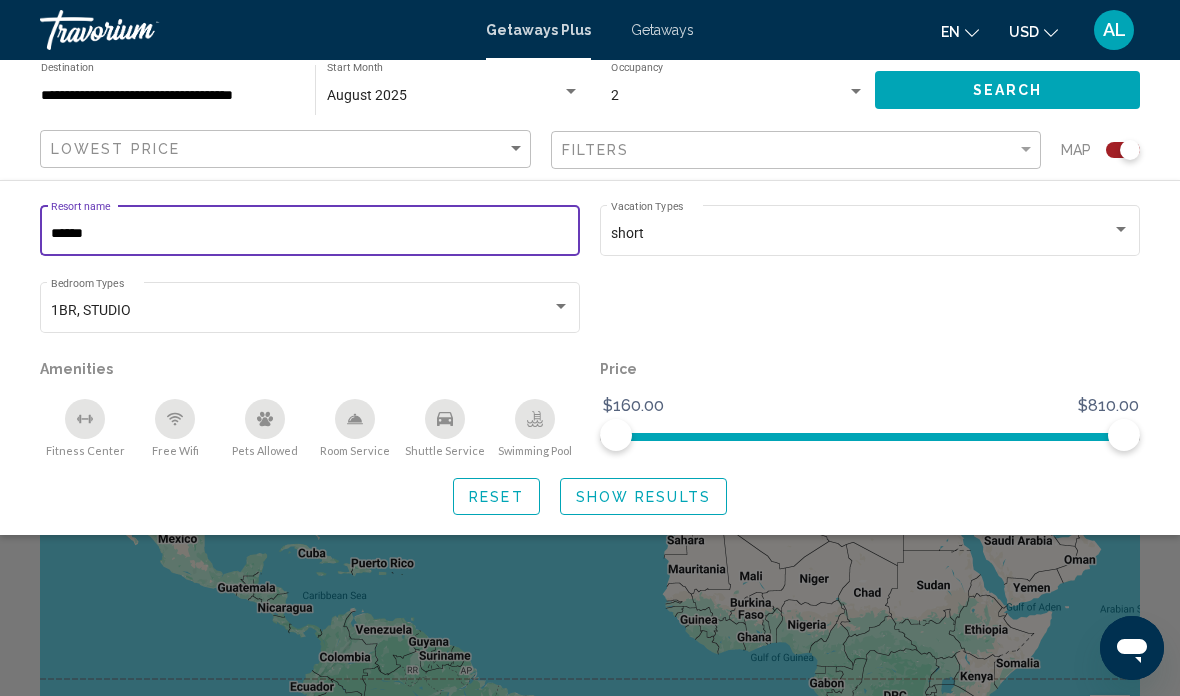 type on "******" 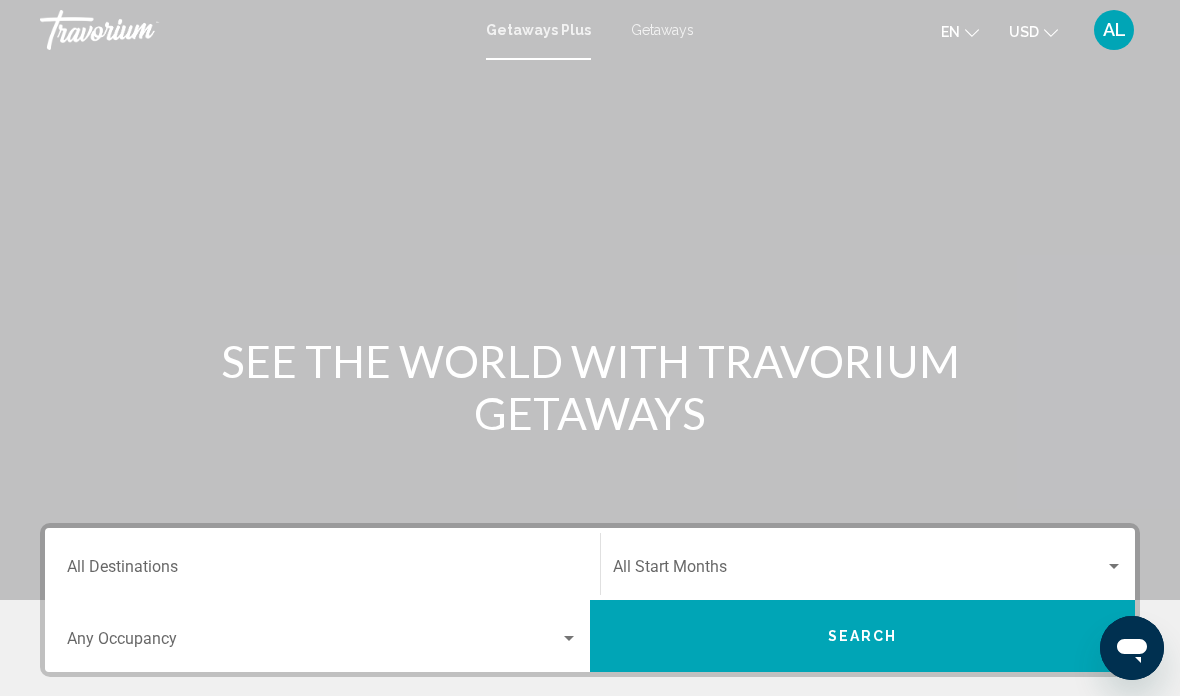 click on "Destination All Destinations" at bounding box center [322, 564] 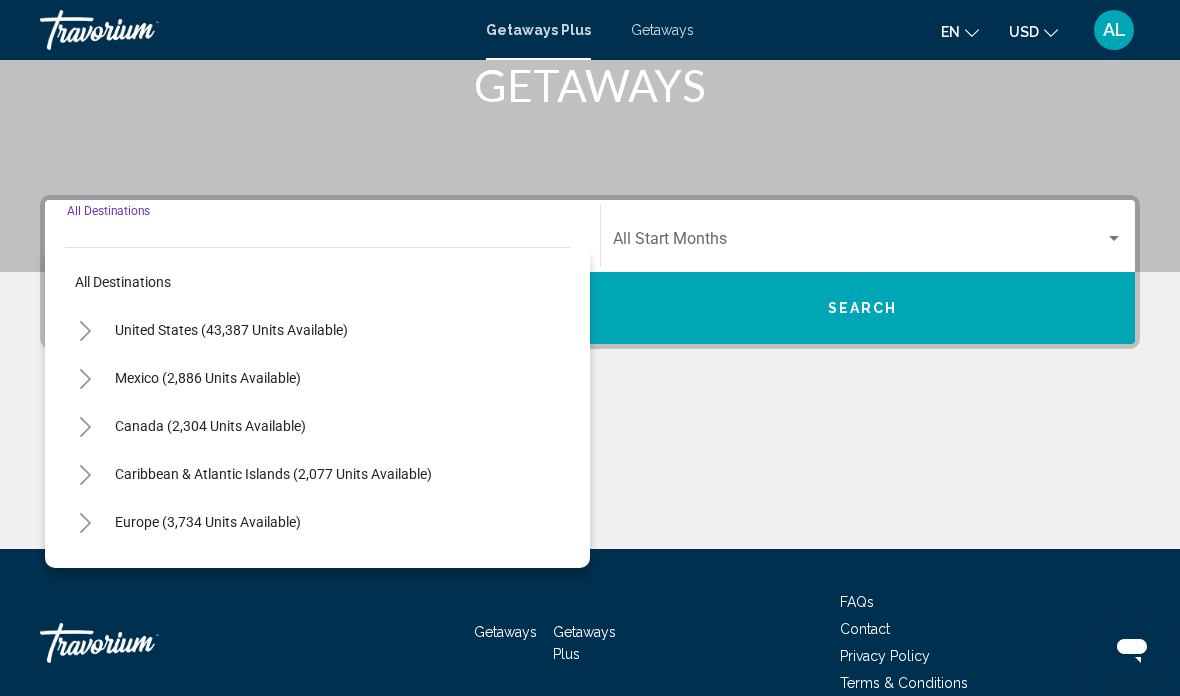 scroll, scrollTop: 426, scrollLeft: 0, axis: vertical 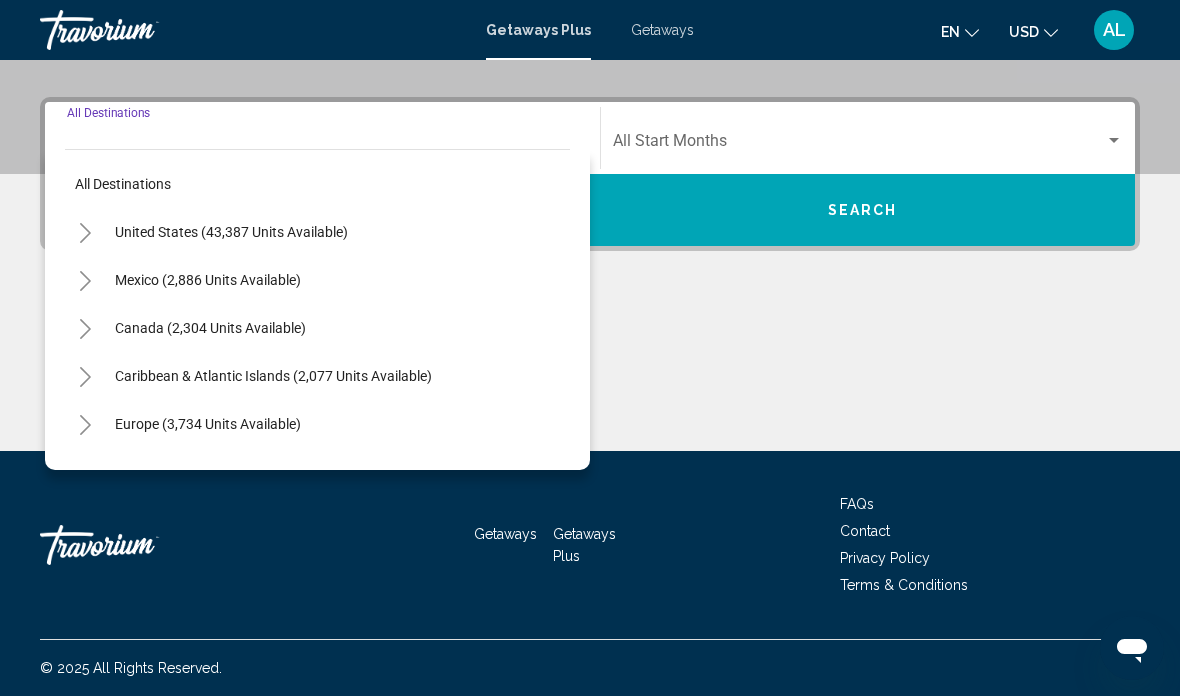click on "United States (43,387 units available)" at bounding box center (208, 280) 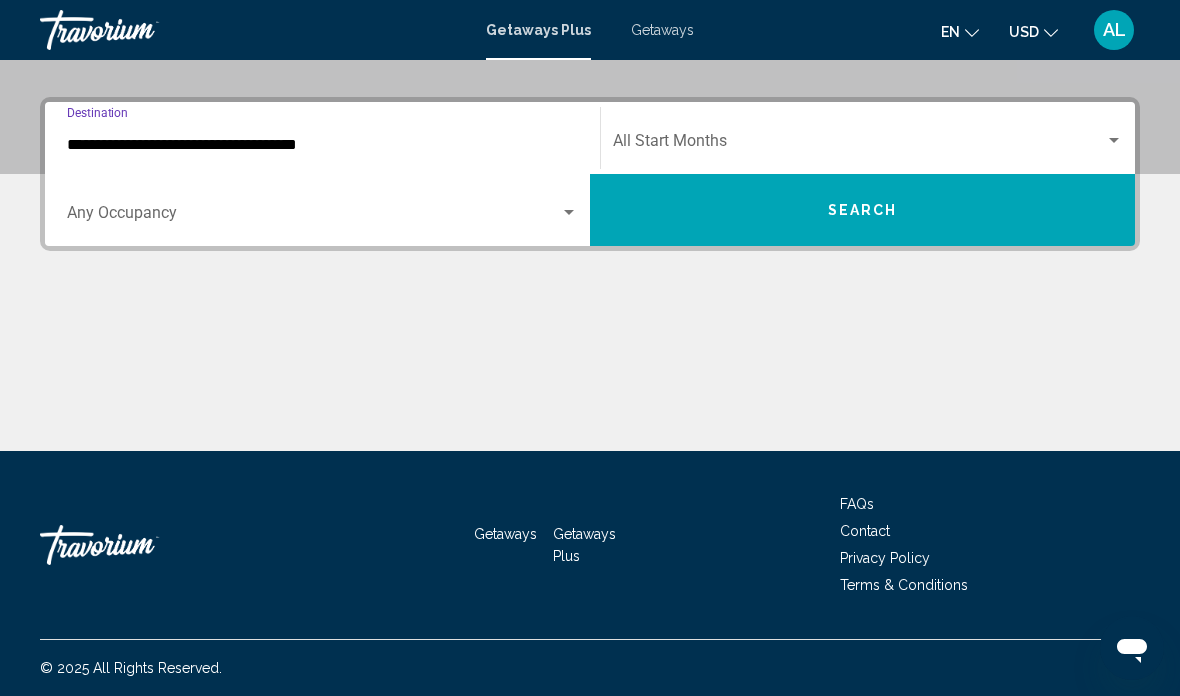 click at bounding box center (859, 145) 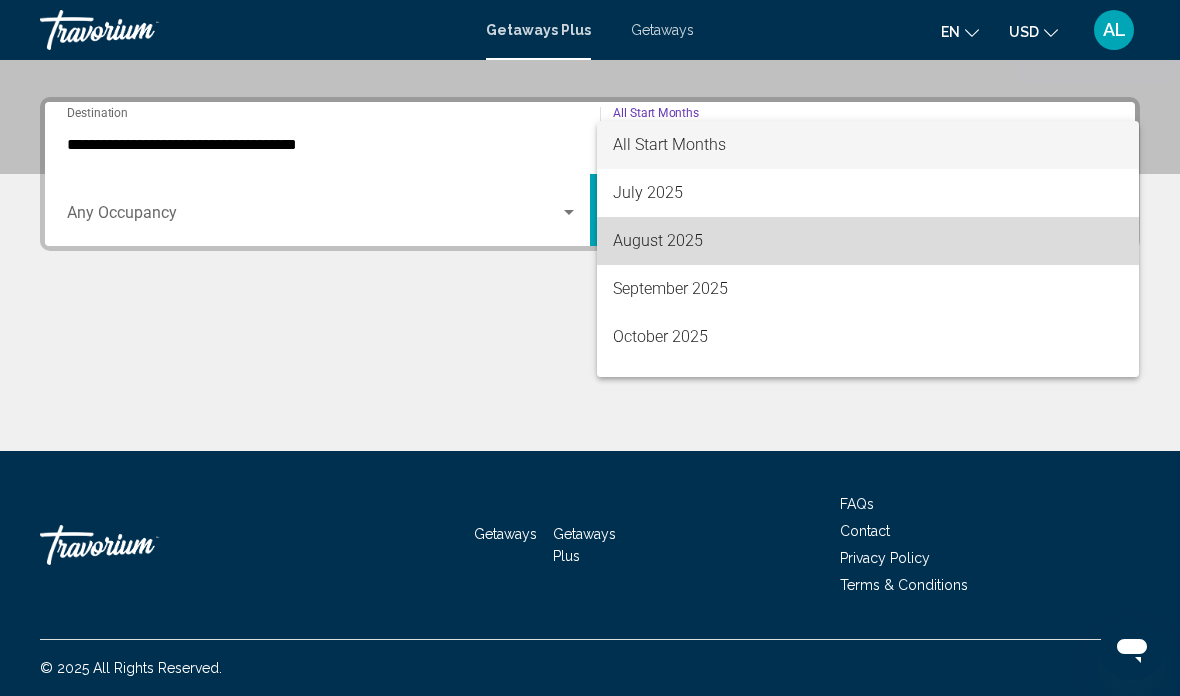 click on "August 2025" at bounding box center (868, 241) 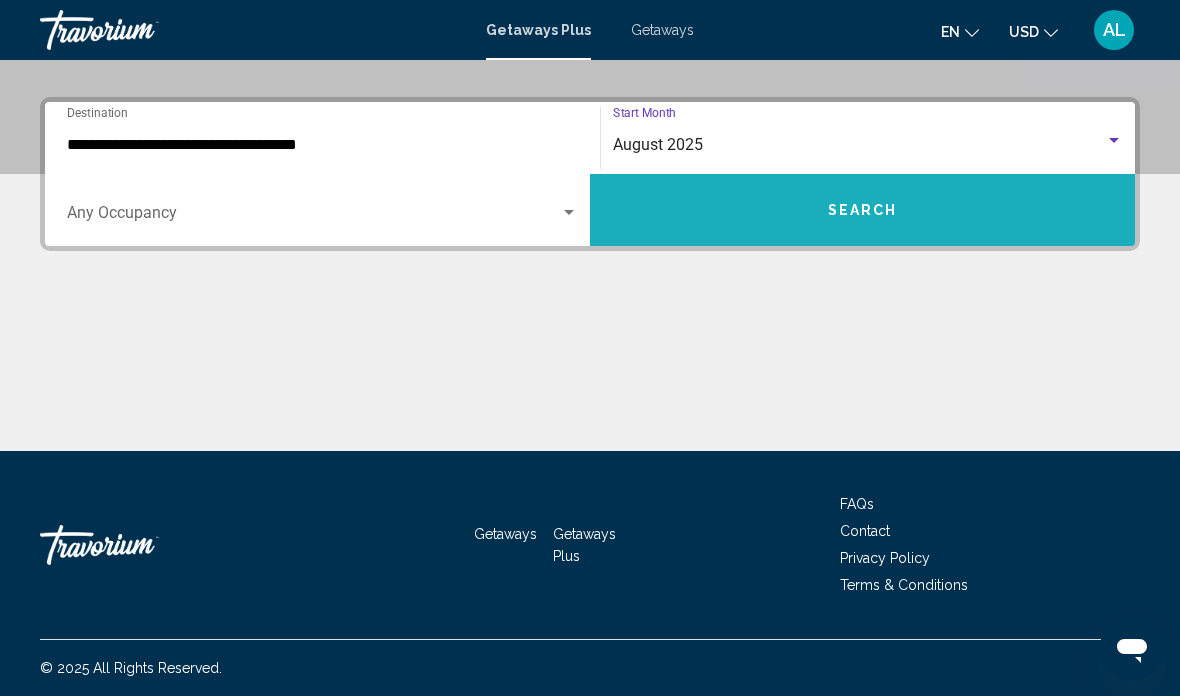 click on "Search" at bounding box center (863, 211) 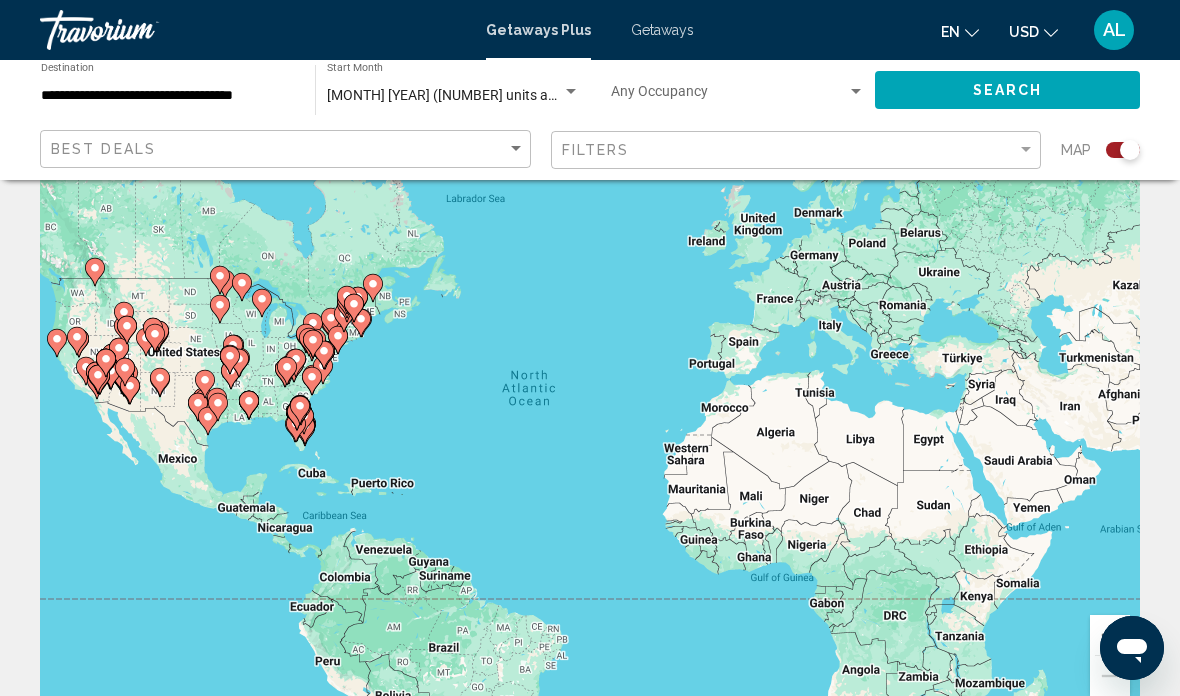 click 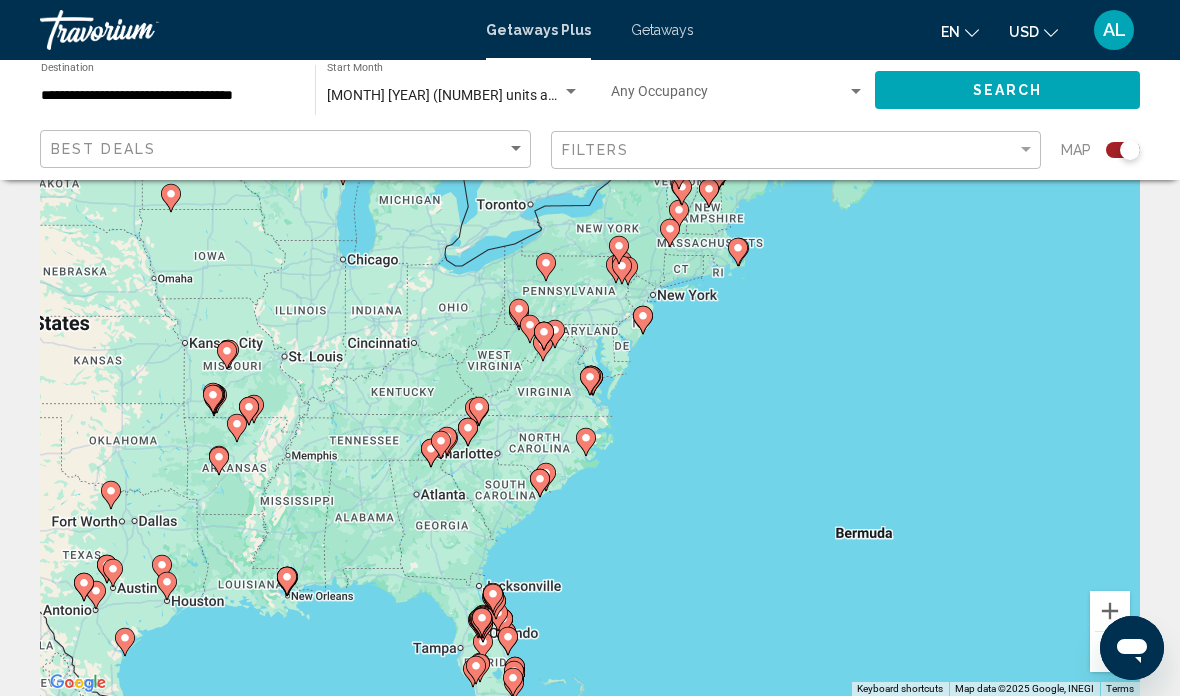 click 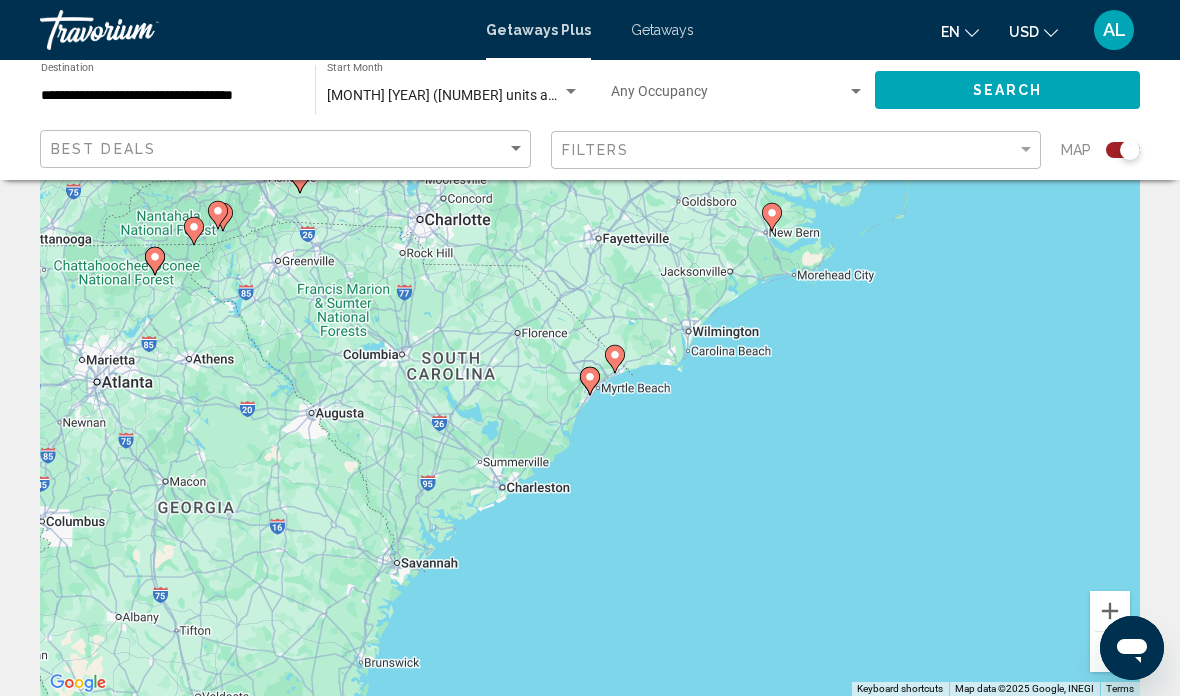 click at bounding box center (590, 381) 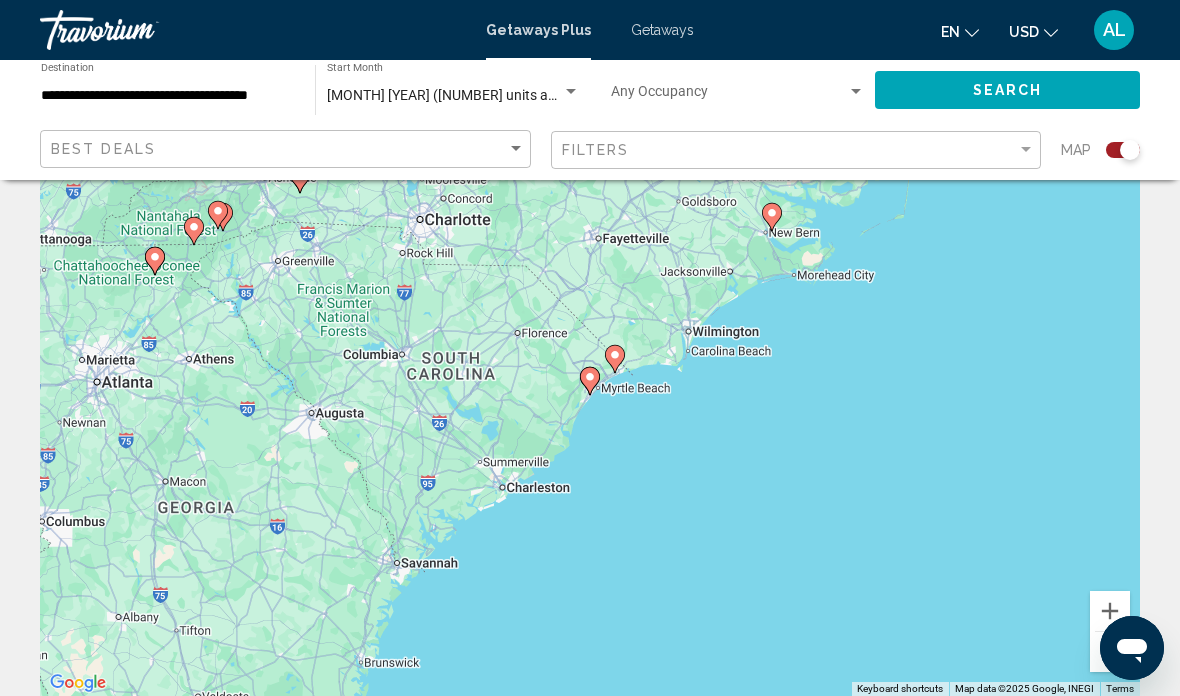 click 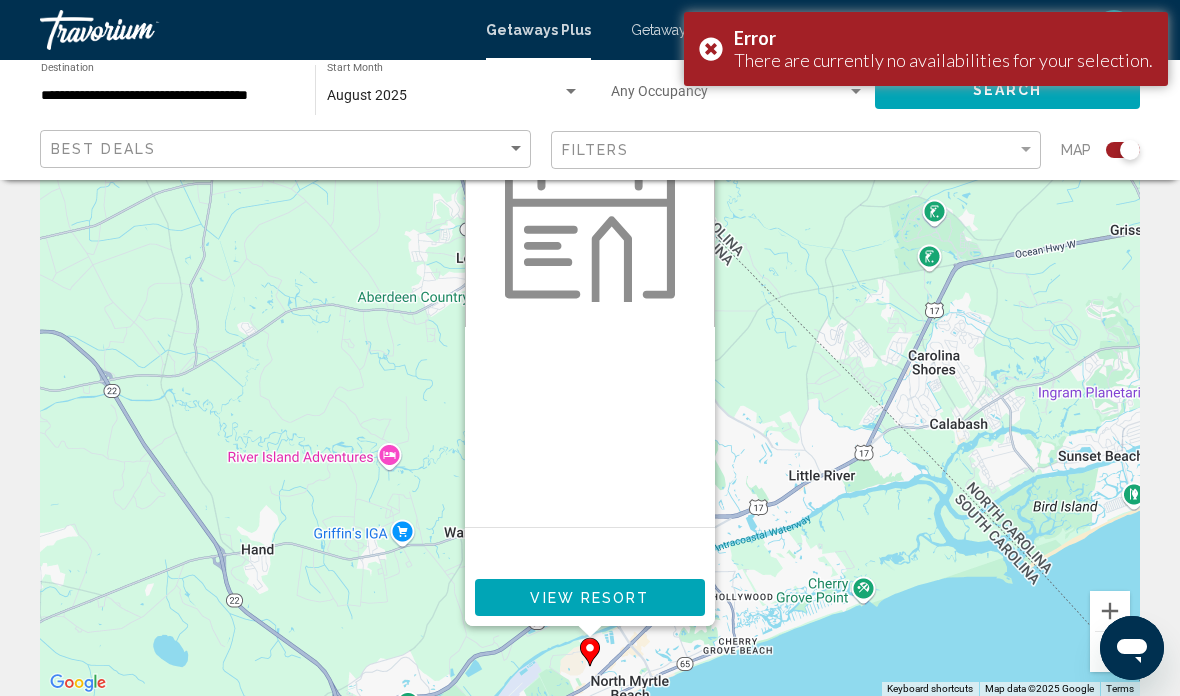 click on "View Resort" at bounding box center (589, 598) 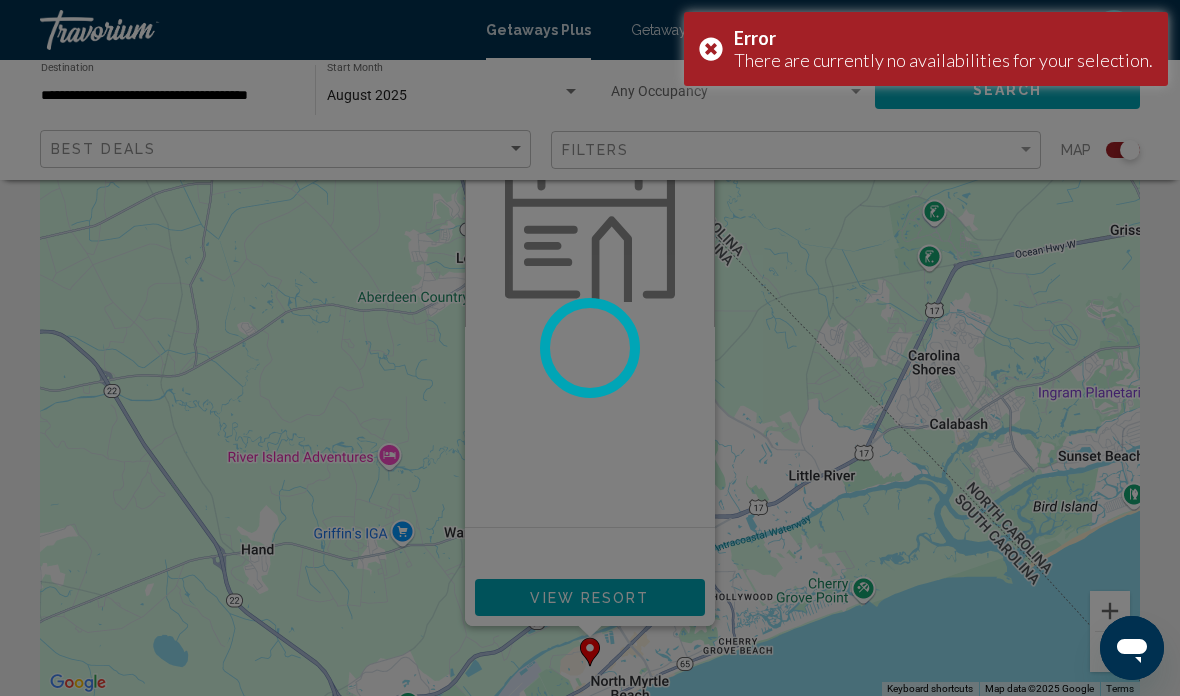 scroll, scrollTop: 0, scrollLeft: 0, axis: both 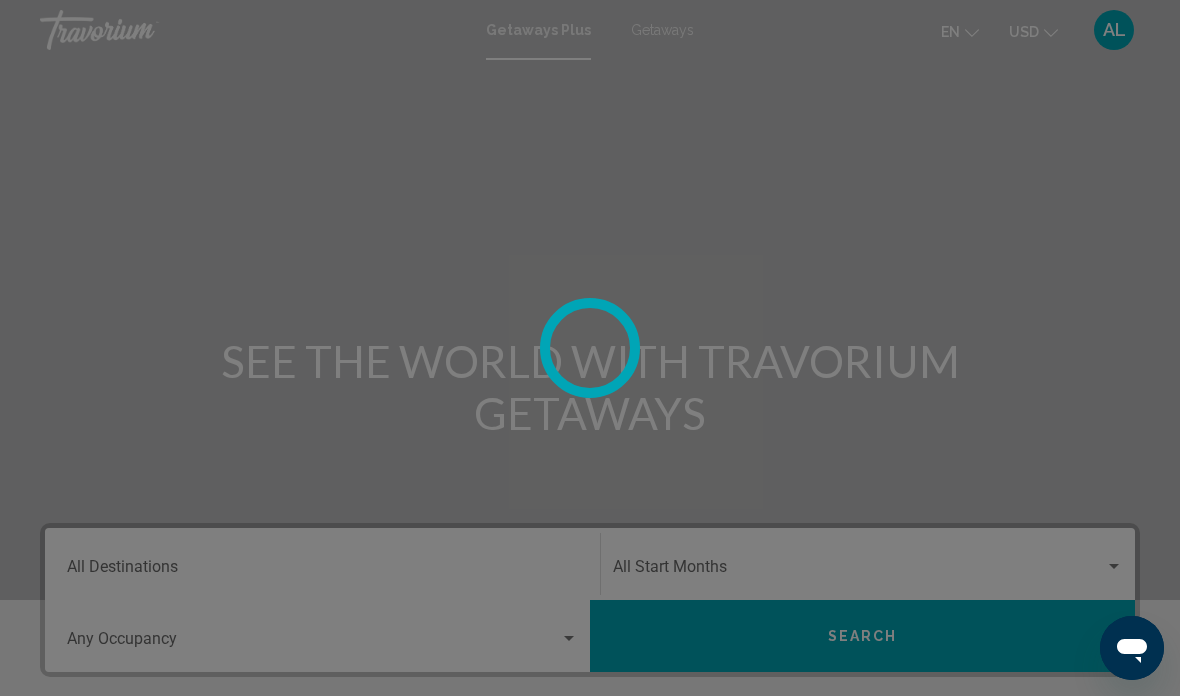 click at bounding box center (590, 348) 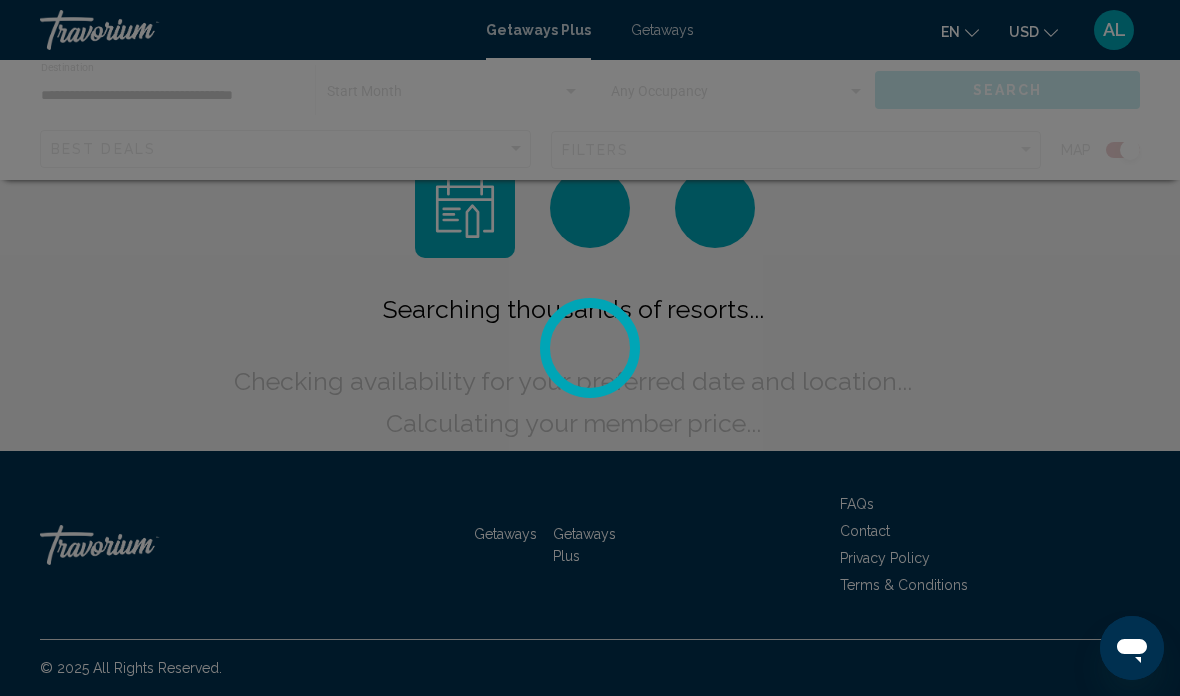 scroll, scrollTop: 80, scrollLeft: 0, axis: vertical 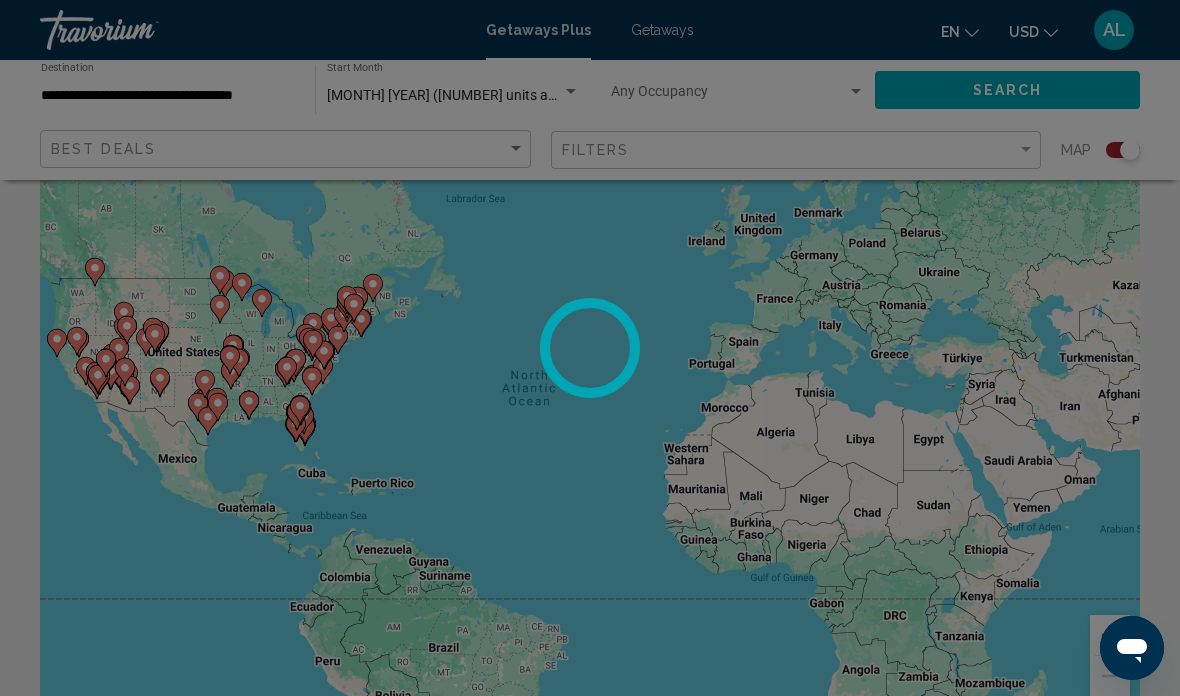 click at bounding box center [590, 348] 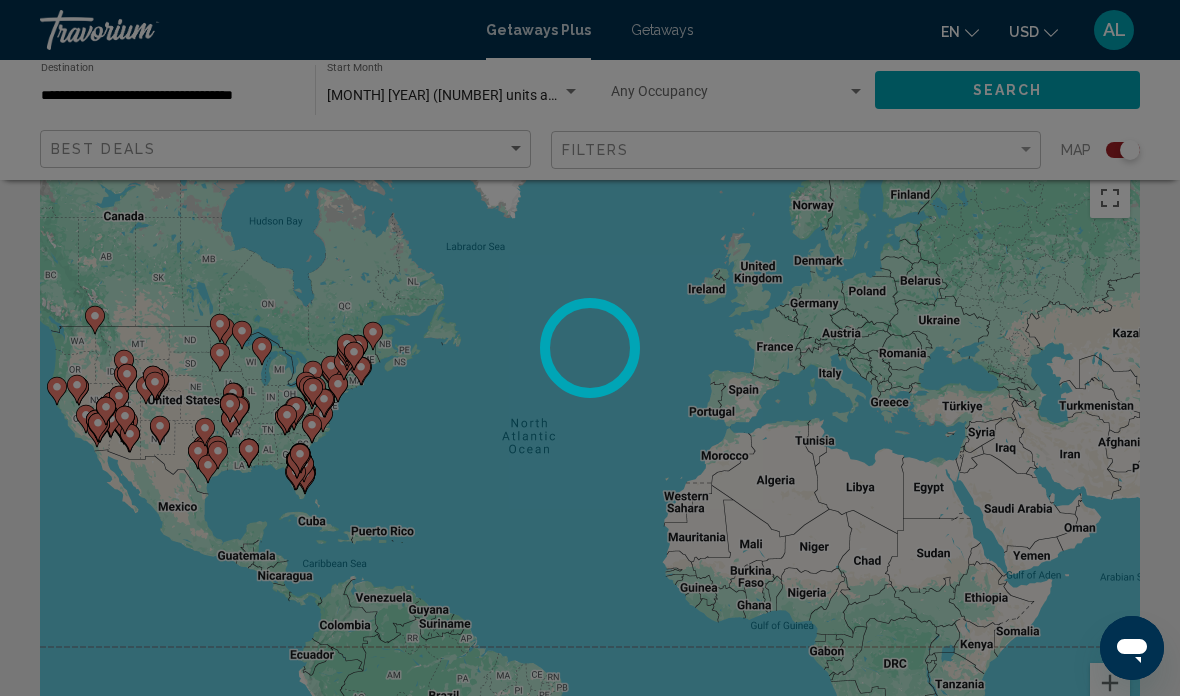scroll, scrollTop: 0, scrollLeft: 0, axis: both 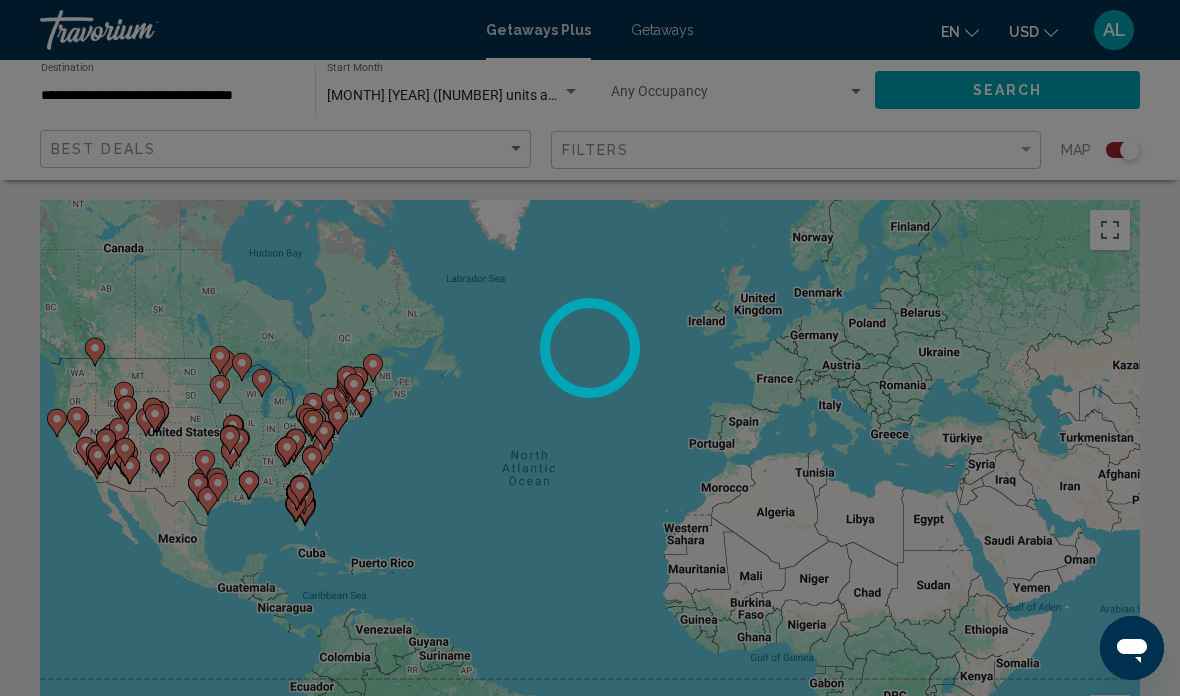 click at bounding box center [590, 348] 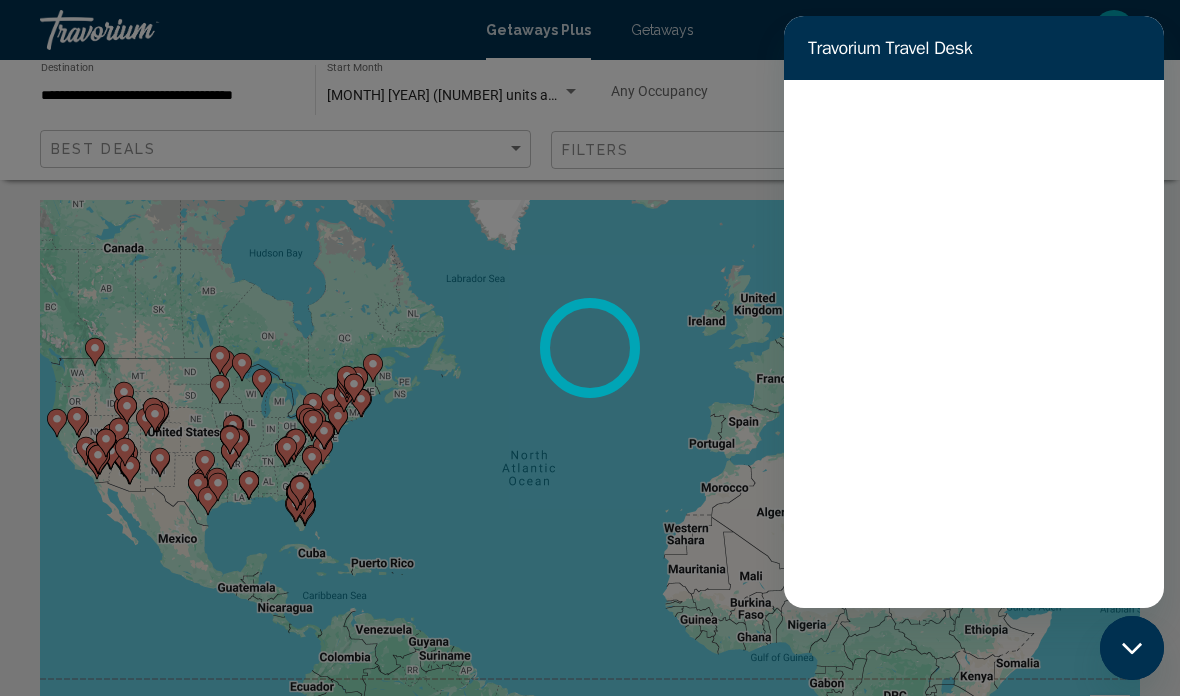 scroll, scrollTop: 0, scrollLeft: 0, axis: both 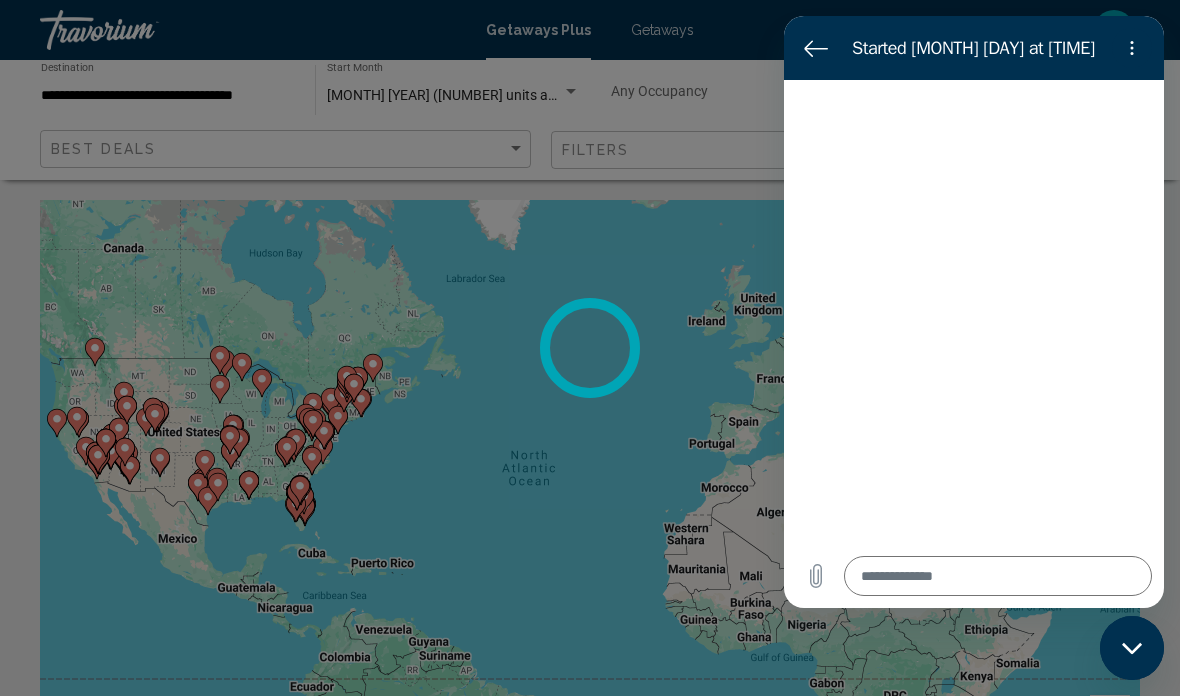 type on "*" 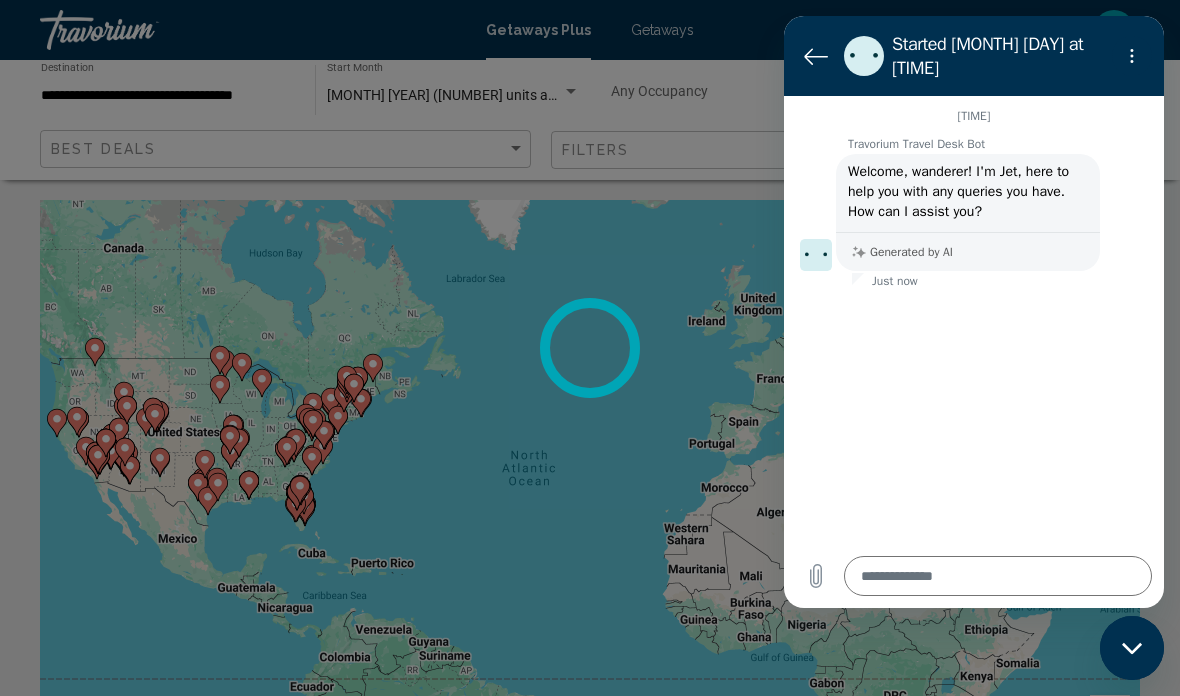 click at bounding box center (998, 576) 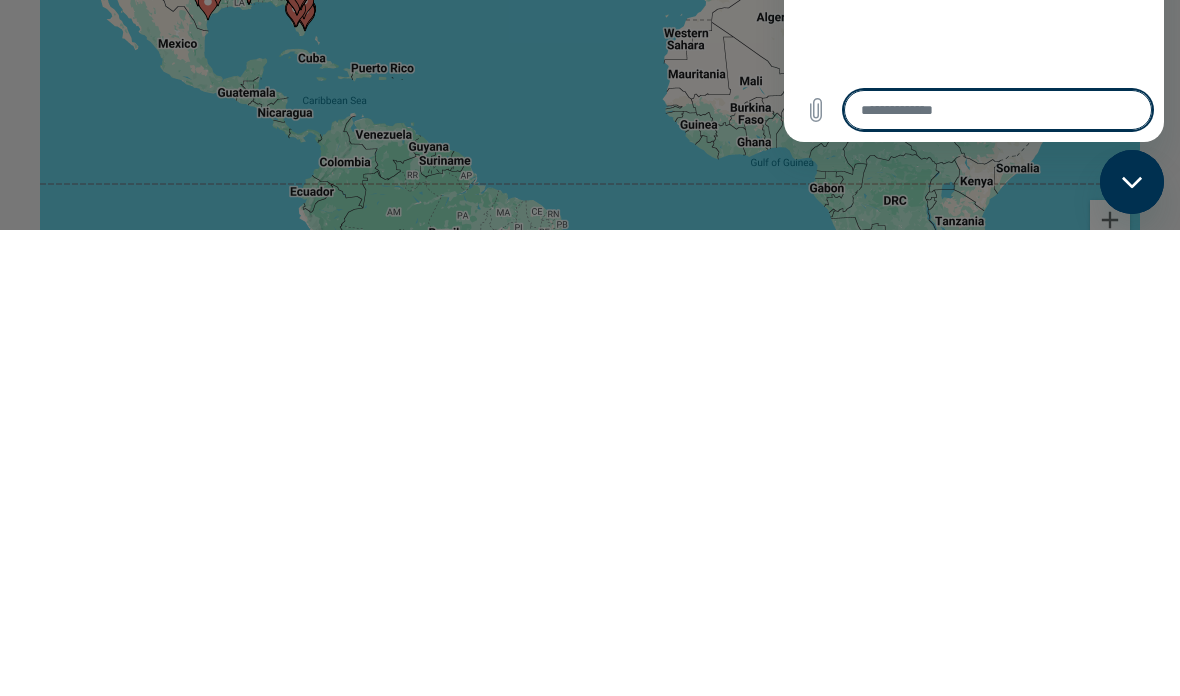 scroll, scrollTop: 31, scrollLeft: 0, axis: vertical 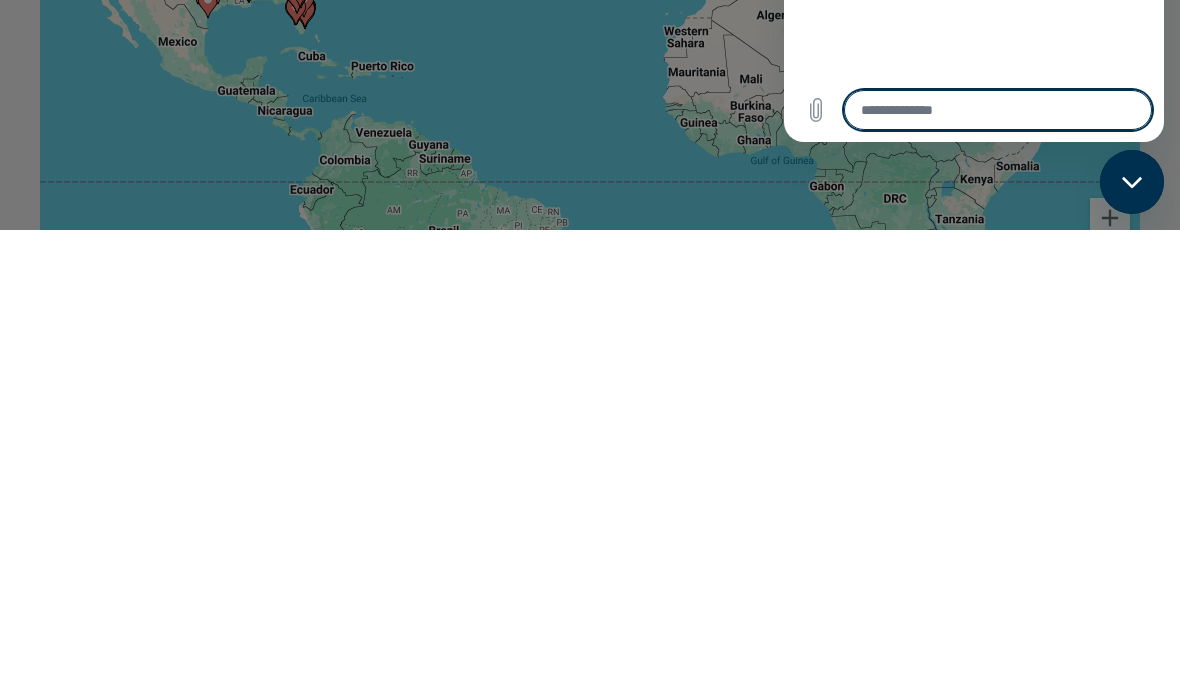type on "*" 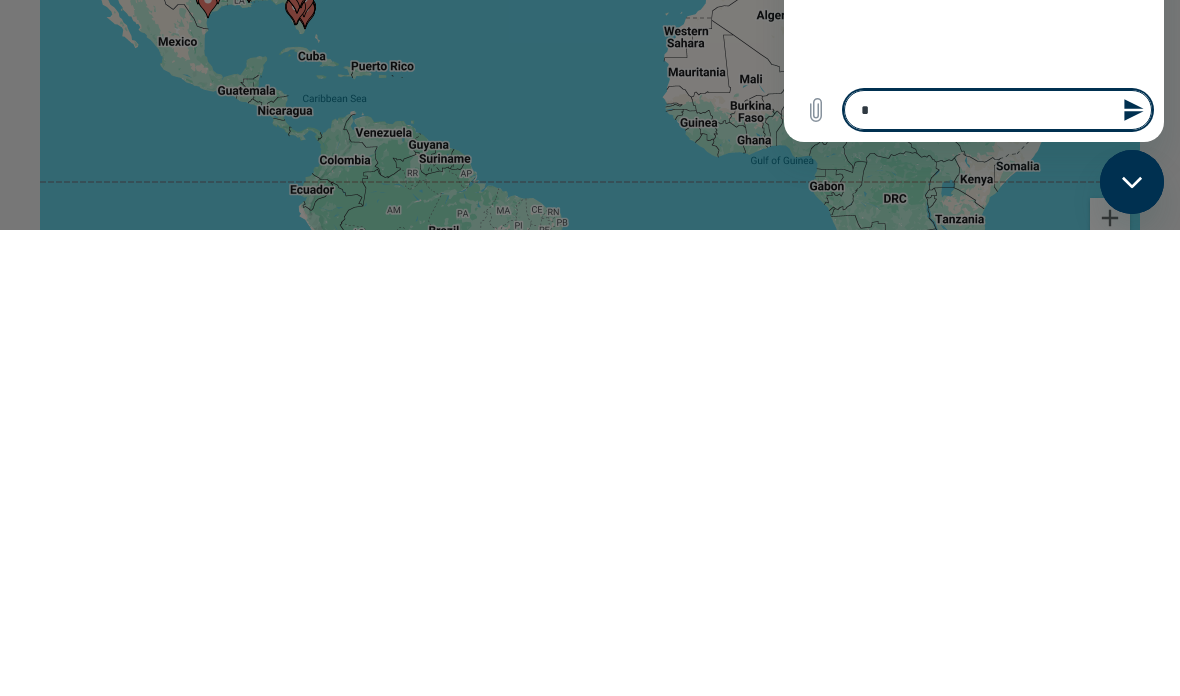 type on "**" 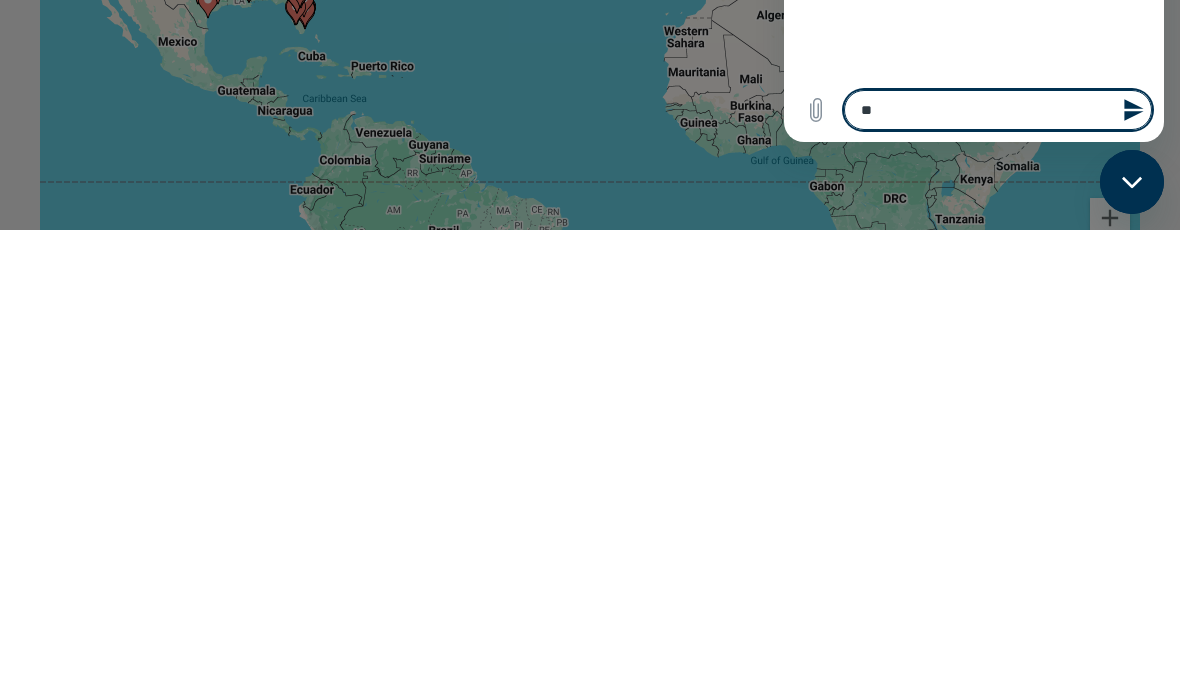 type on "***" 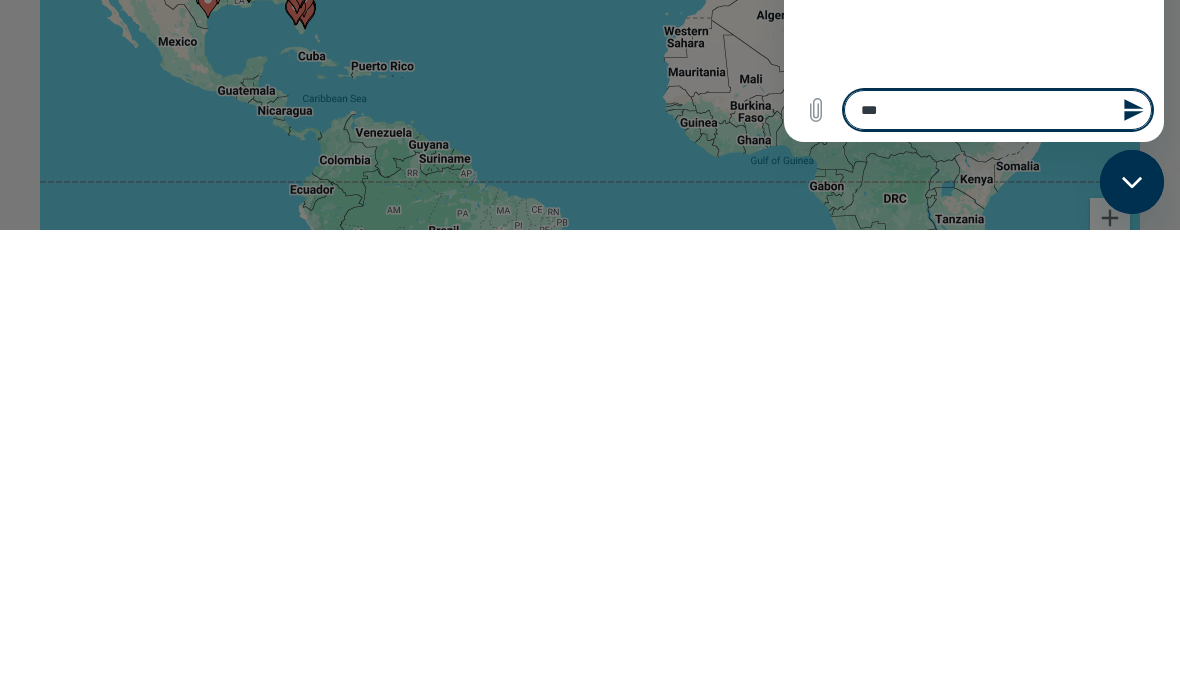 type on "****" 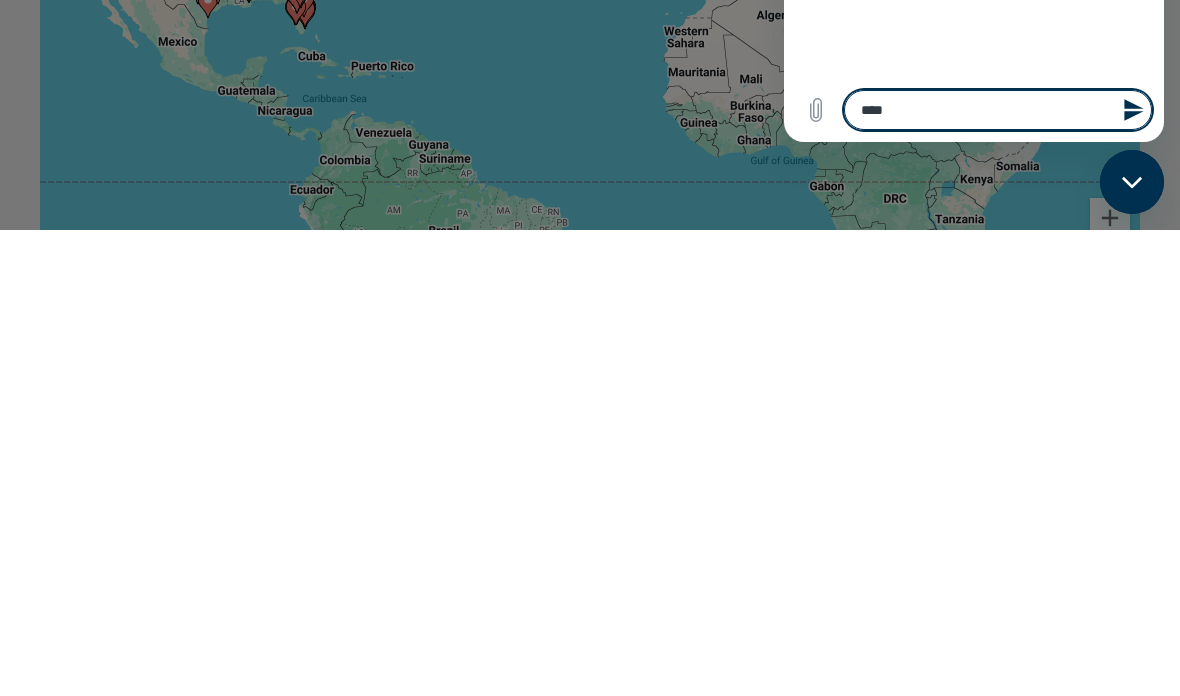 type on "*****" 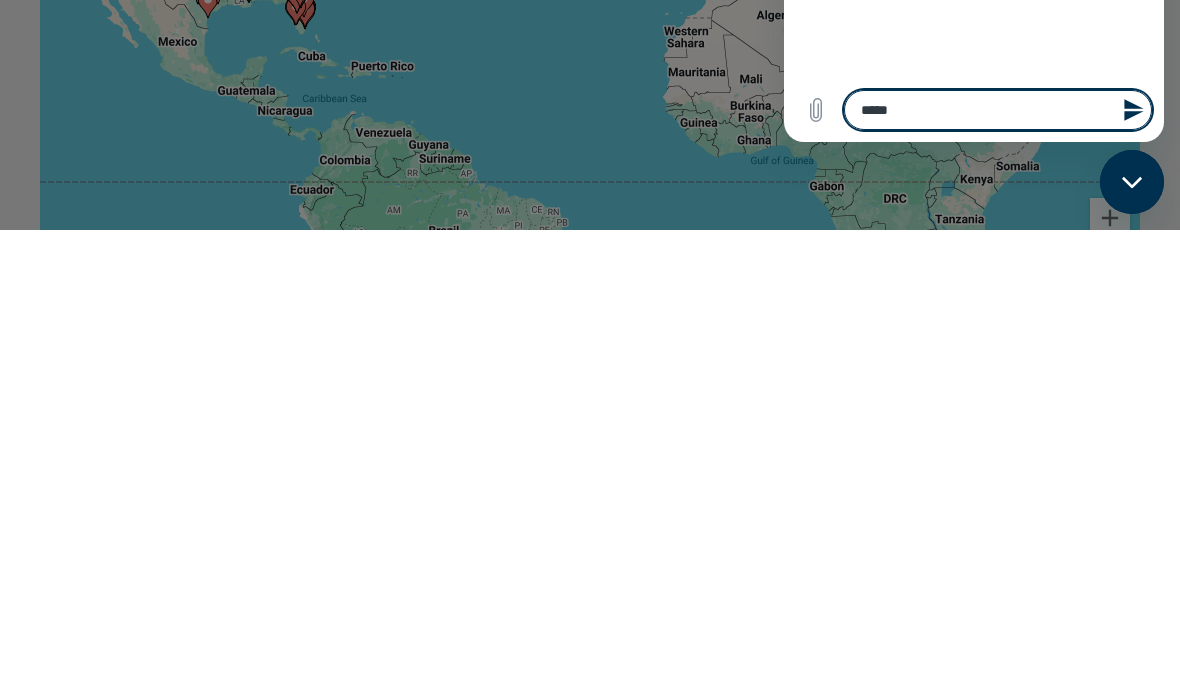 type on "*" 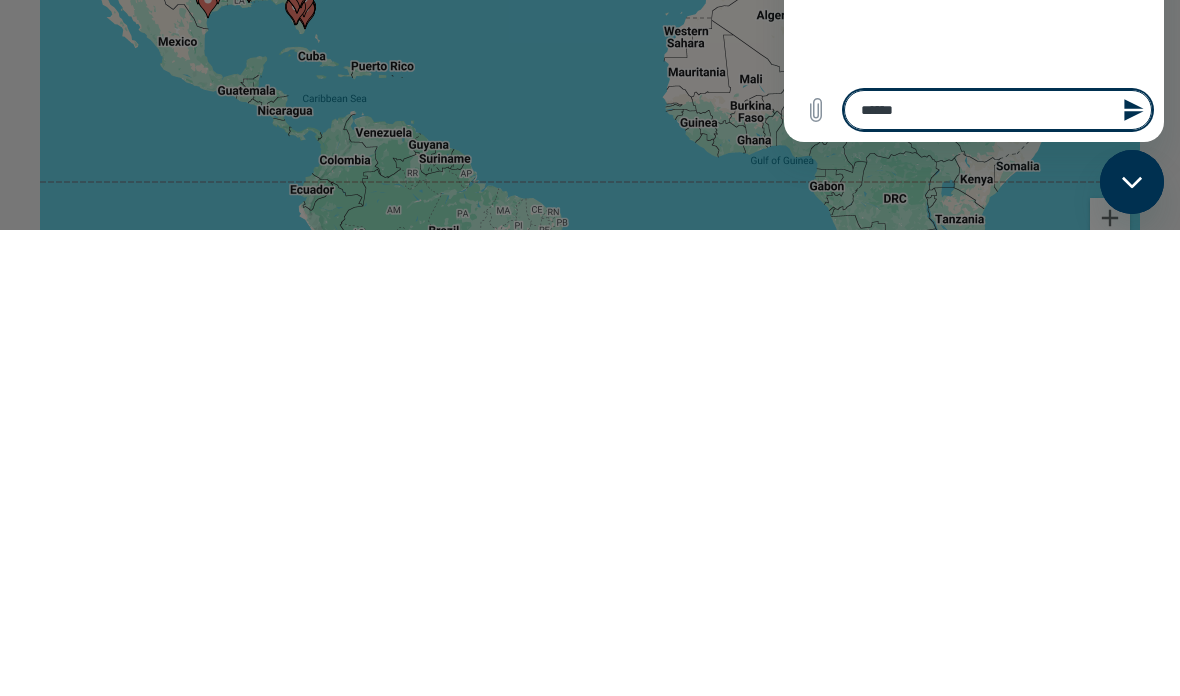 type on "*****" 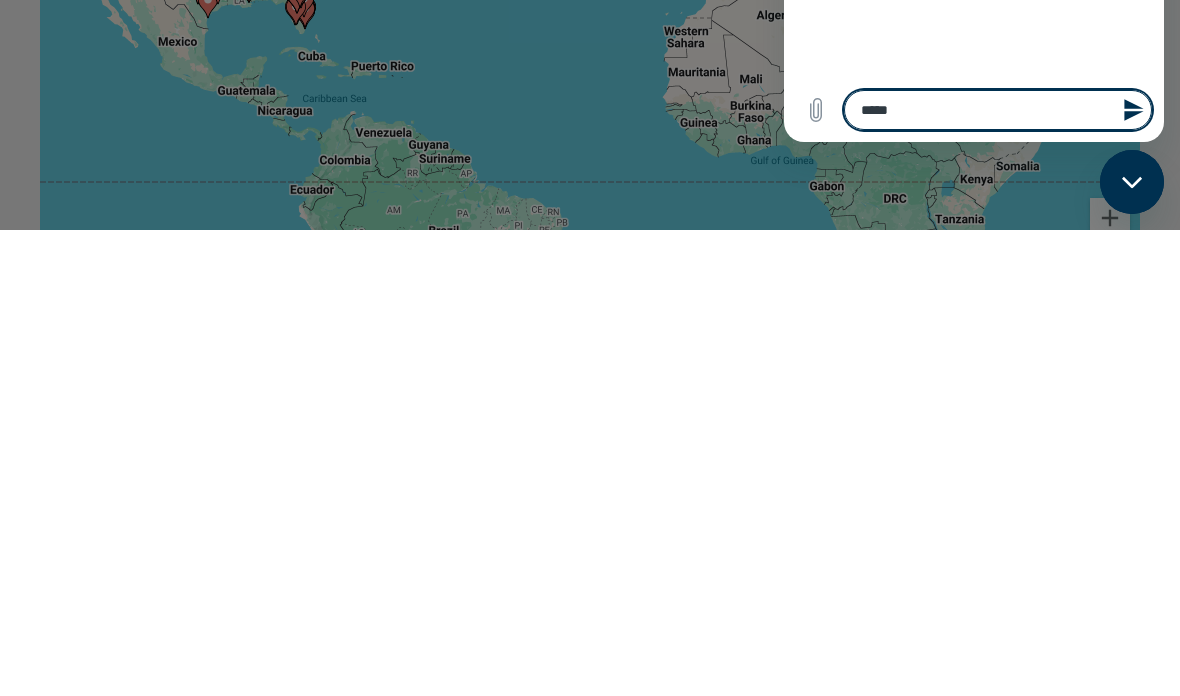 type on "****" 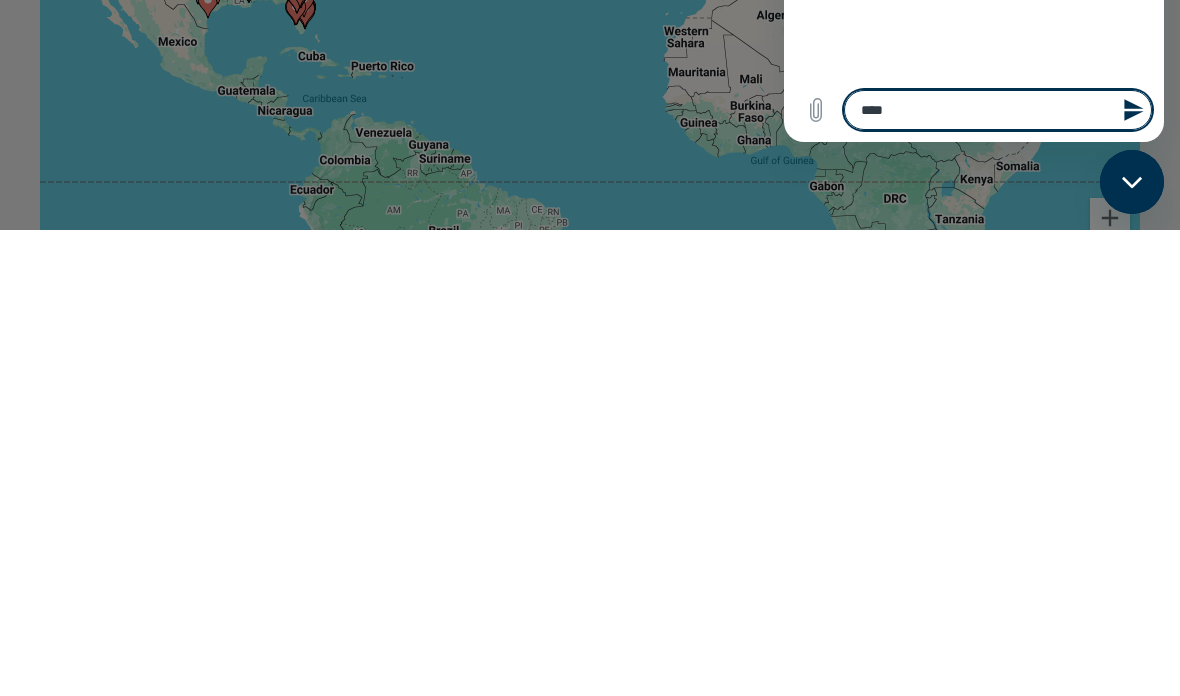 type on "***" 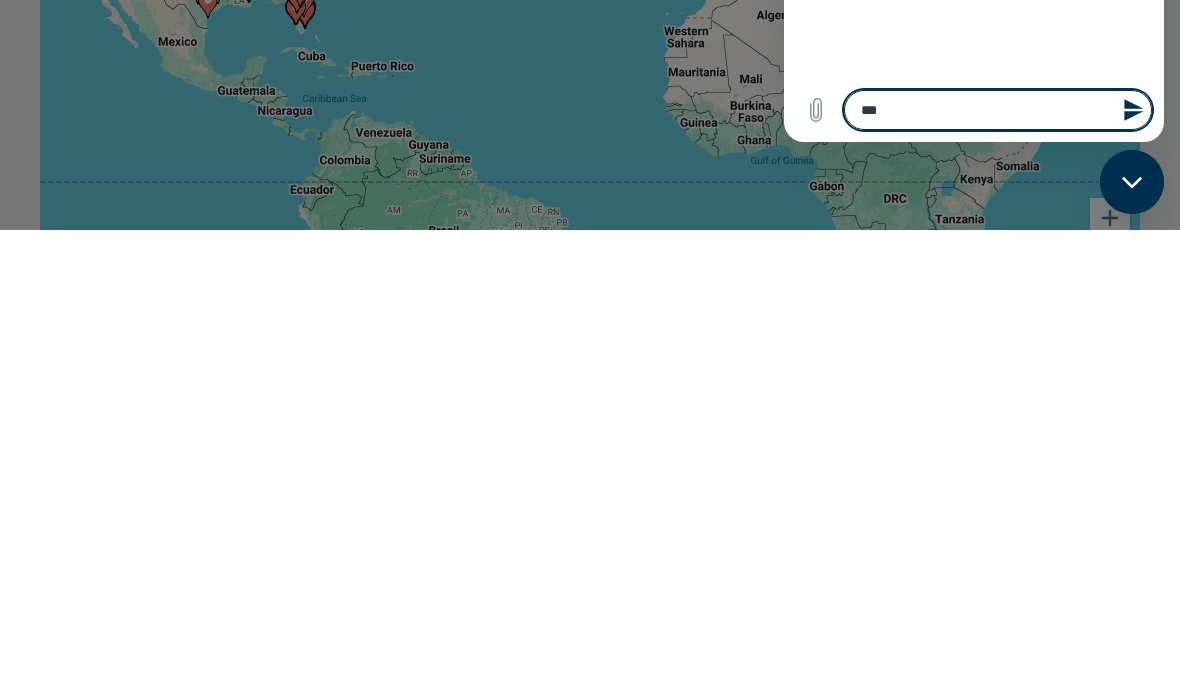 type on "**" 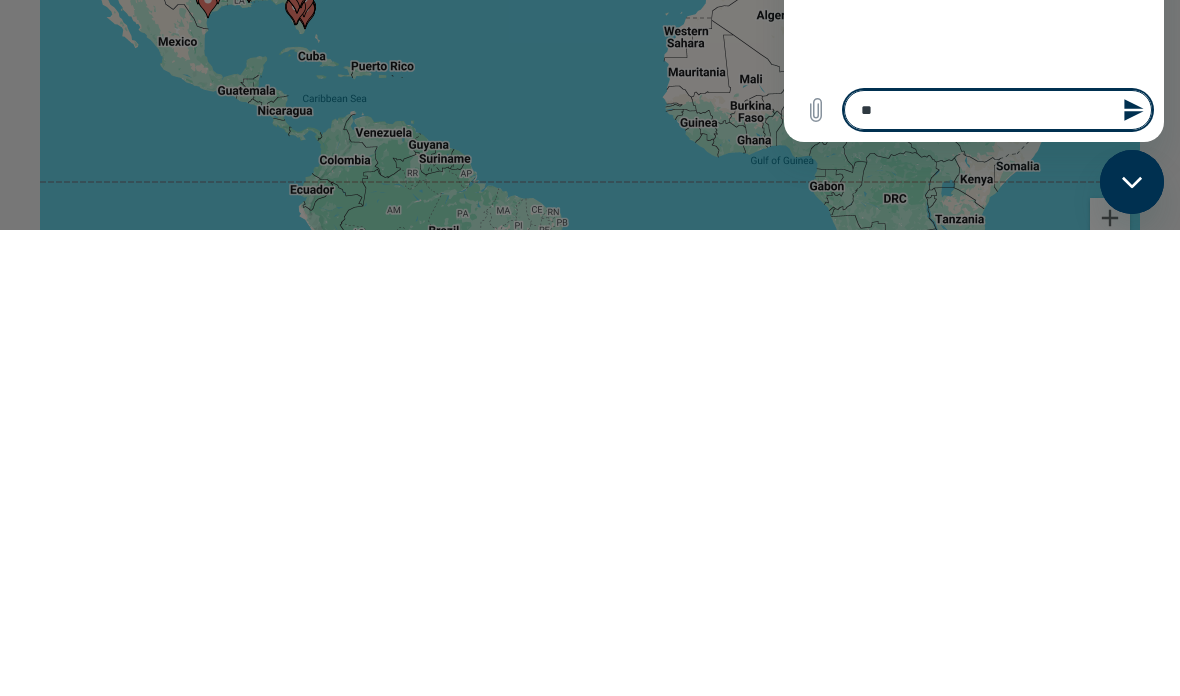 type on "*" 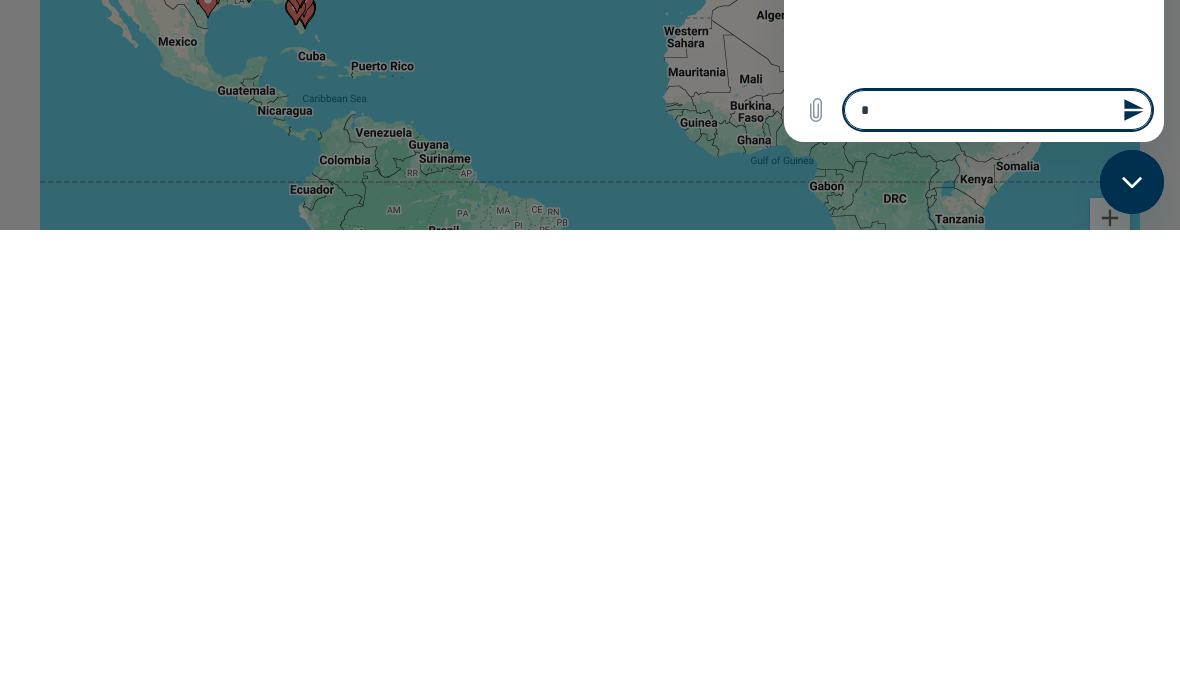 type 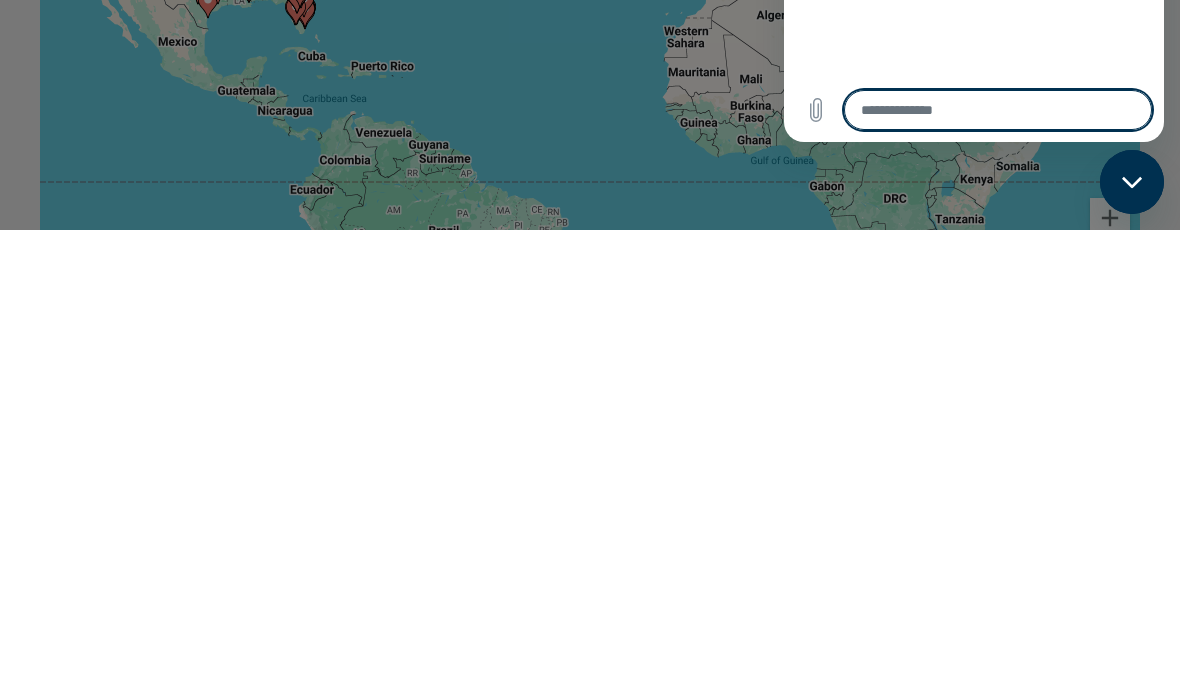 type on "*" 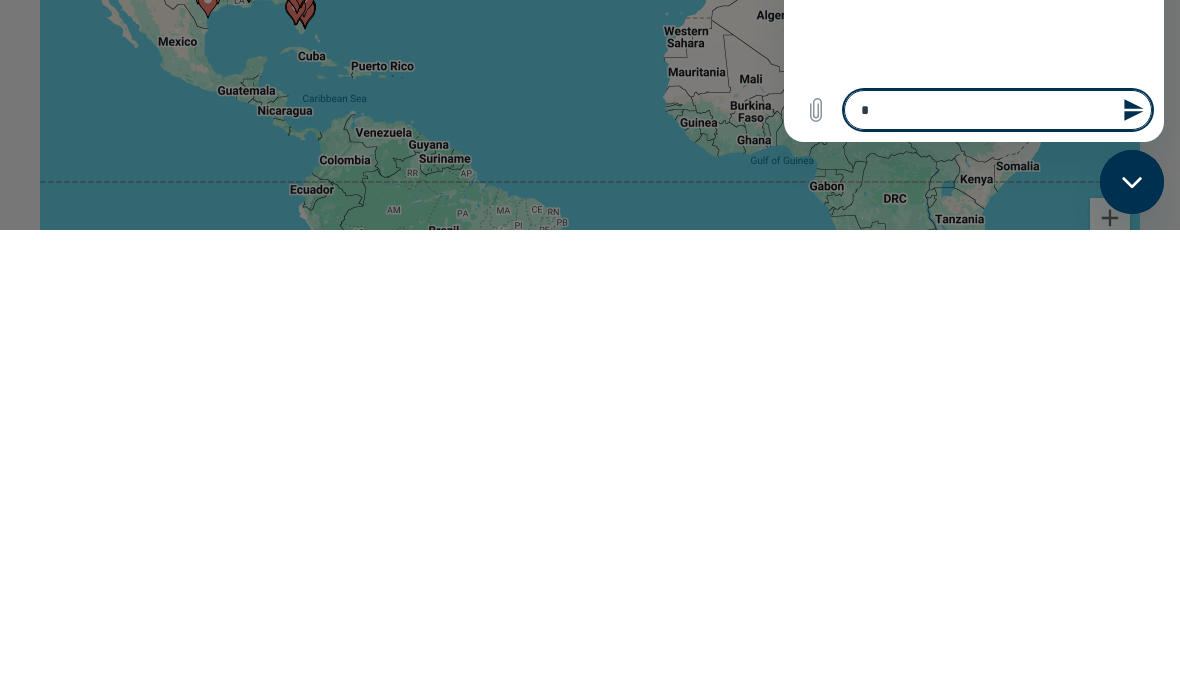 type on "**" 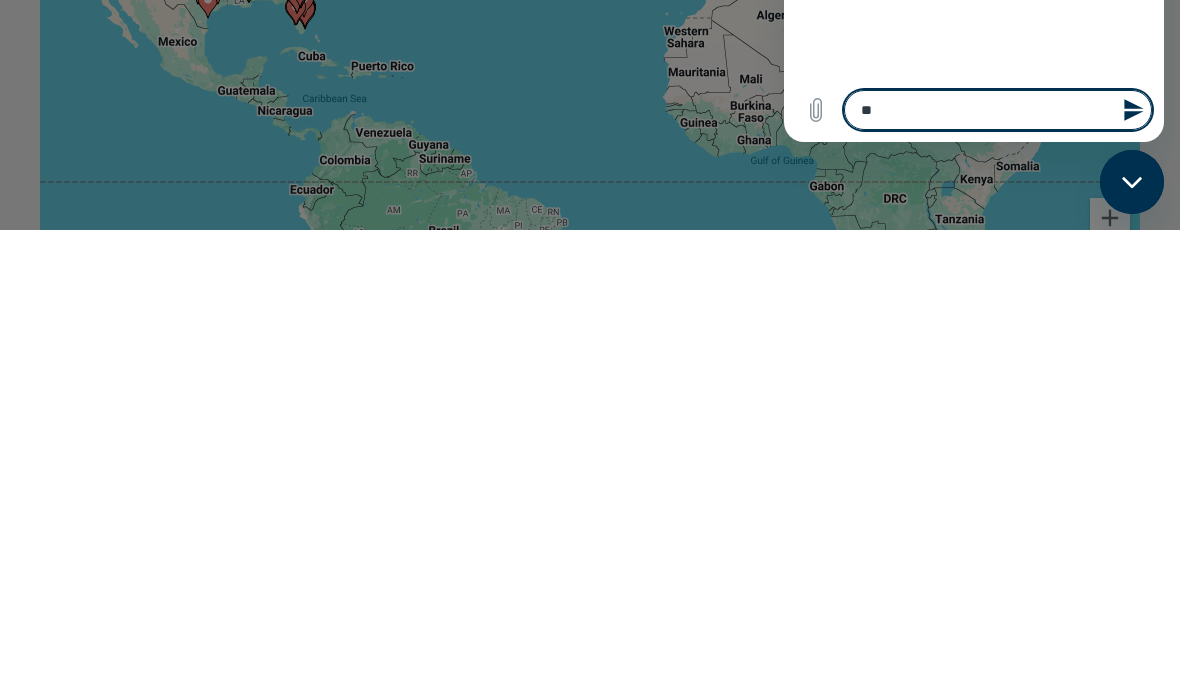 type on "***" 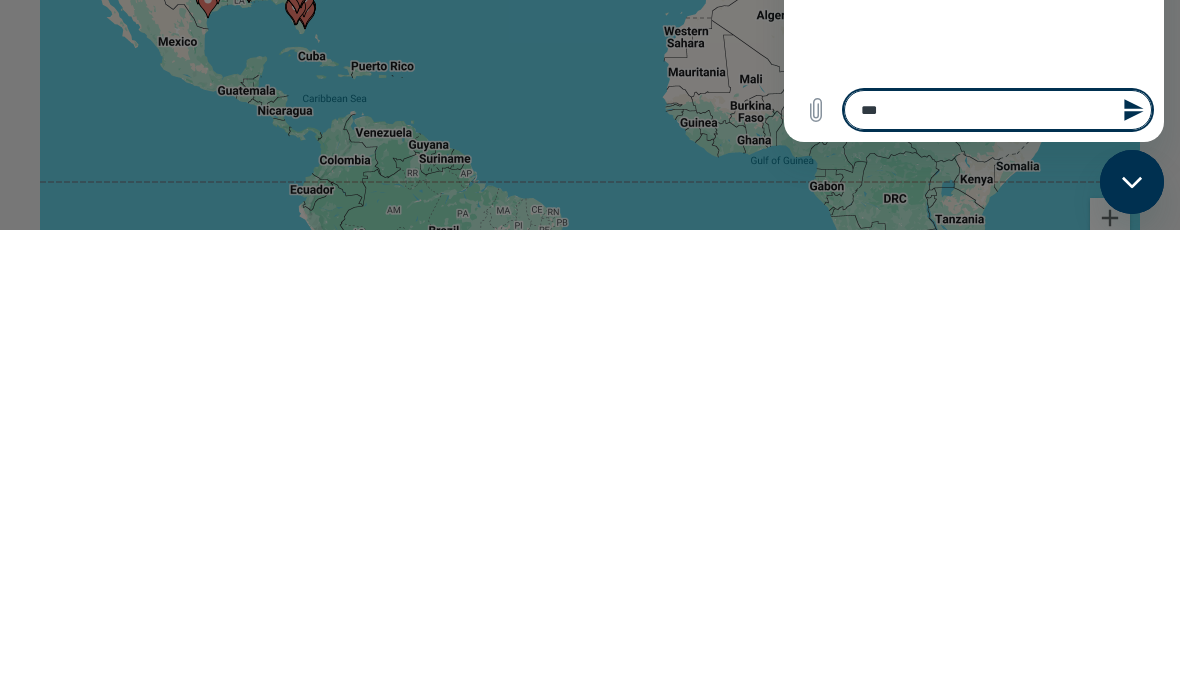 type on "*" 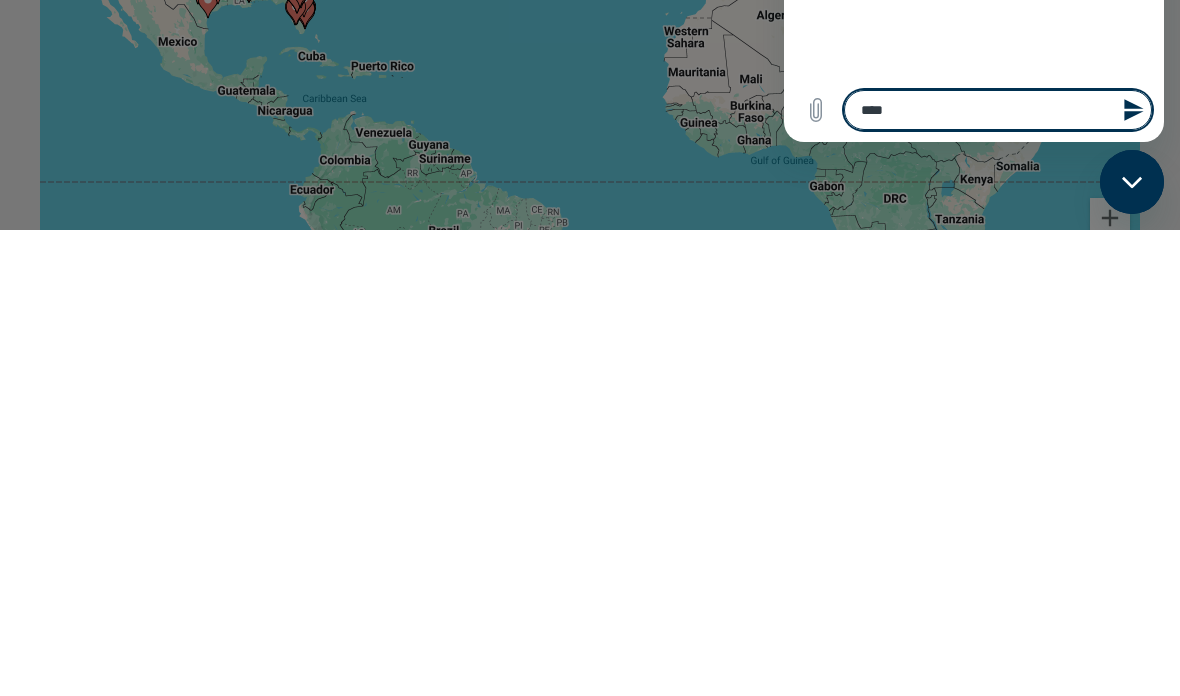 type on "*****" 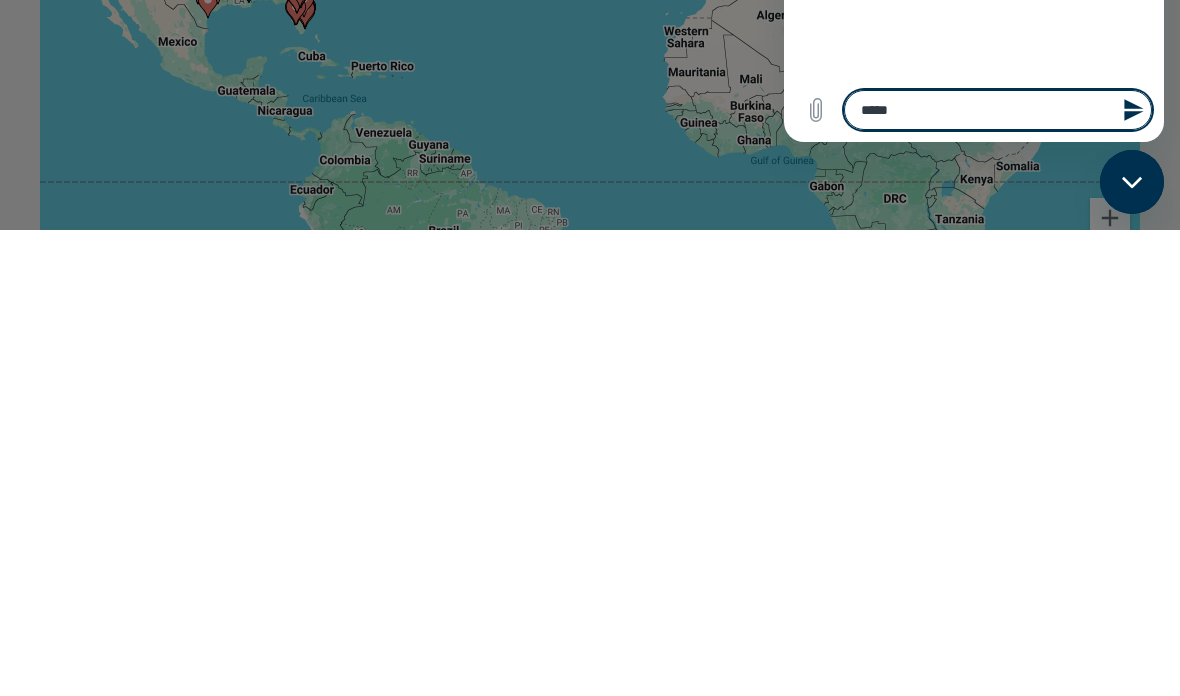 type on "*" 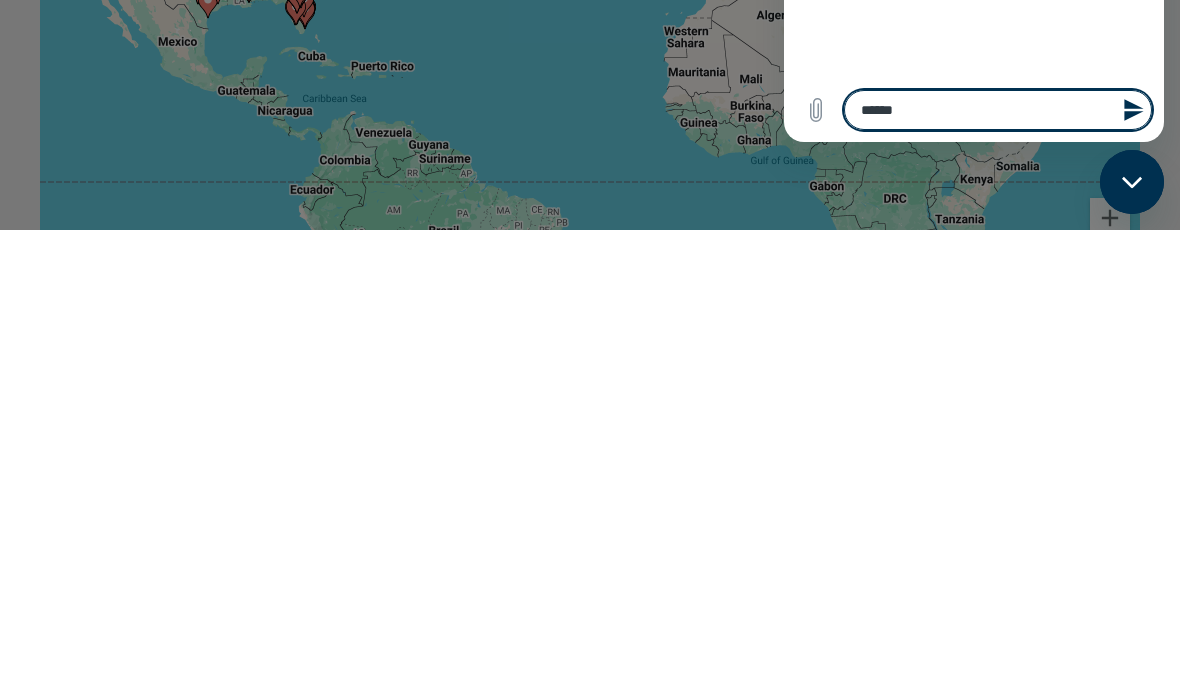 type on "*" 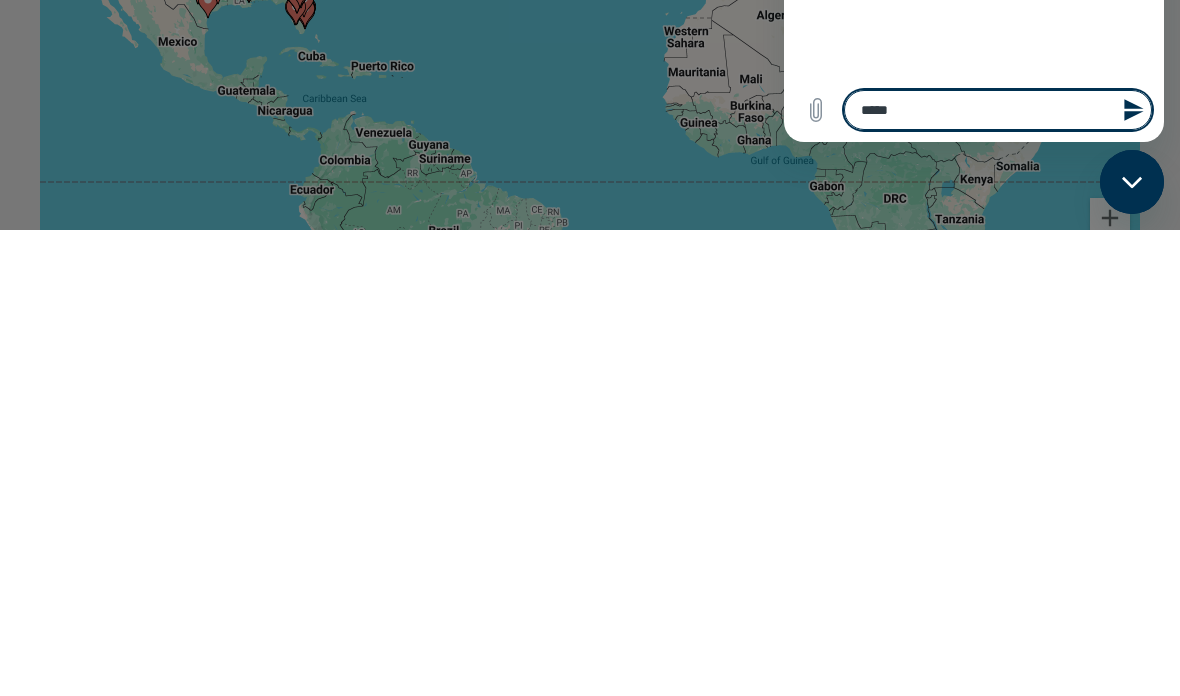 type on "*" 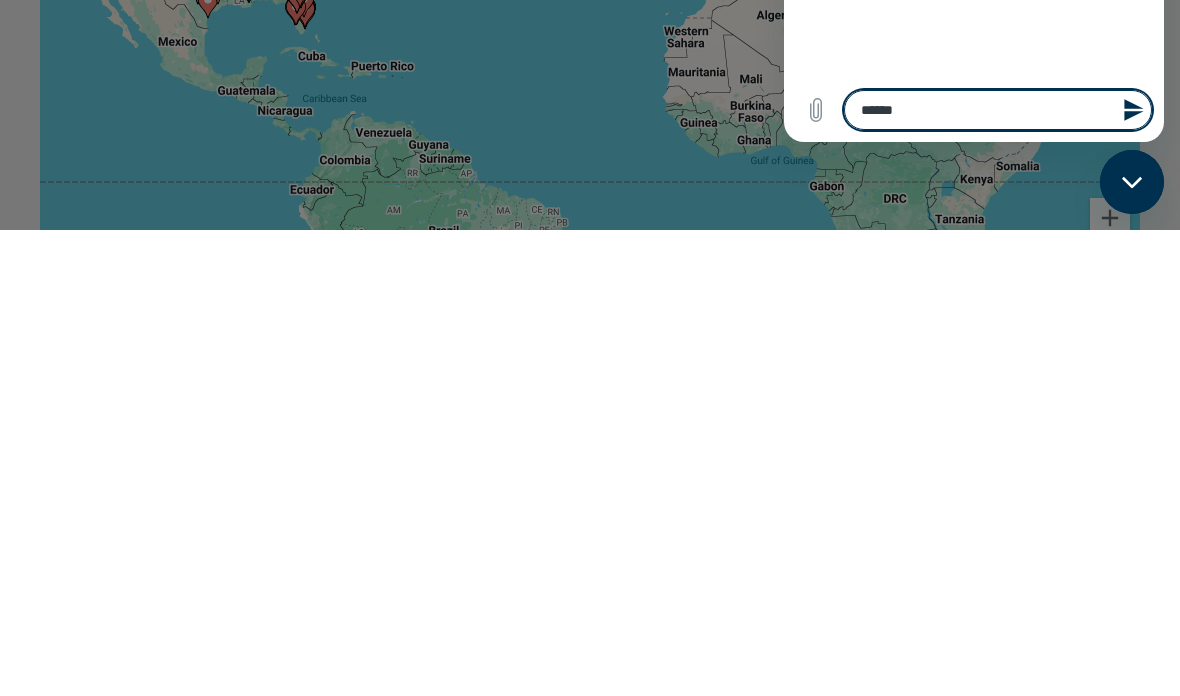 type on "*" 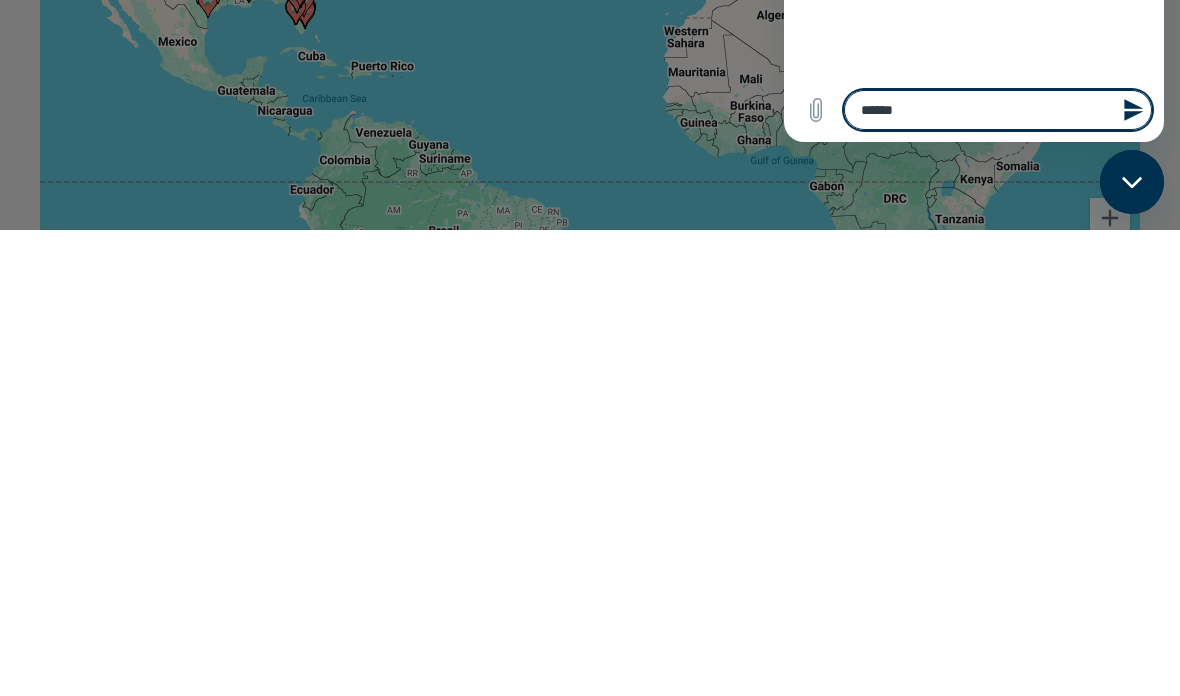 type on "*" 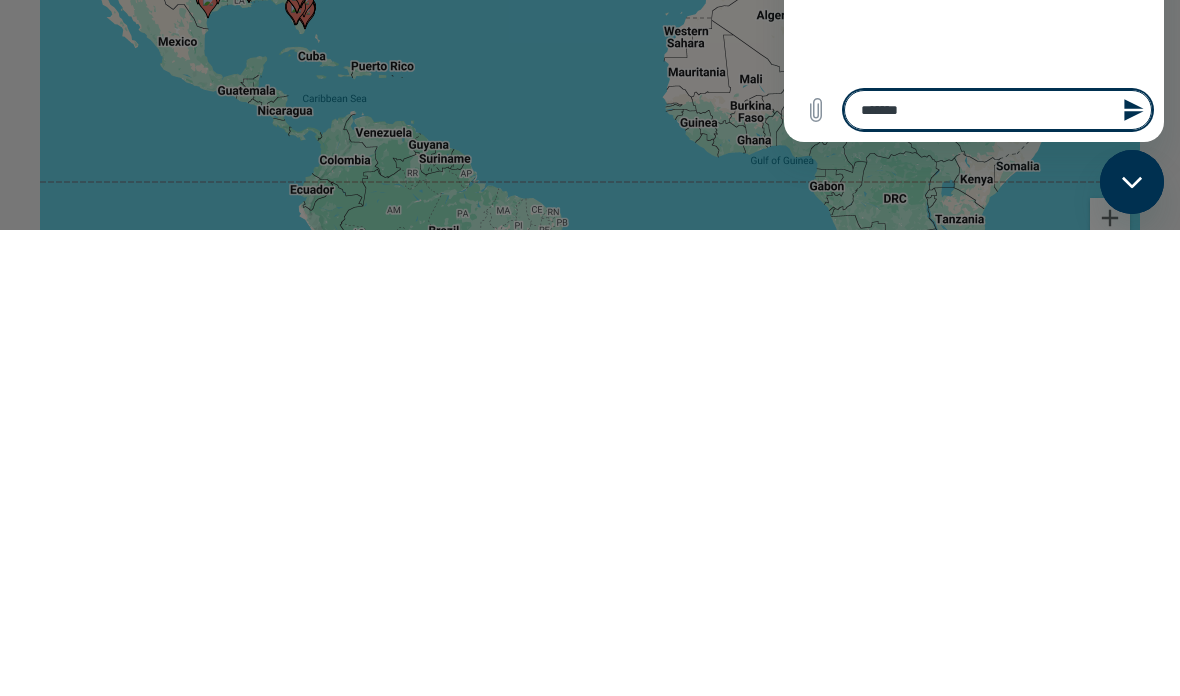 type on "********" 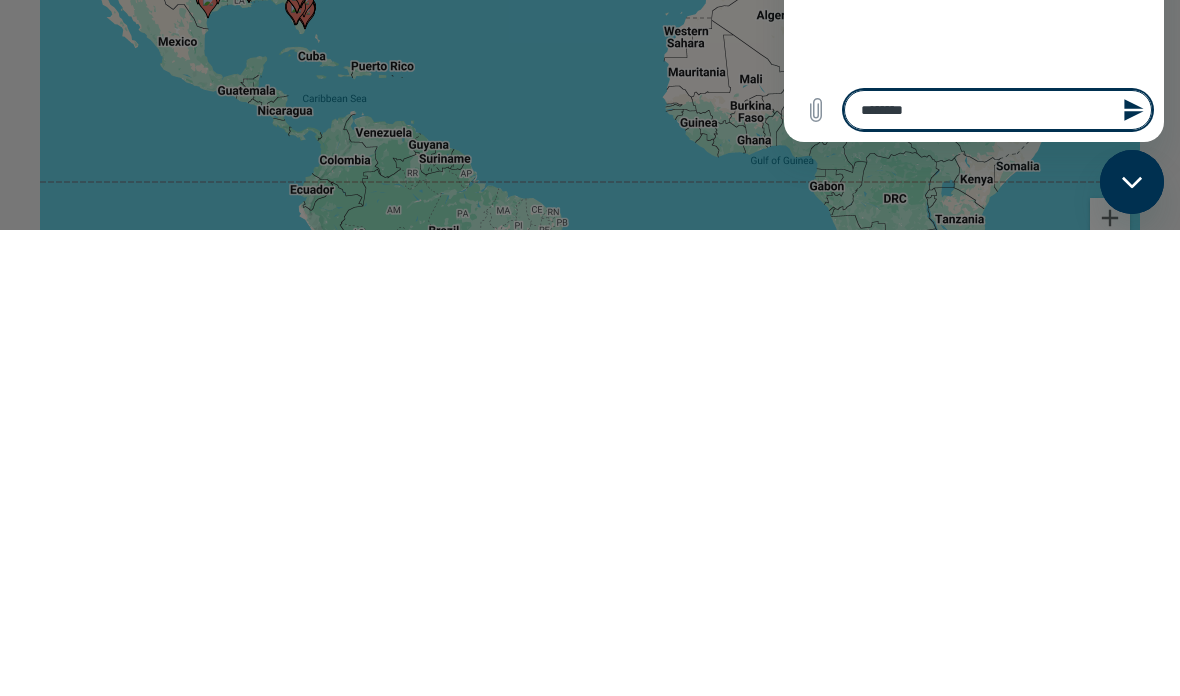 type on "*********" 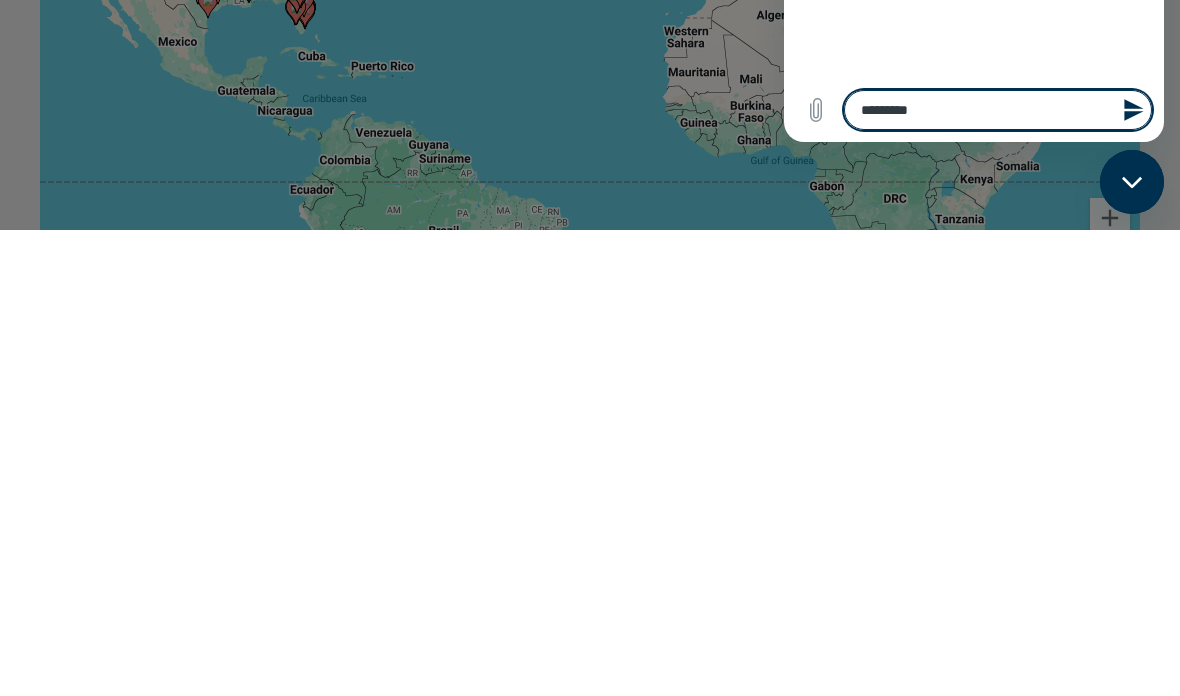 type on "**********" 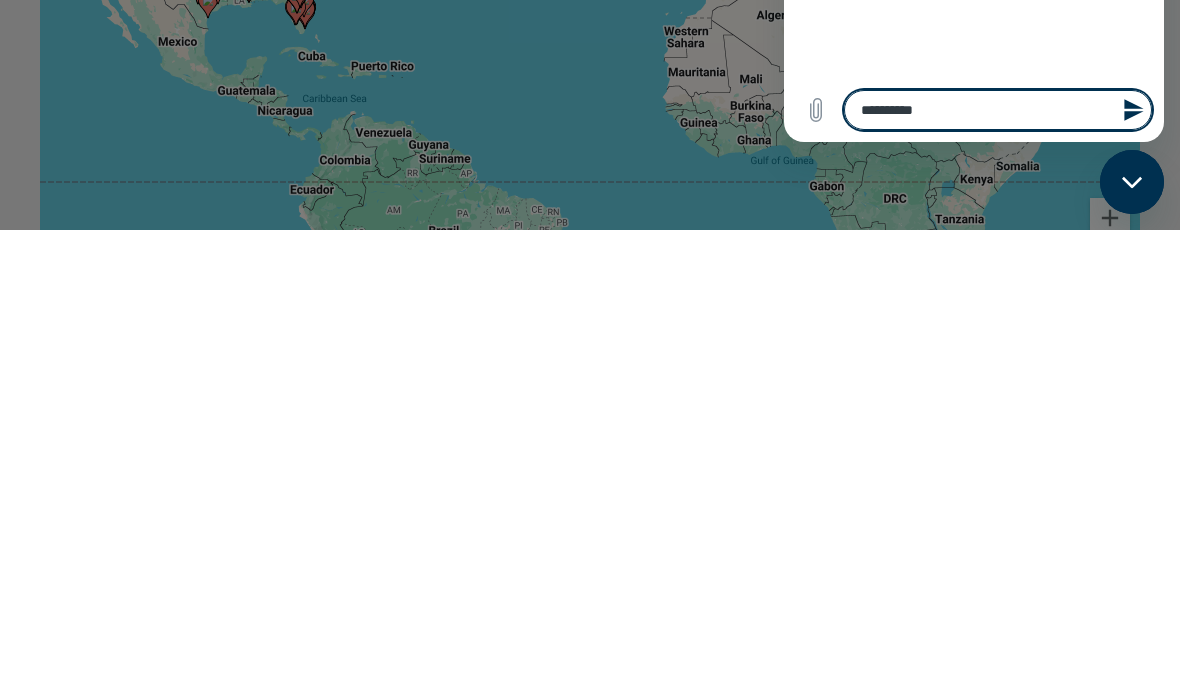 type on "**********" 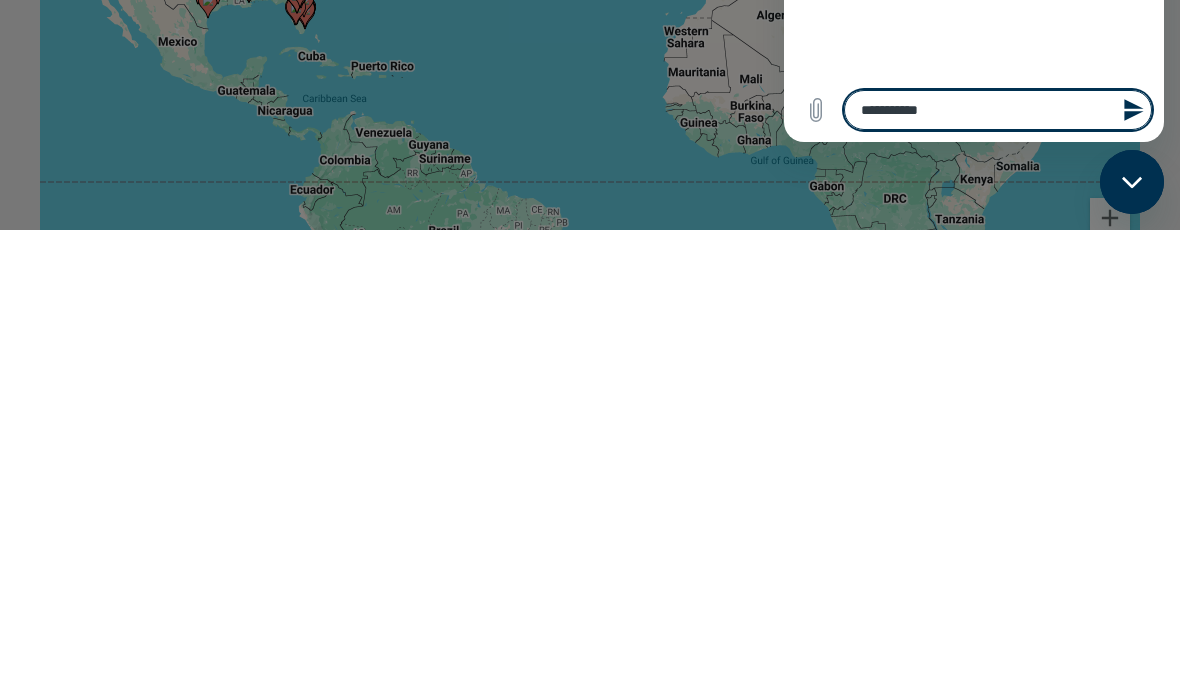 type on "**********" 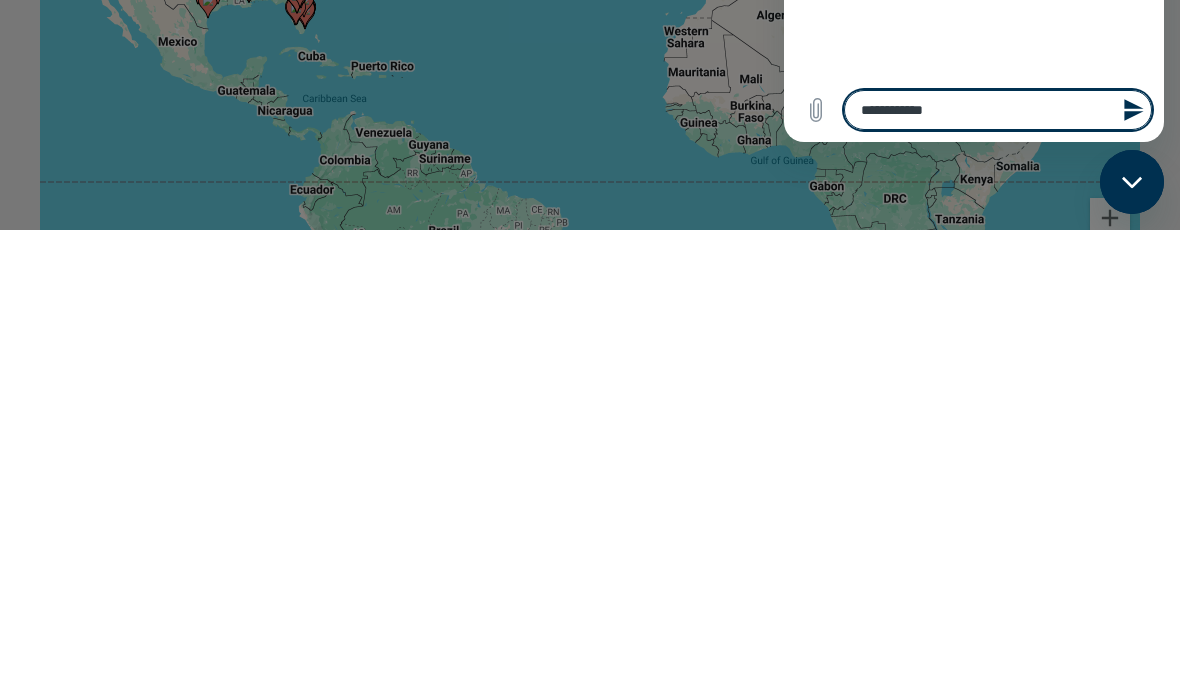 type on "**********" 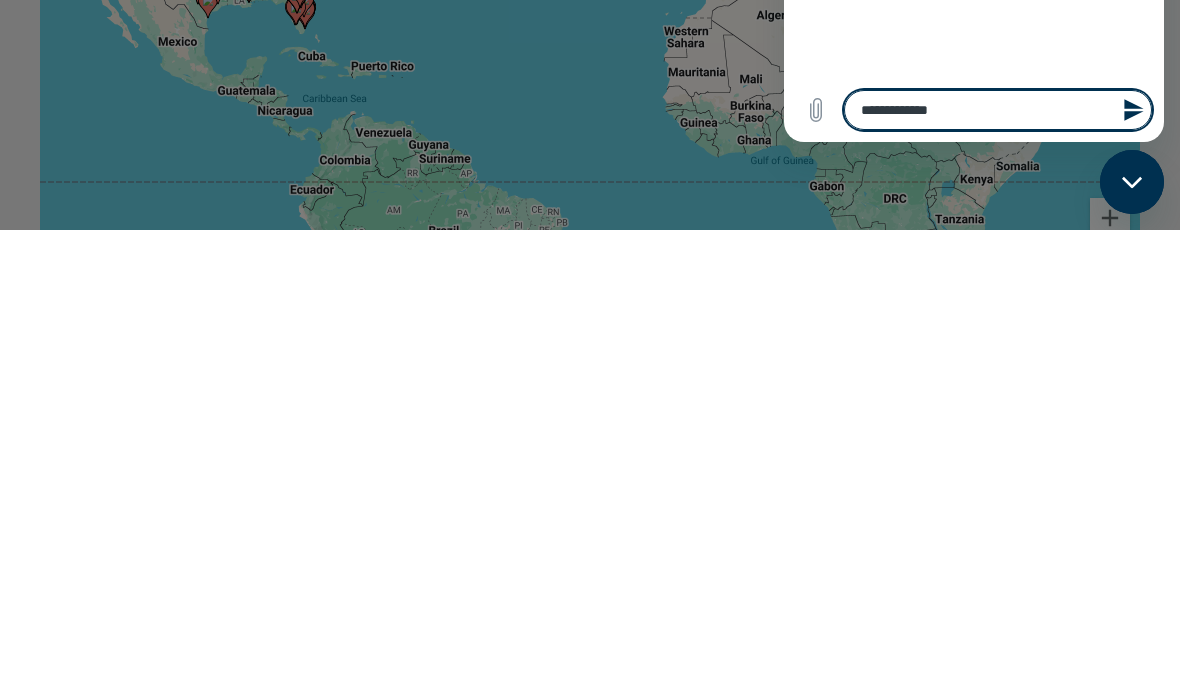 type on "**********" 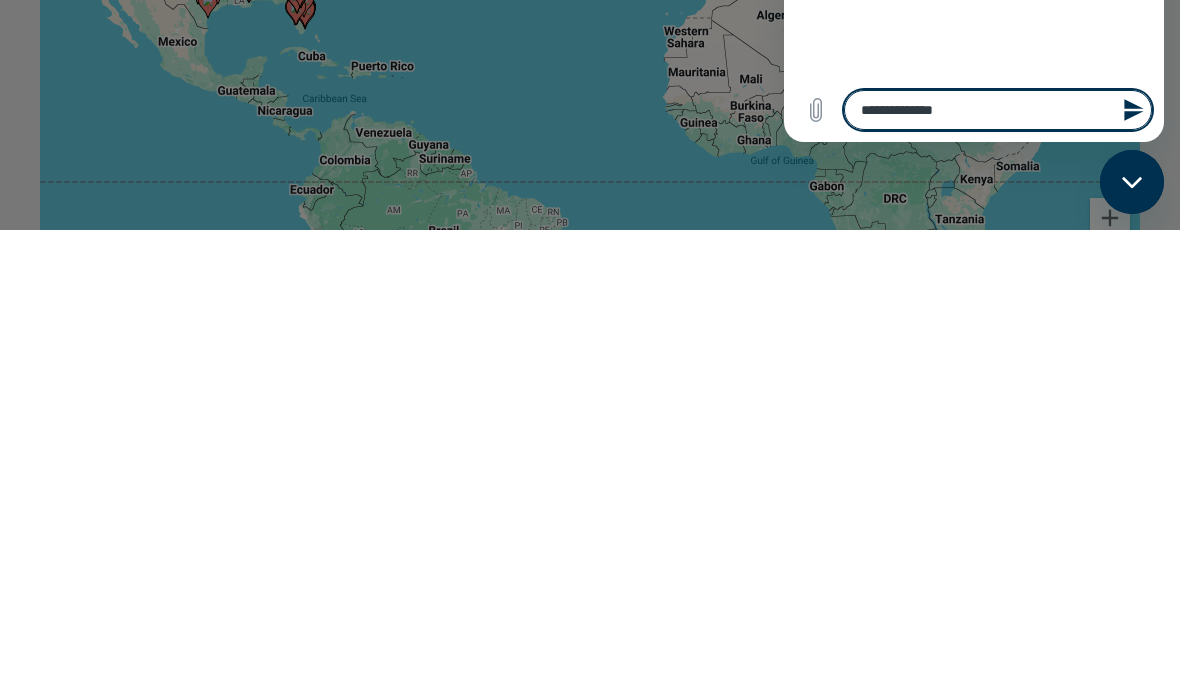 type on "*" 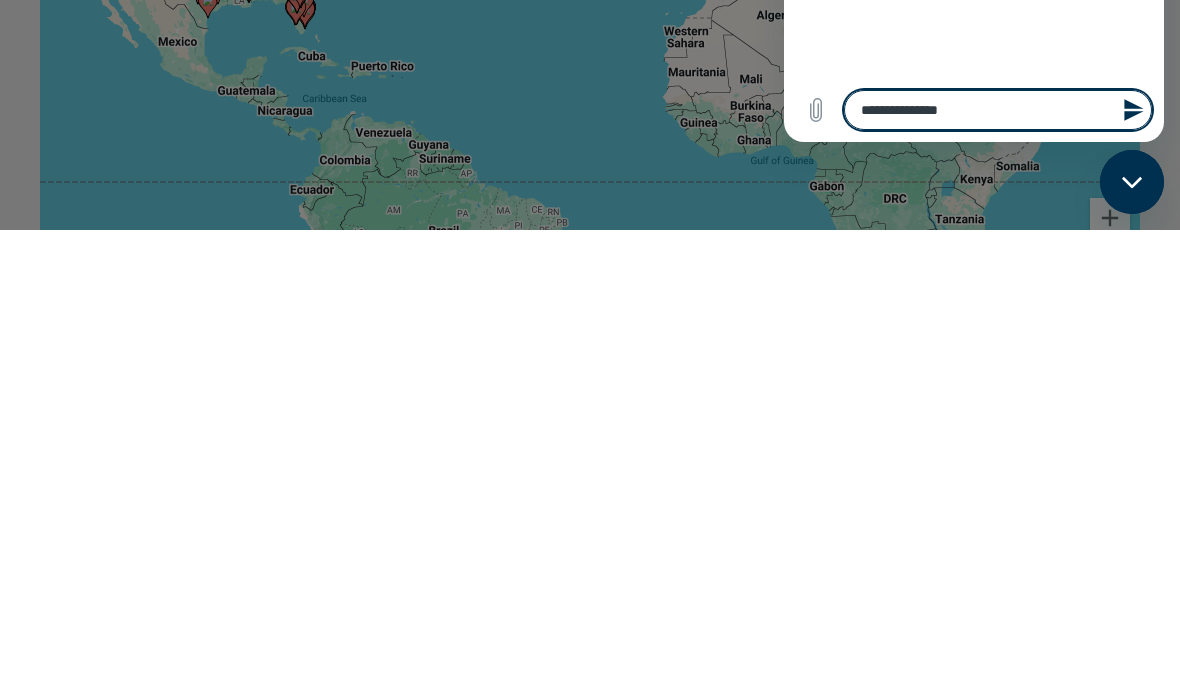 type on "**********" 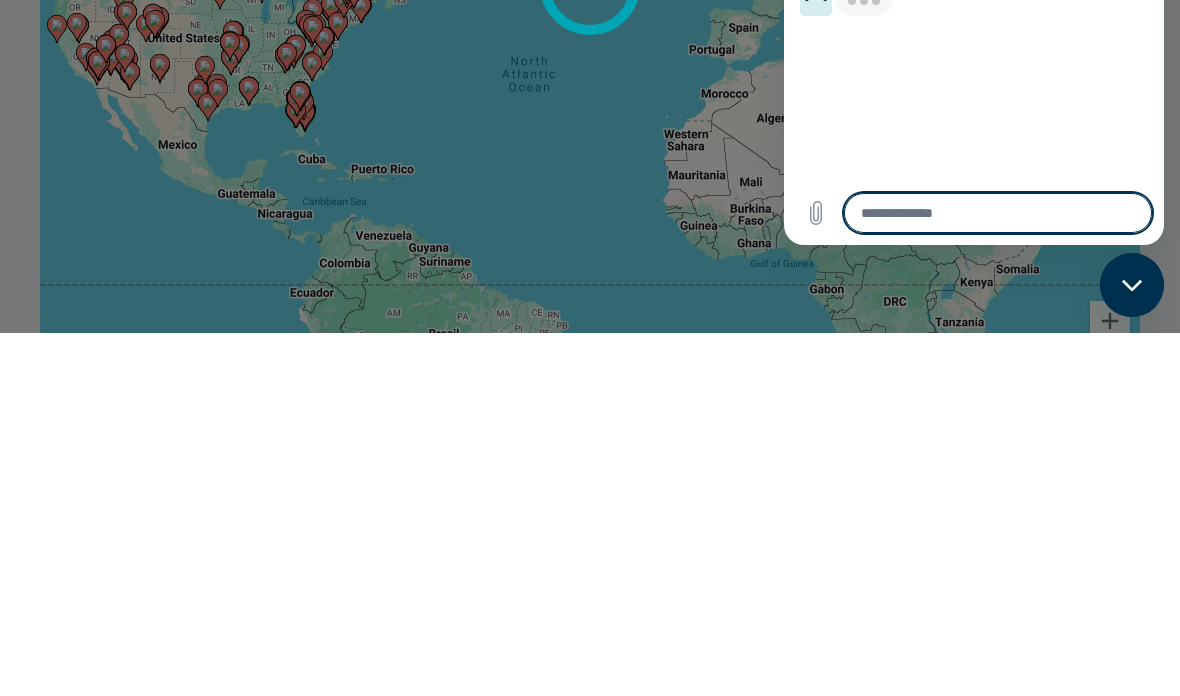 type on "*" 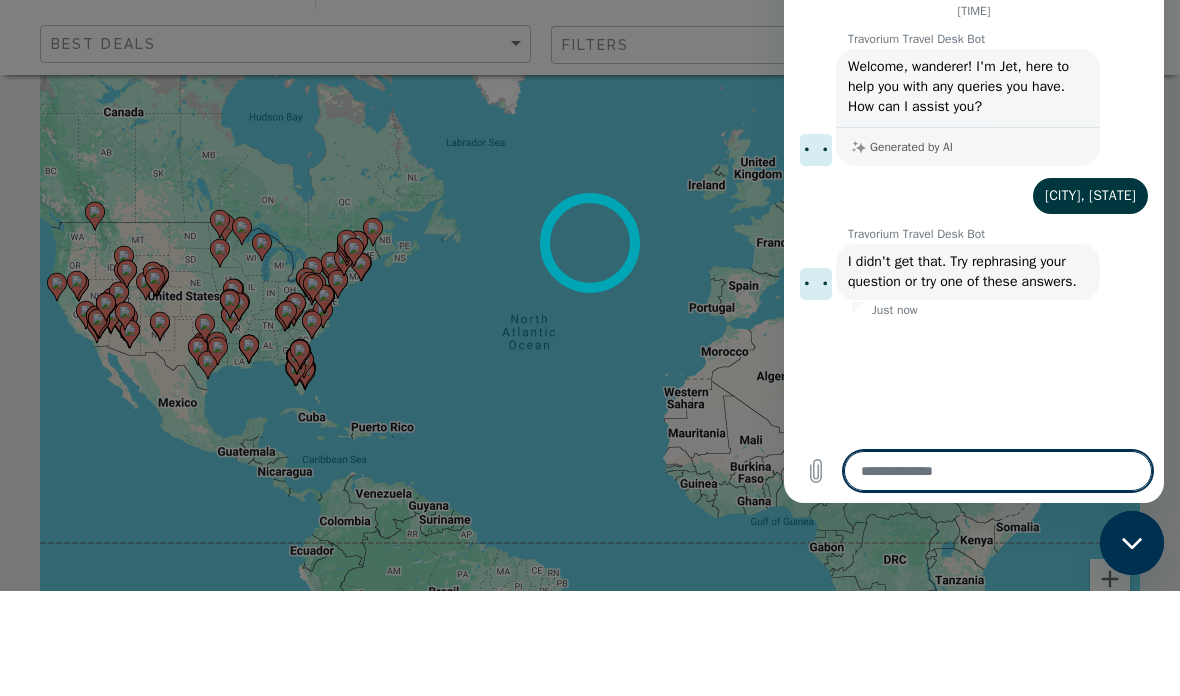 scroll, scrollTop: 0, scrollLeft: 0, axis: both 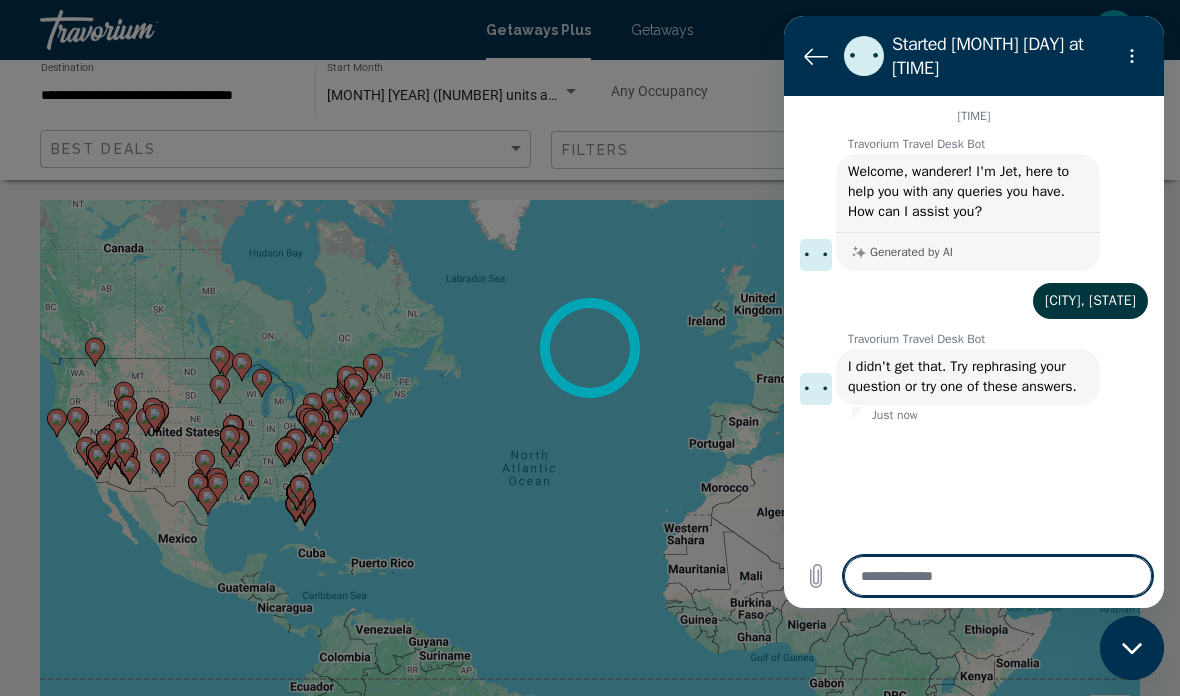 click on "Travorium Travel Desk Bot" at bounding box center (1006, 144) 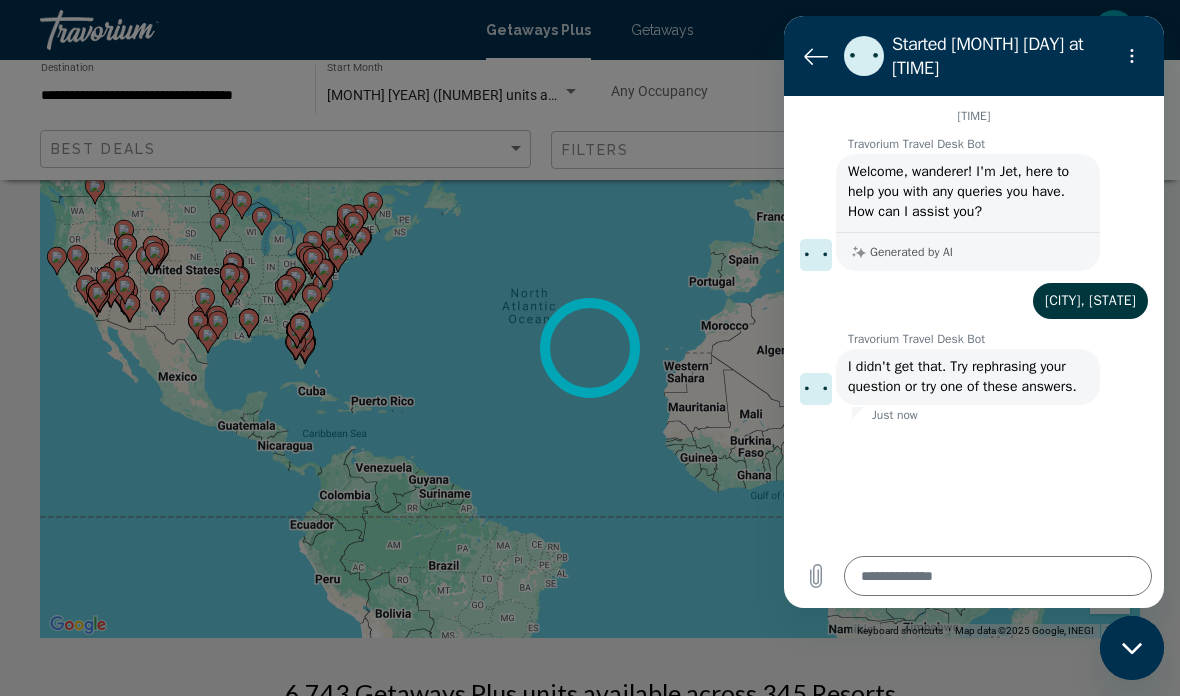 click at bounding box center (590, 348) 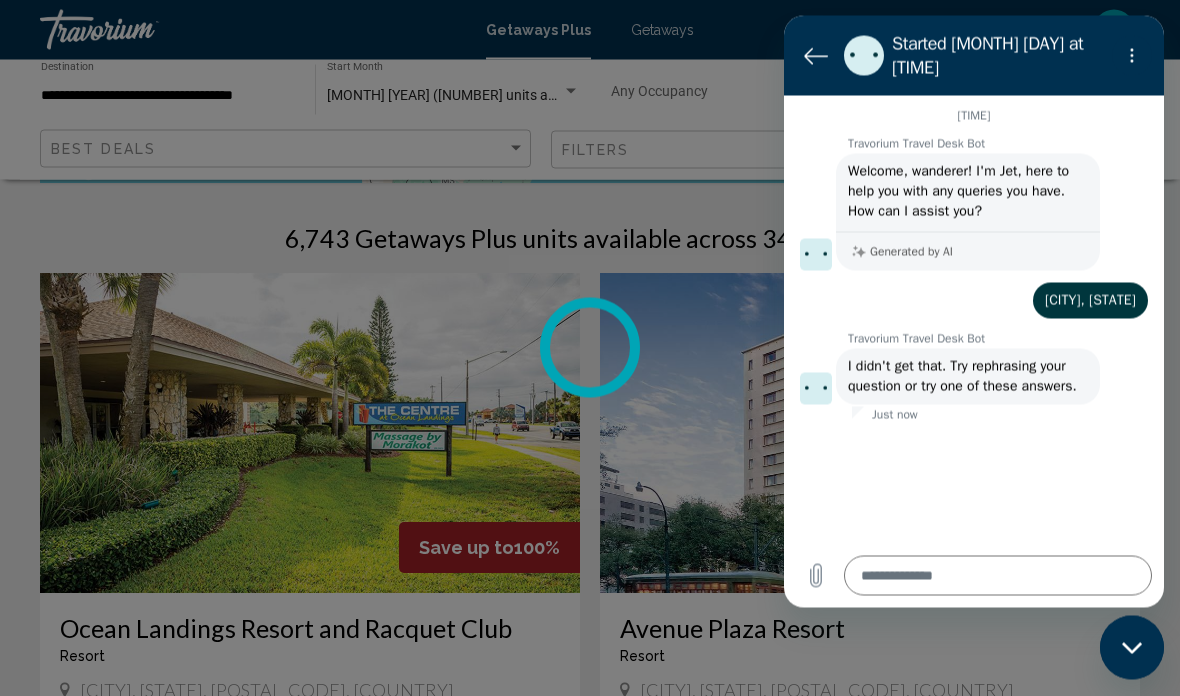 scroll, scrollTop: 654, scrollLeft: 0, axis: vertical 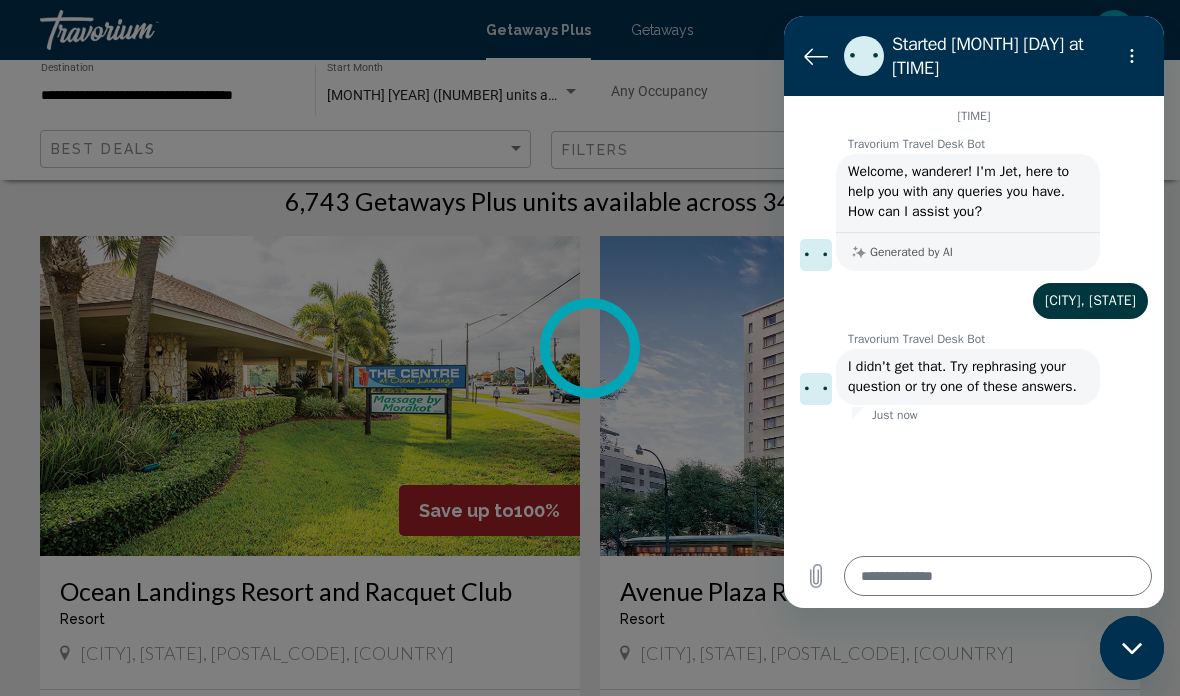 click 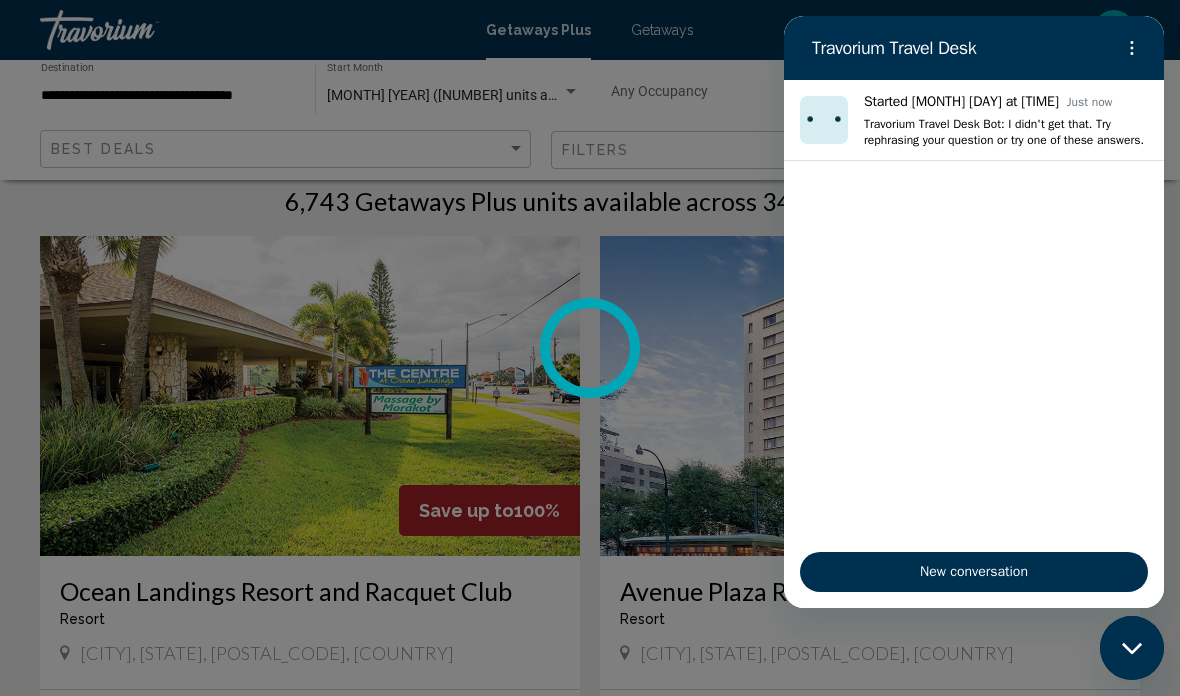 click 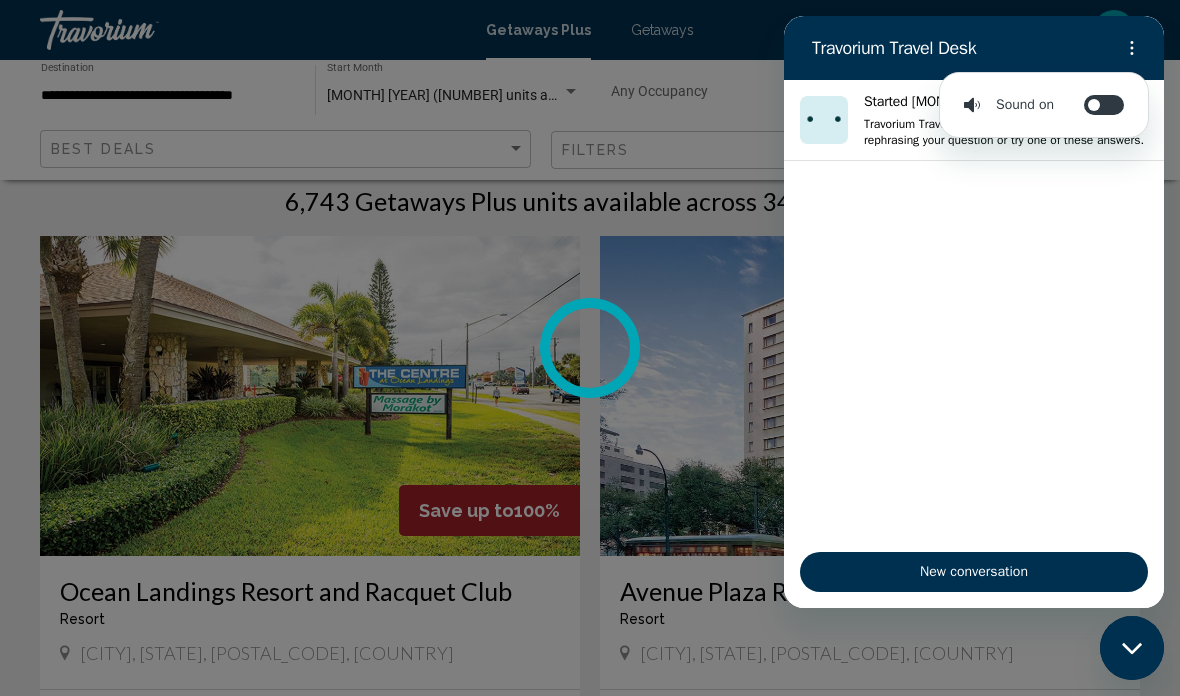 click at bounding box center [590, 348] 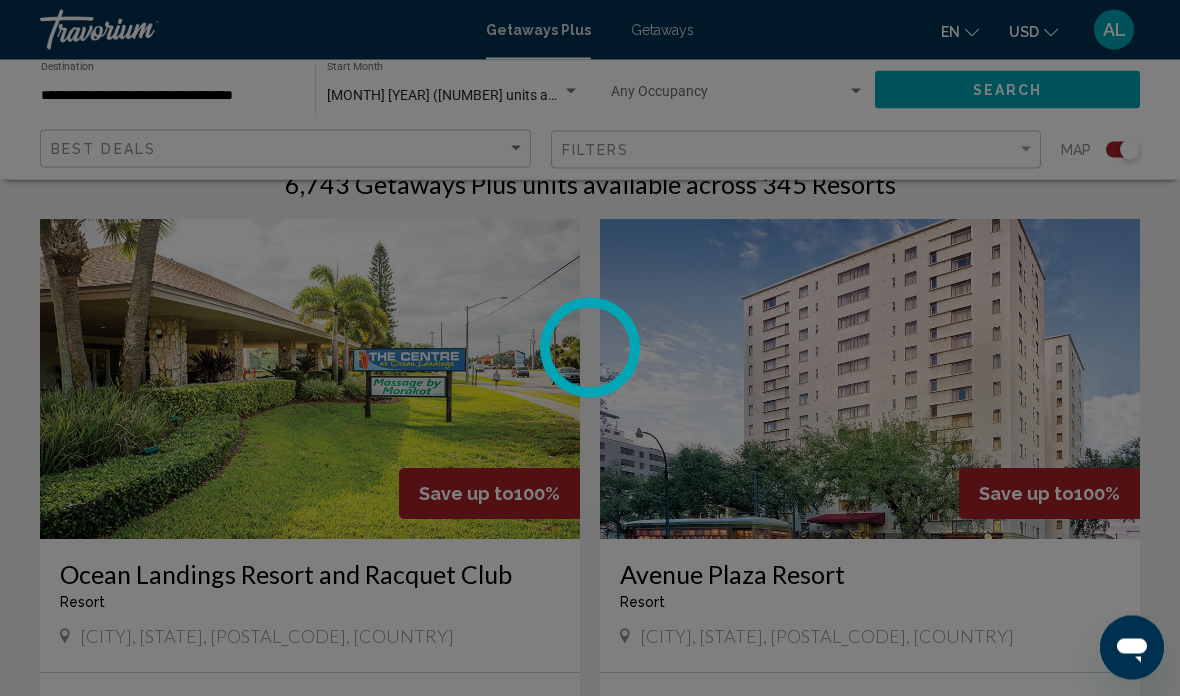 scroll, scrollTop: 648, scrollLeft: 0, axis: vertical 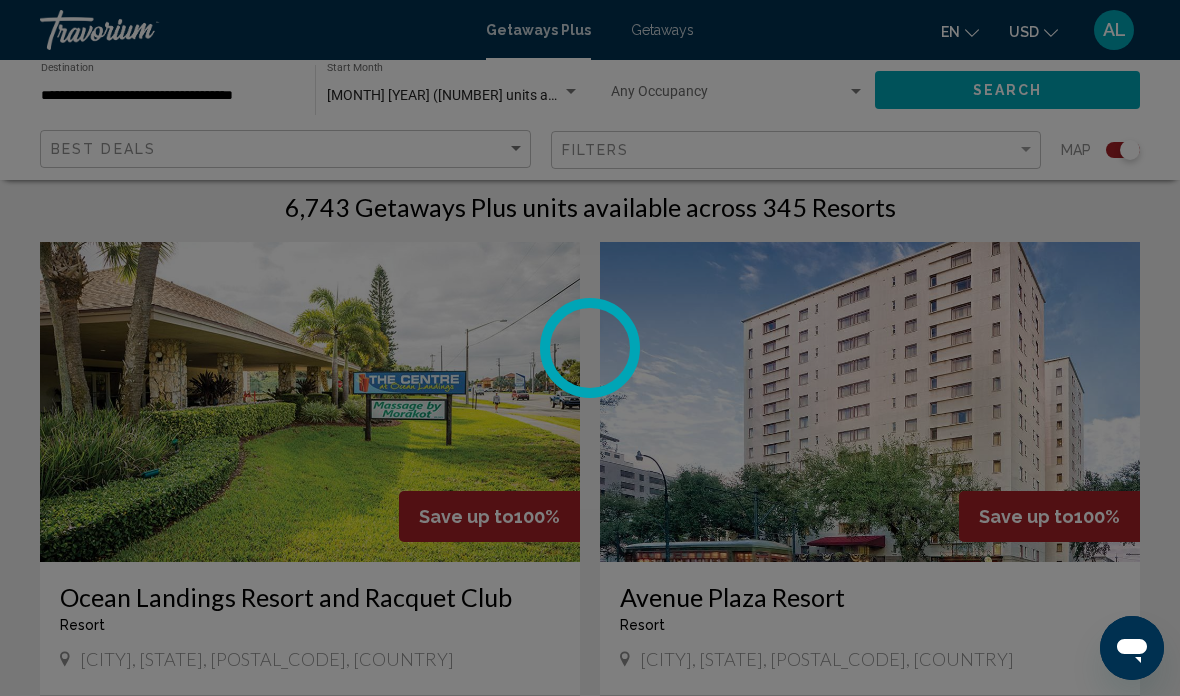 click at bounding box center [590, 348] 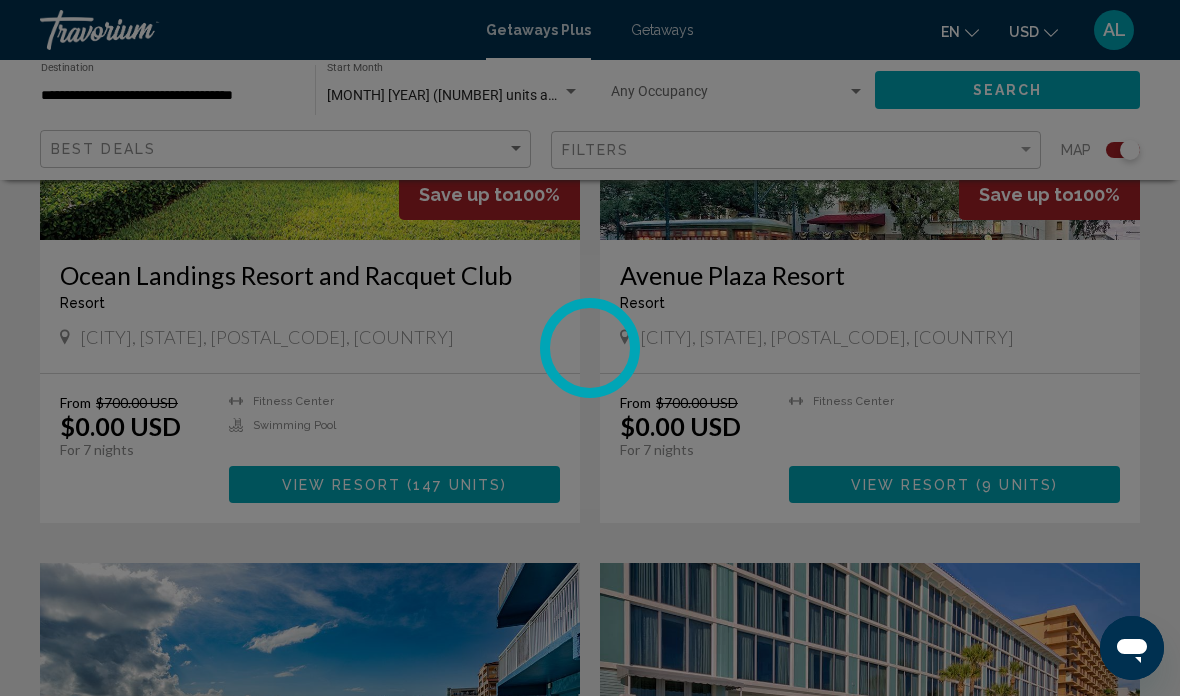 scroll, scrollTop: 1039, scrollLeft: 0, axis: vertical 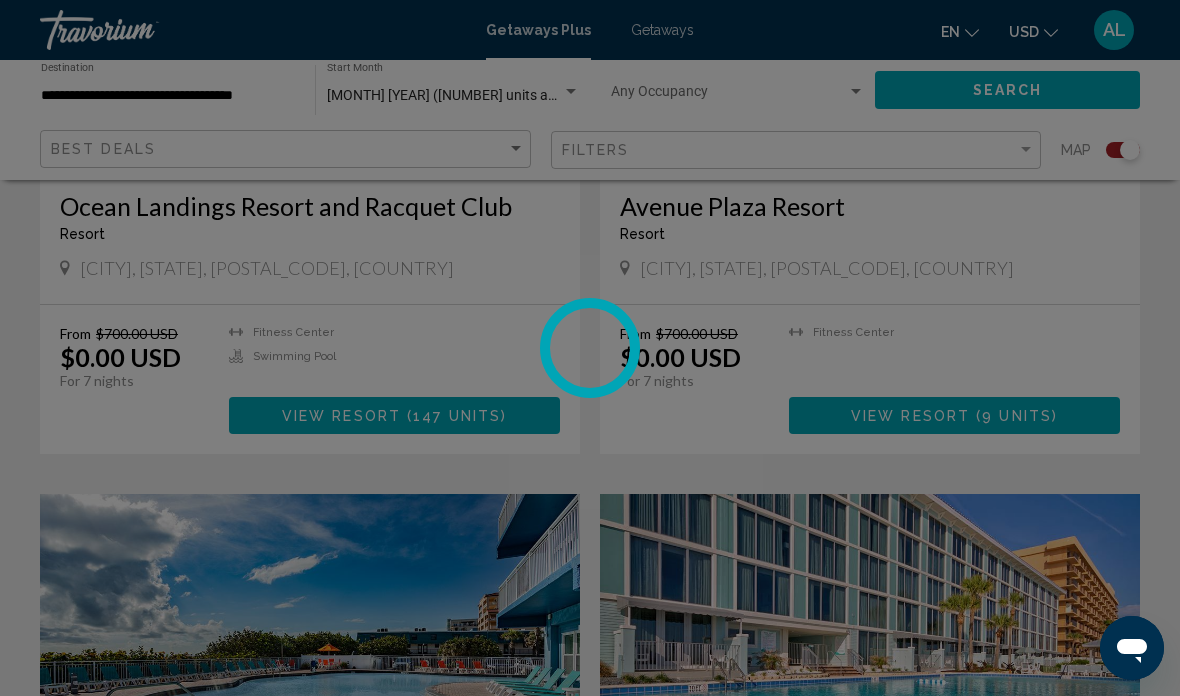 click at bounding box center [590, 348] 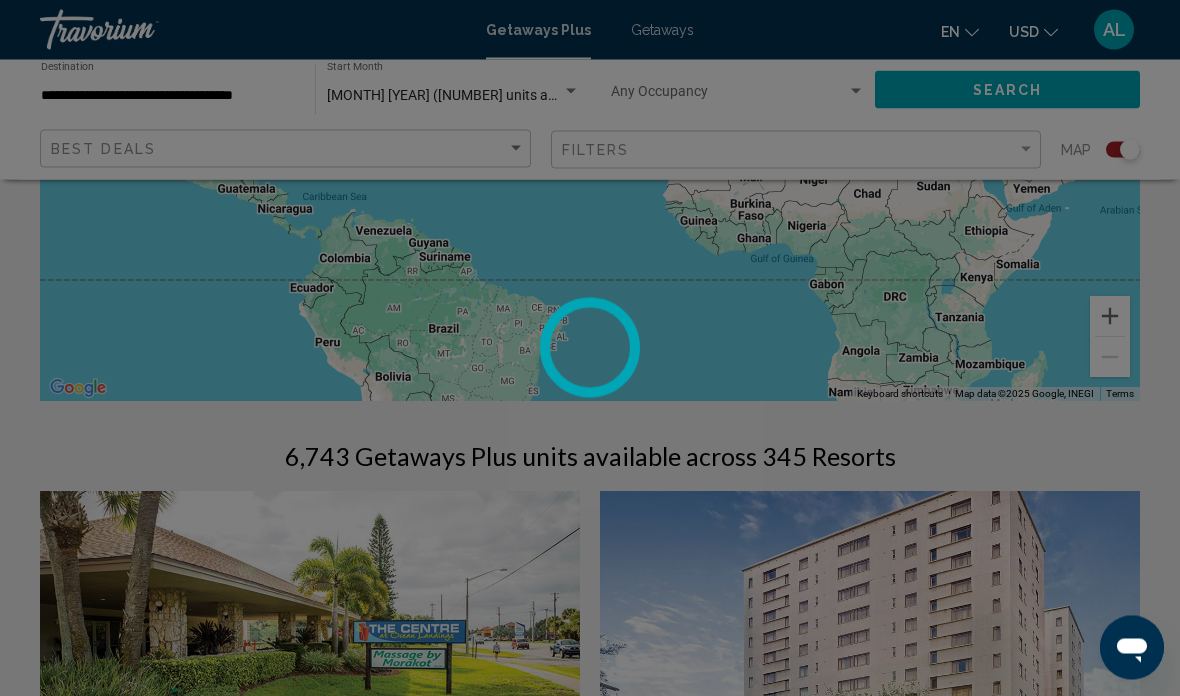 scroll, scrollTop: 398, scrollLeft: 0, axis: vertical 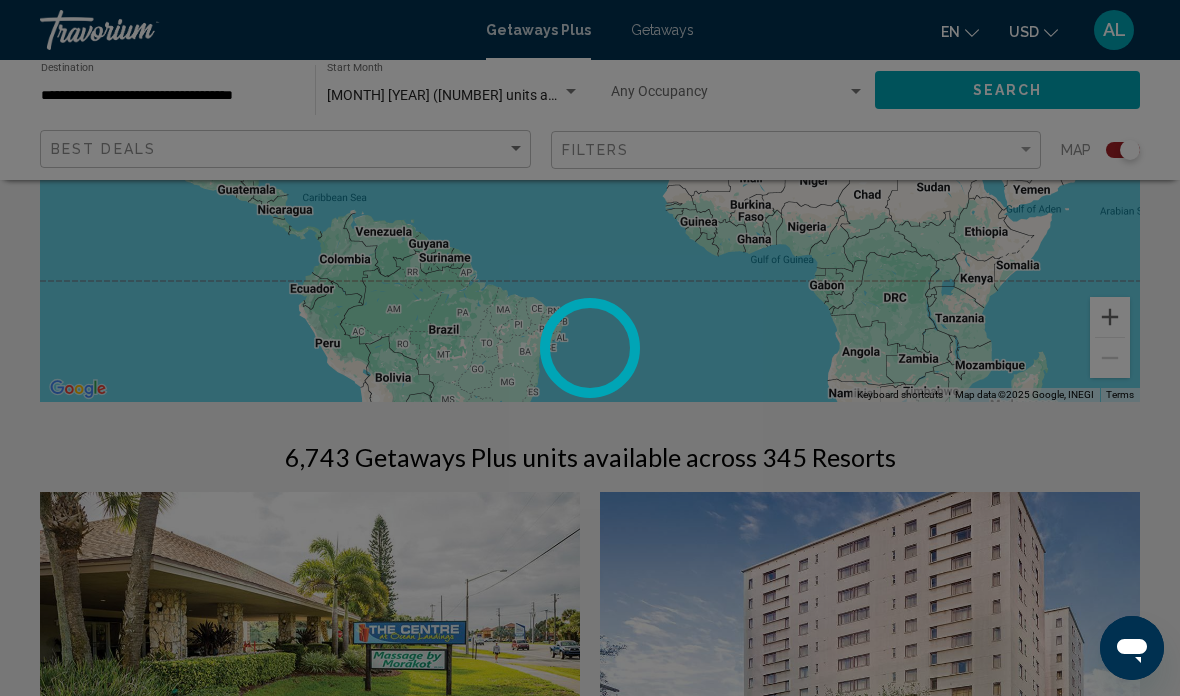 click at bounding box center [590, 348] 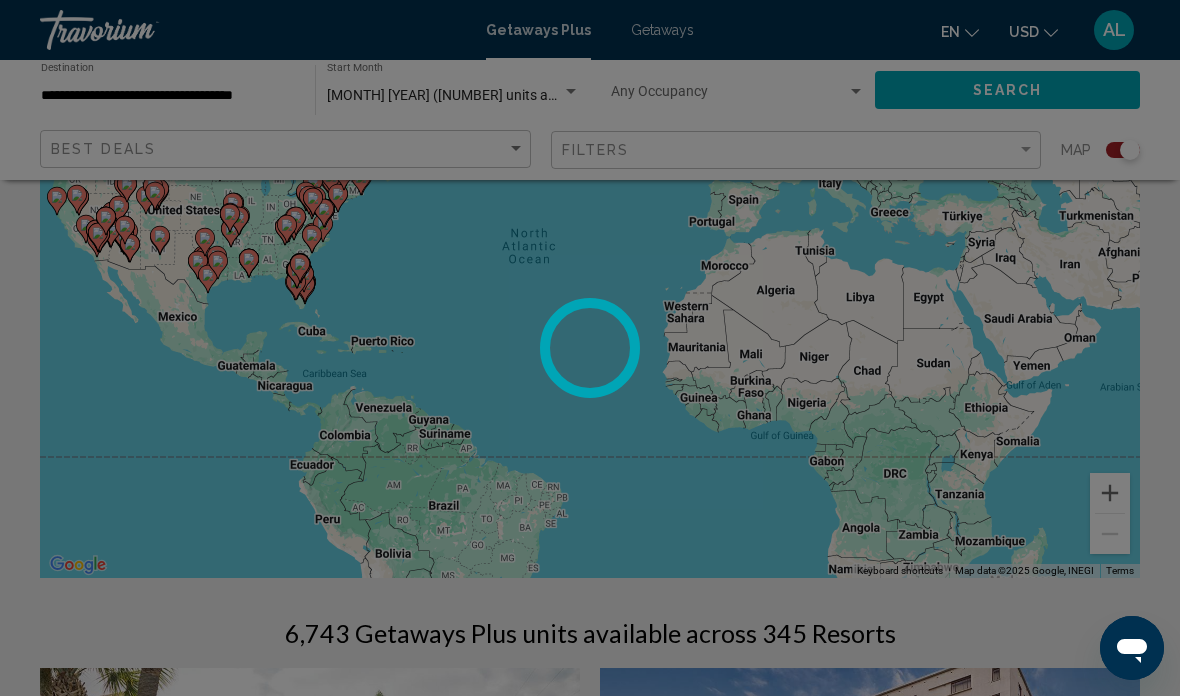 scroll, scrollTop: 214, scrollLeft: 0, axis: vertical 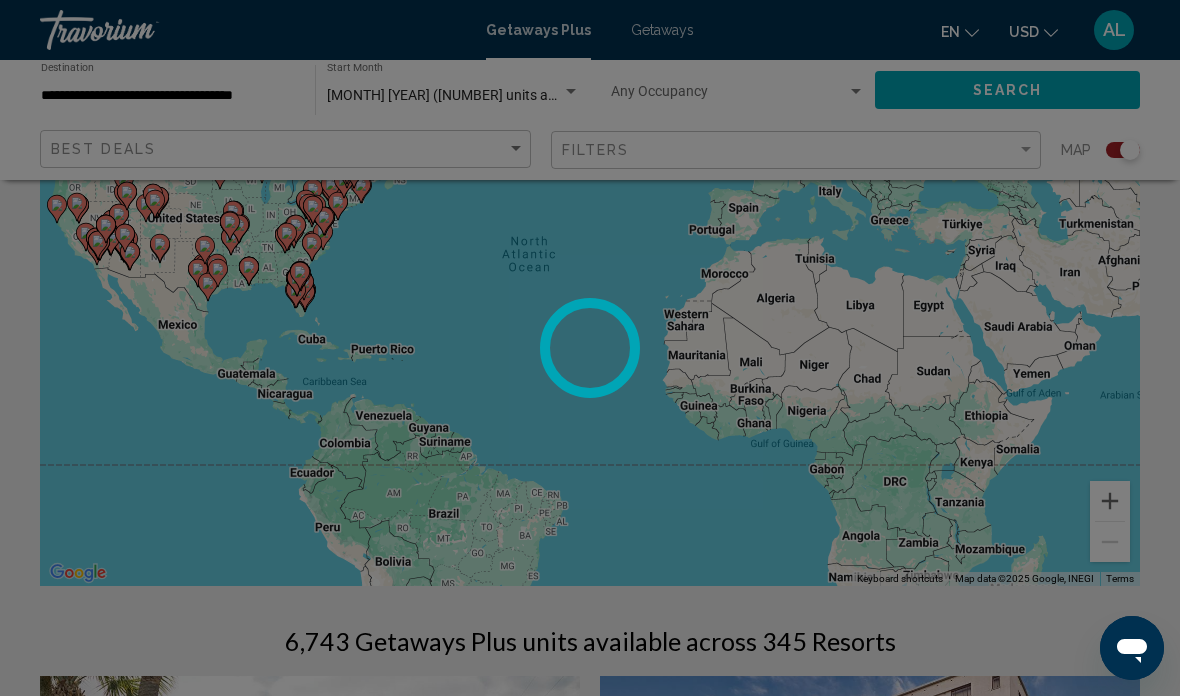 click at bounding box center (590, 348) 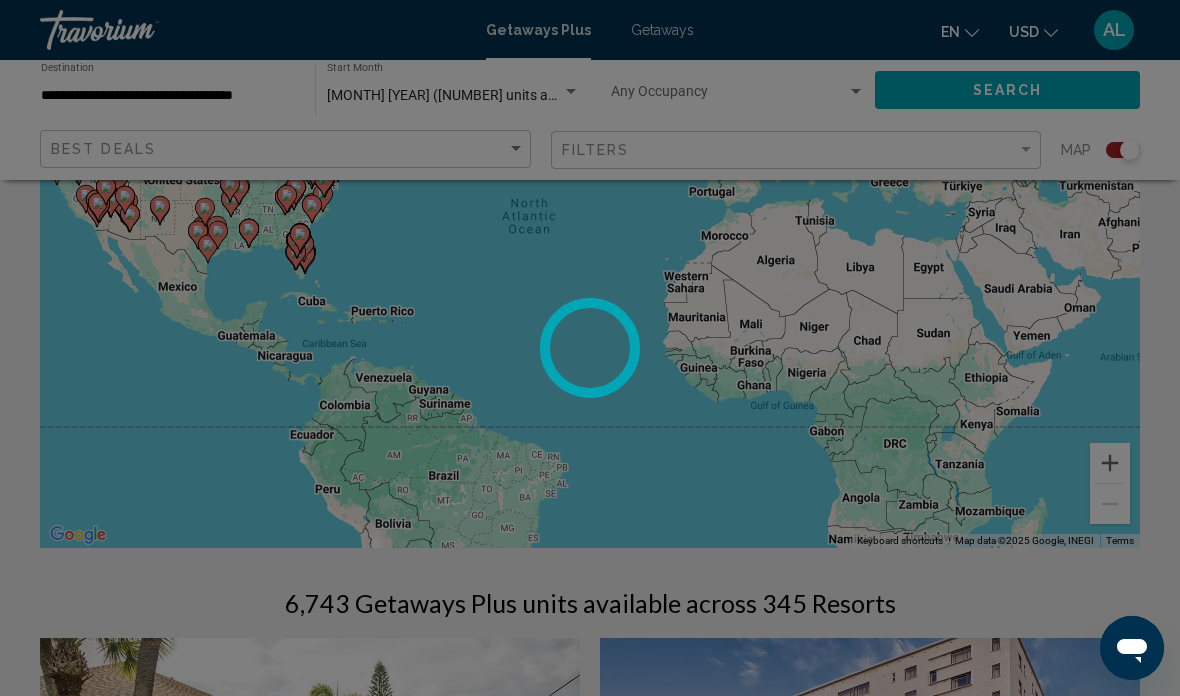 scroll, scrollTop: 268, scrollLeft: 0, axis: vertical 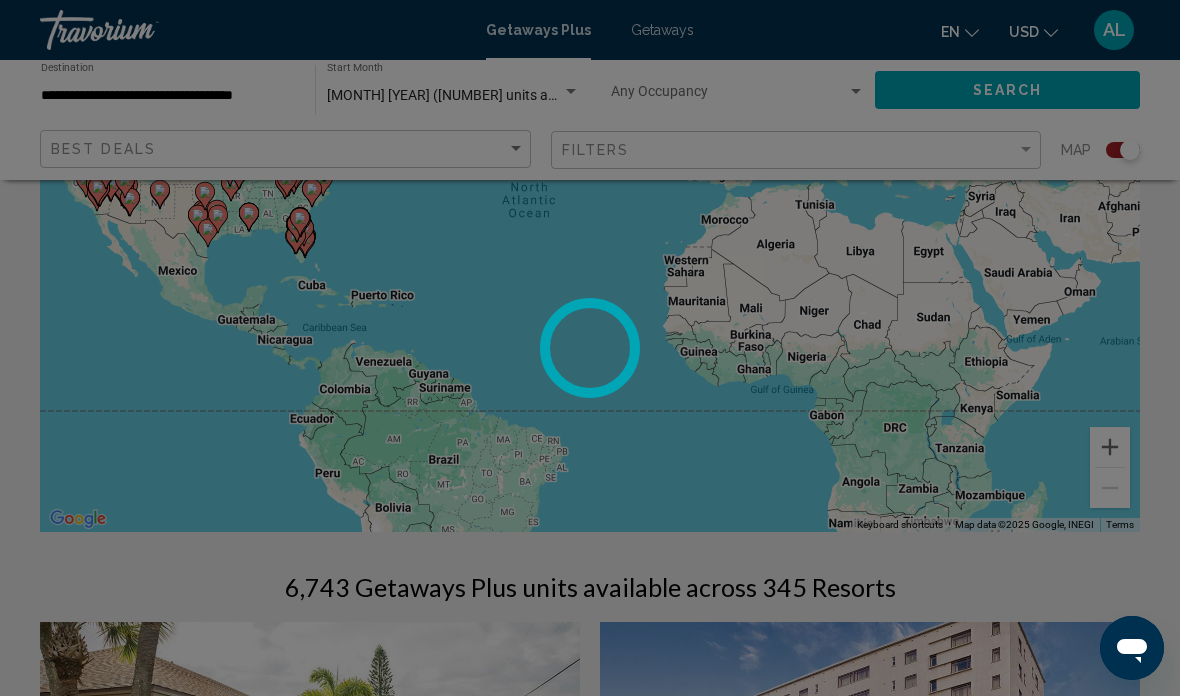 click at bounding box center [590, 348] 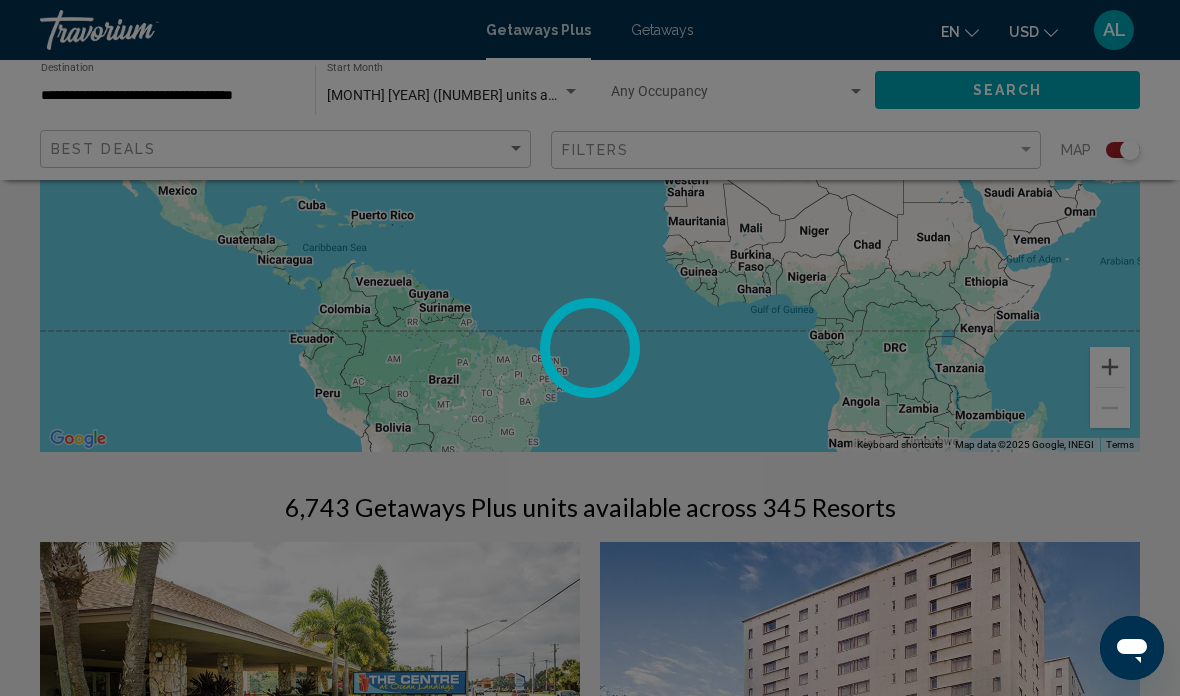 click at bounding box center [590, 348] 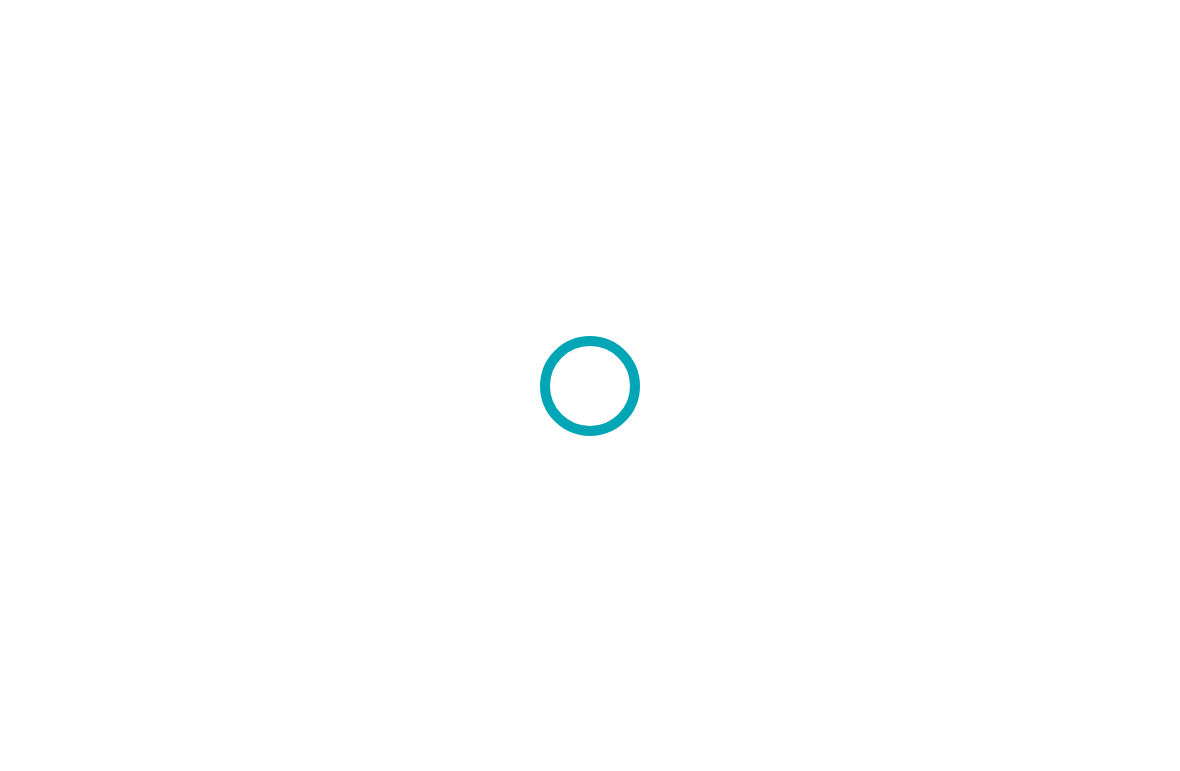 scroll, scrollTop: 0, scrollLeft: 0, axis: both 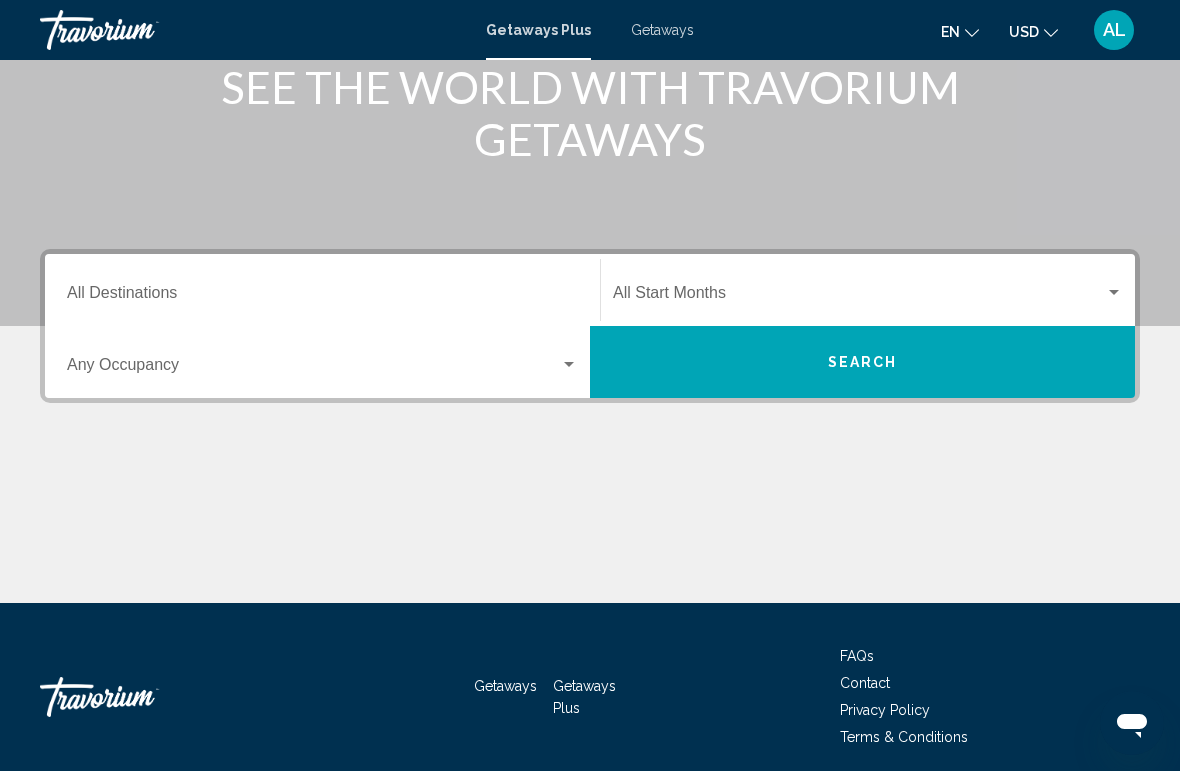 click on "Getaways Plus" at bounding box center (584, 697) 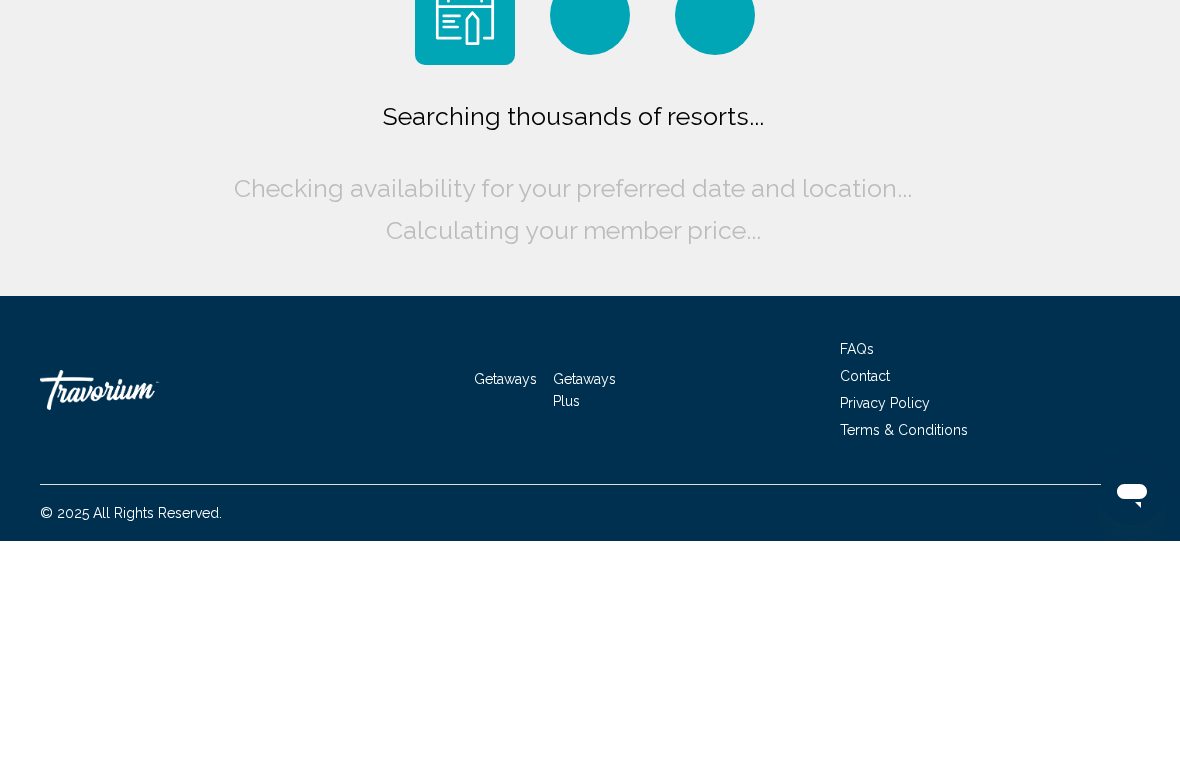 scroll, scrollTop: 0, scrollLeft: 0, axis: both 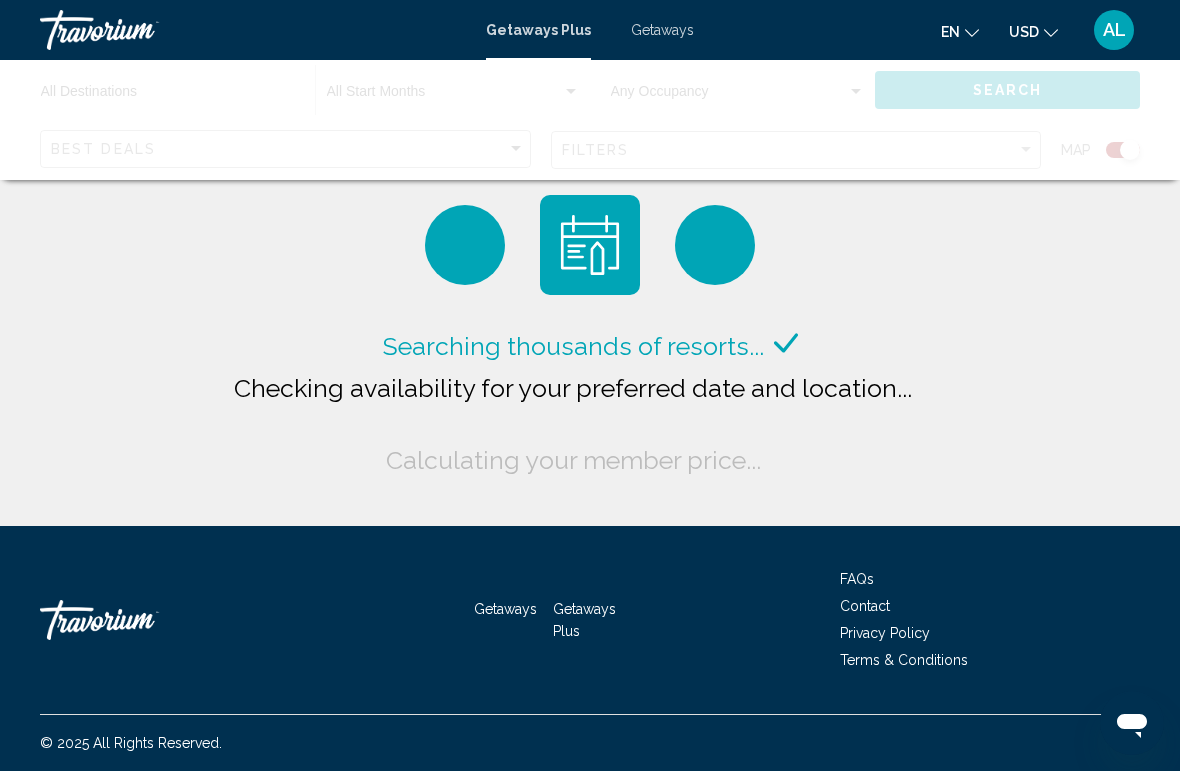 click 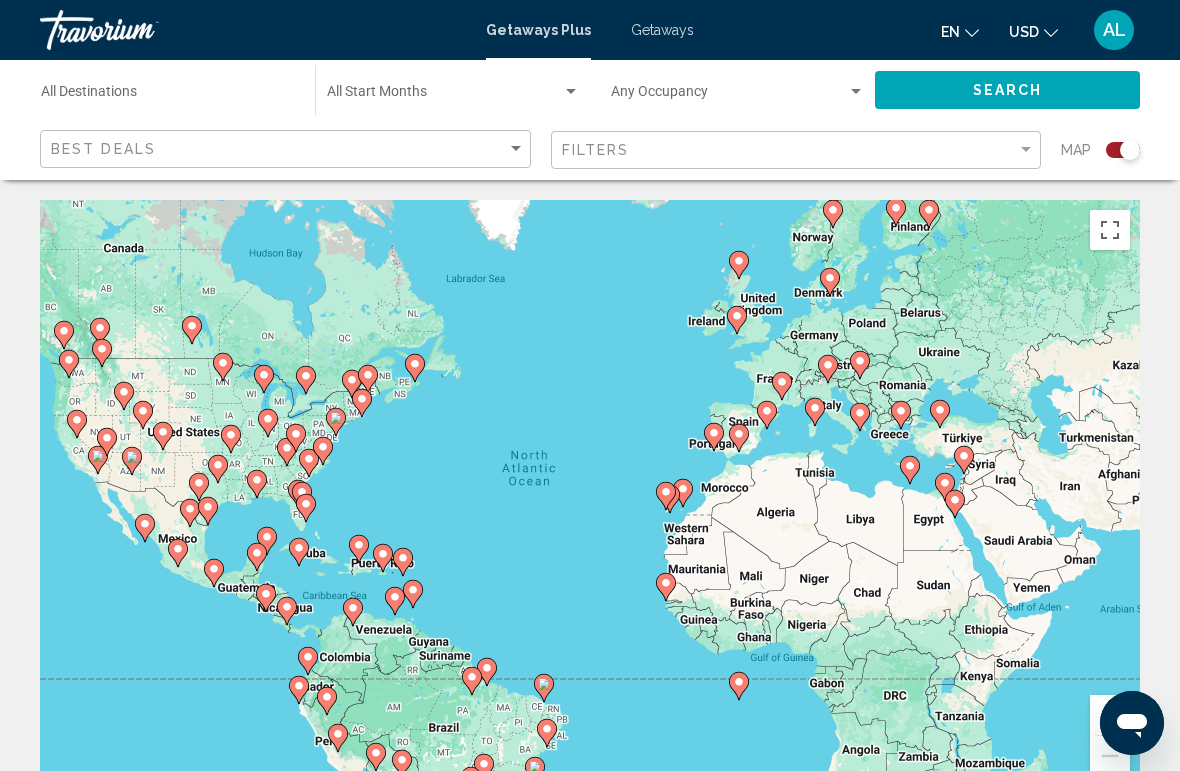 type on "**********" 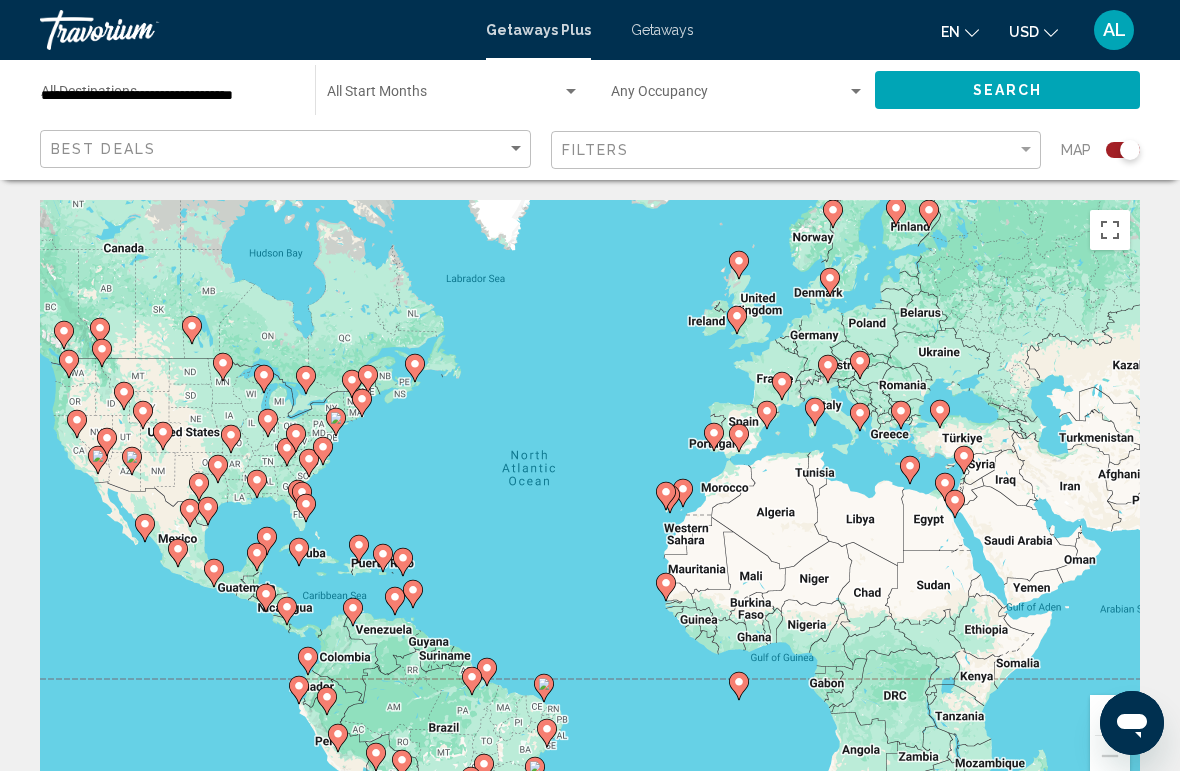 scroll, scrollTop: 29, scrollLeft: 0, axis: vertical 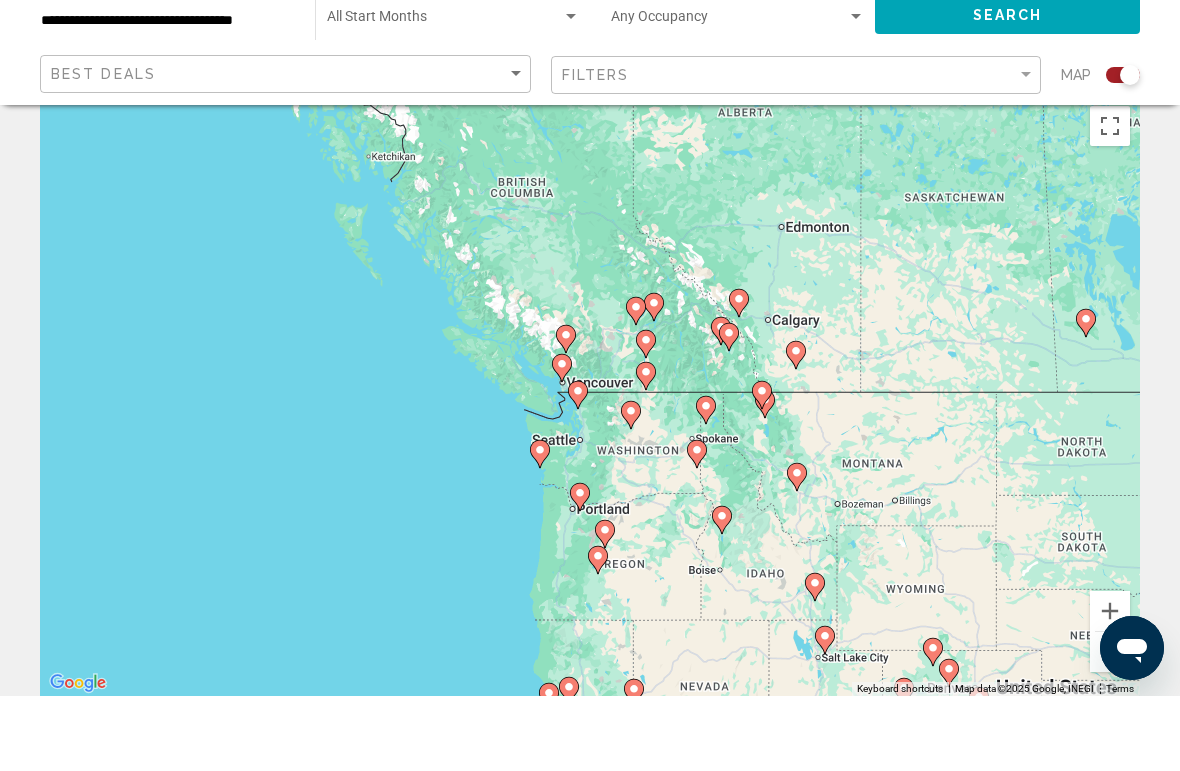 click on "To activate drag with keyboard, press Alt + Enter. Once in keyboard drag state, use the arrow keys to move the marker. To complete the drag, press the Enter key. To cancel, press Escape." at bounding box center (590, 471) 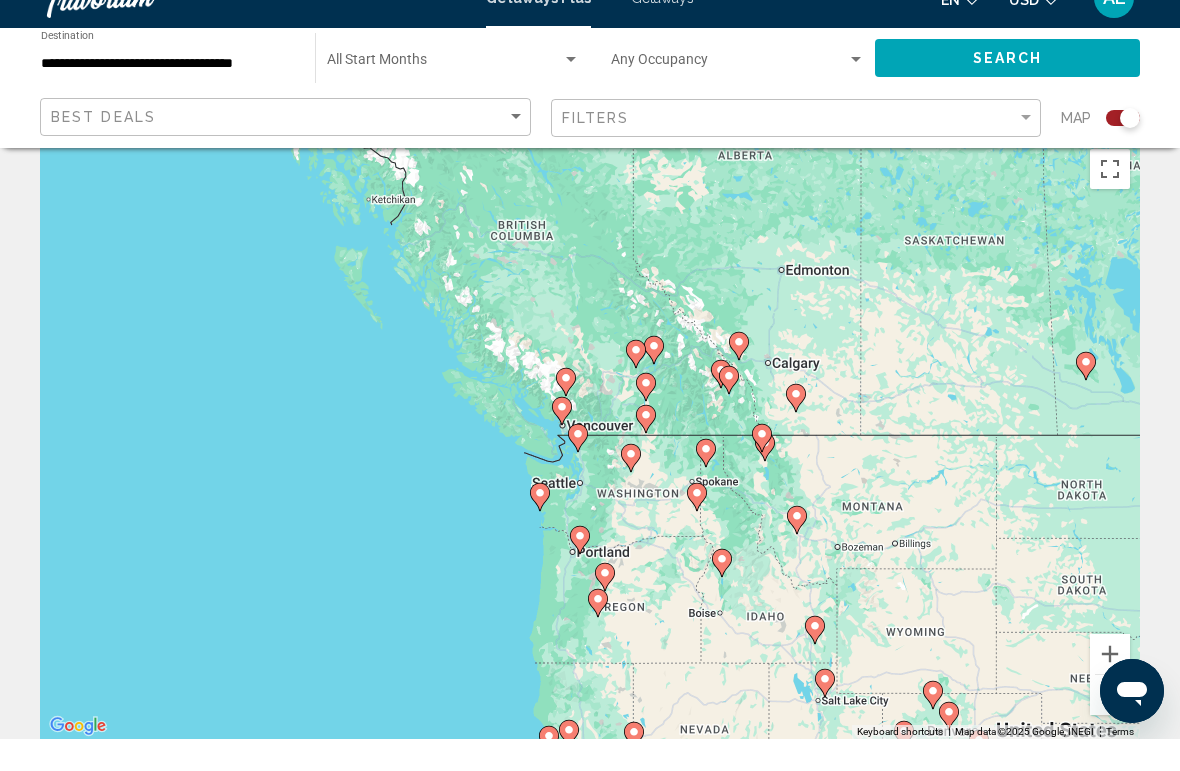 click at bounding box center [578, 470] 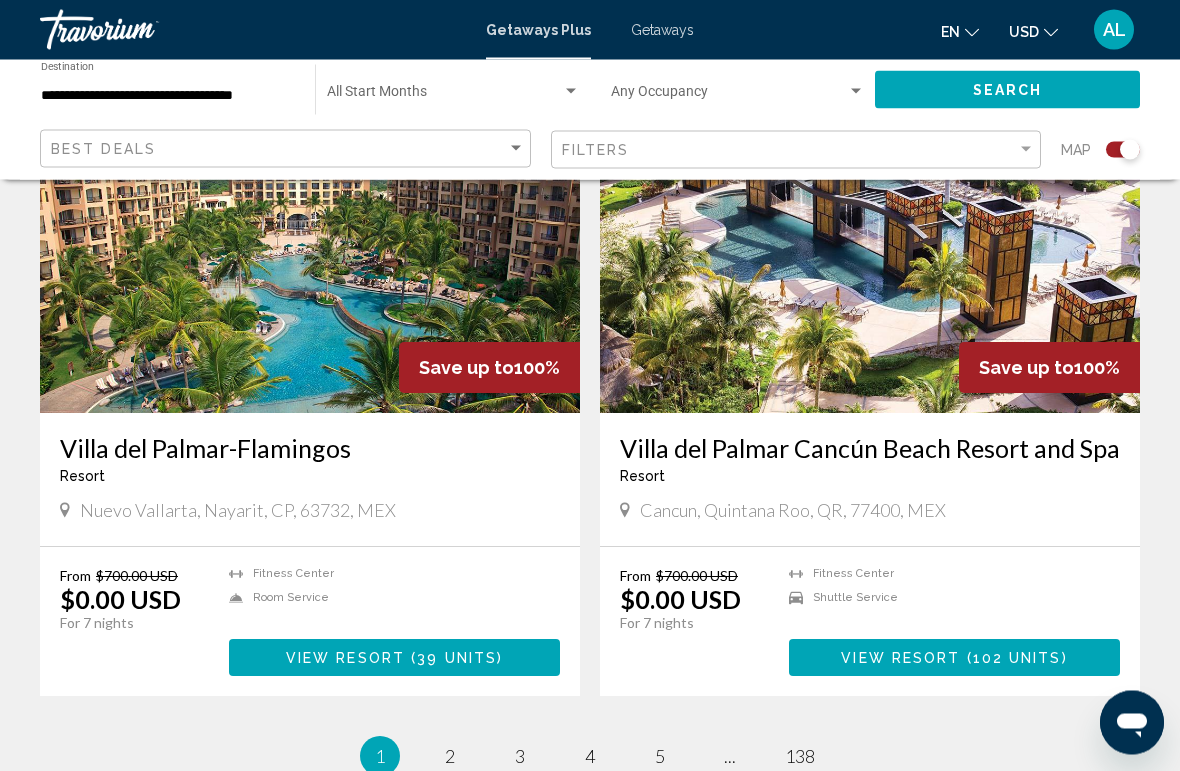 scroll, scrollTop: 4115, scrollLeft: 0, axis: vertical 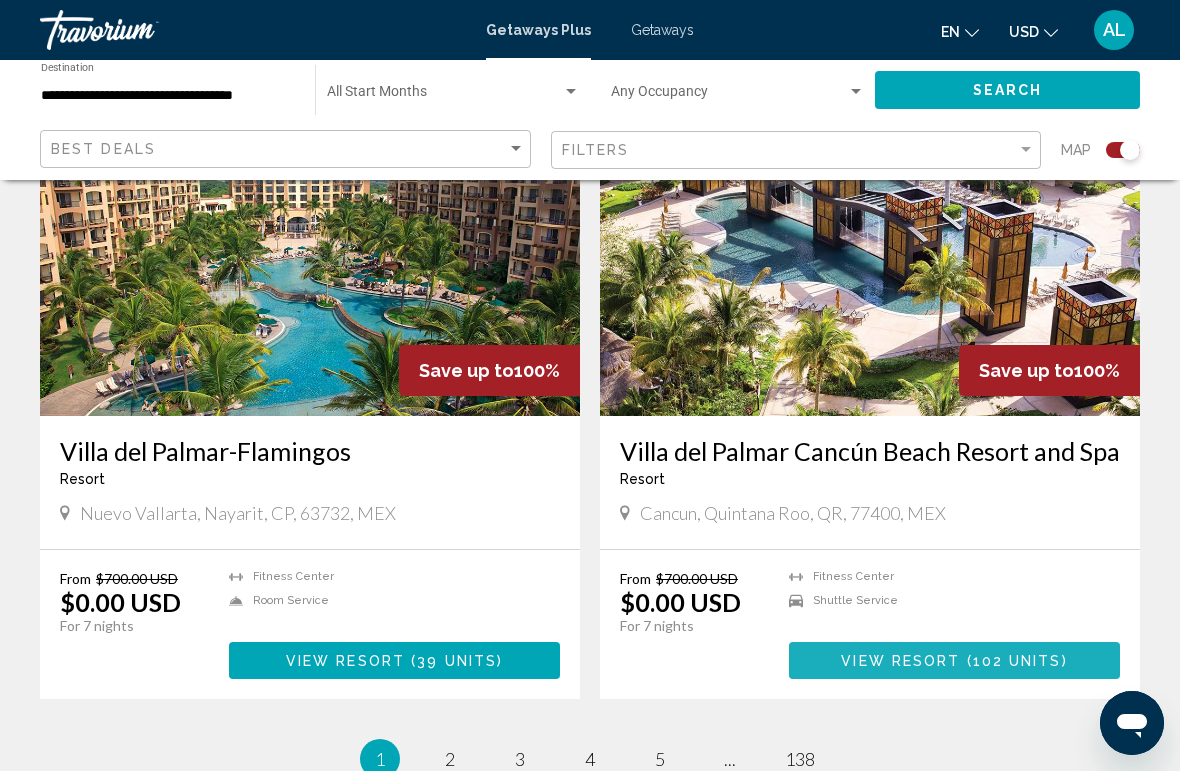 click on "View Resort" at bounding box center (900, 661) 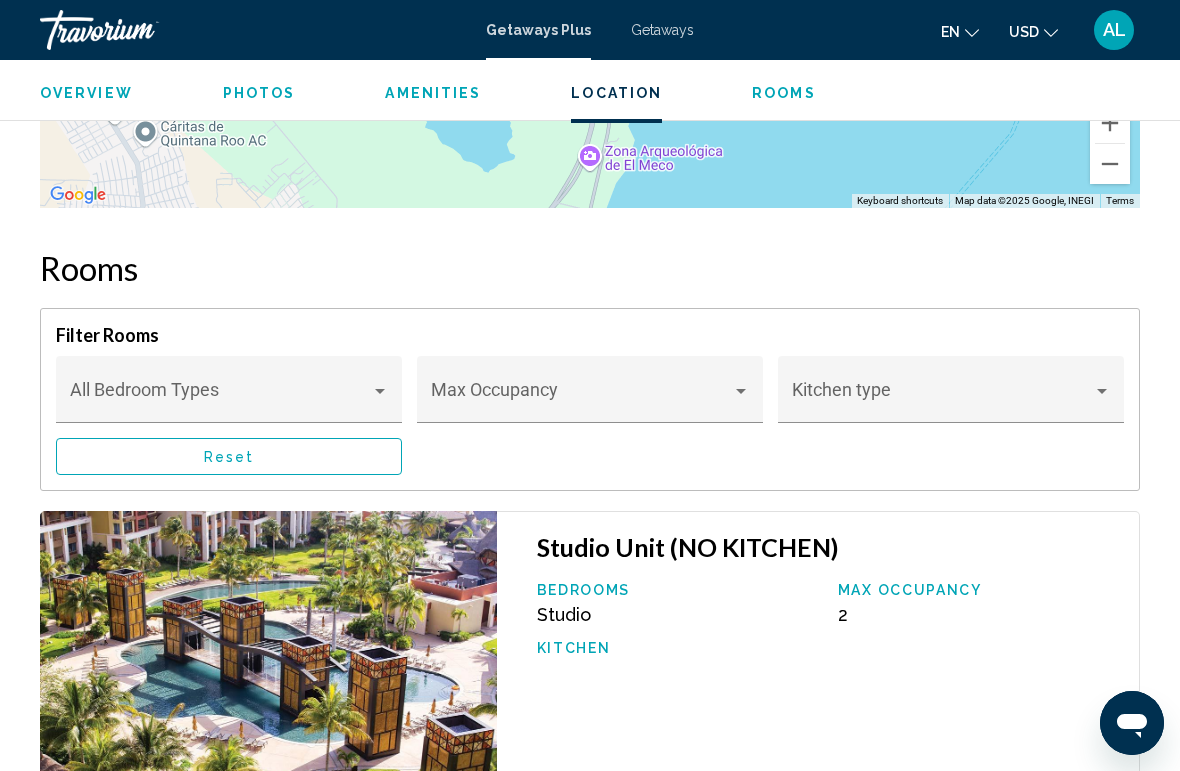 scroll, scrollTop: 3293, scrollLeft: 0, axis: vertical 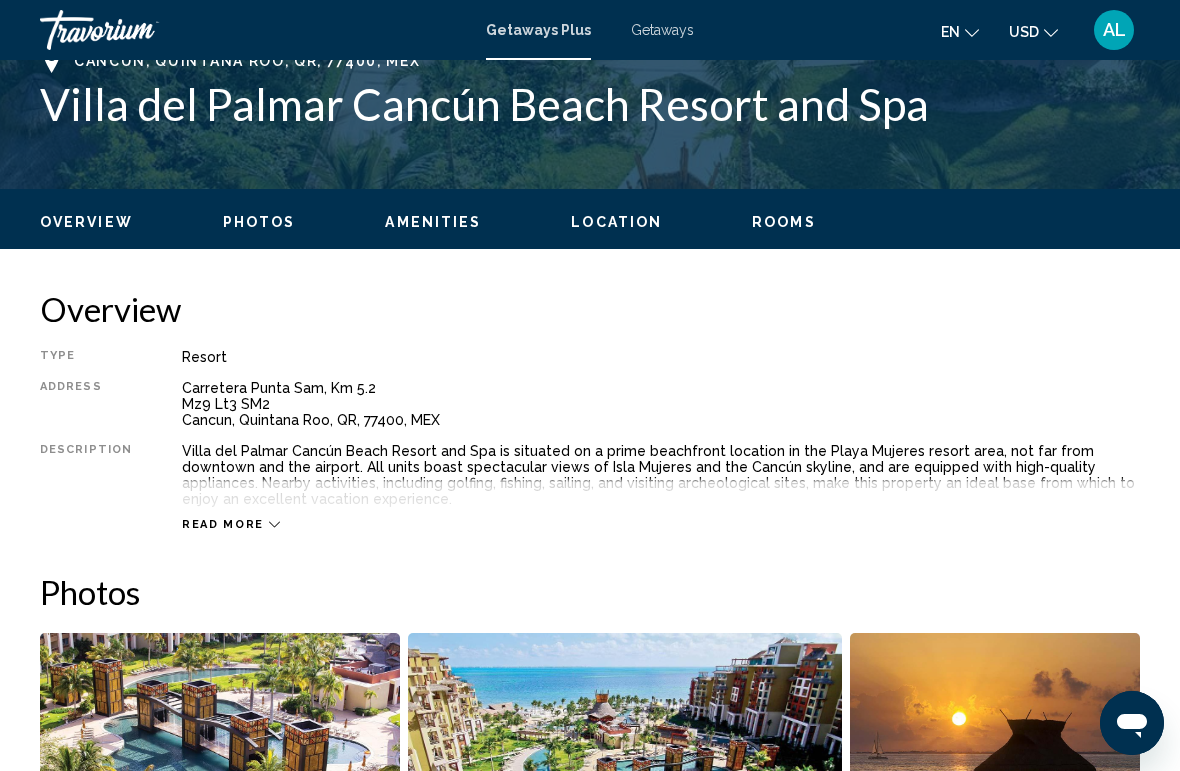 click on "Location" at bounding box center [616, 222] 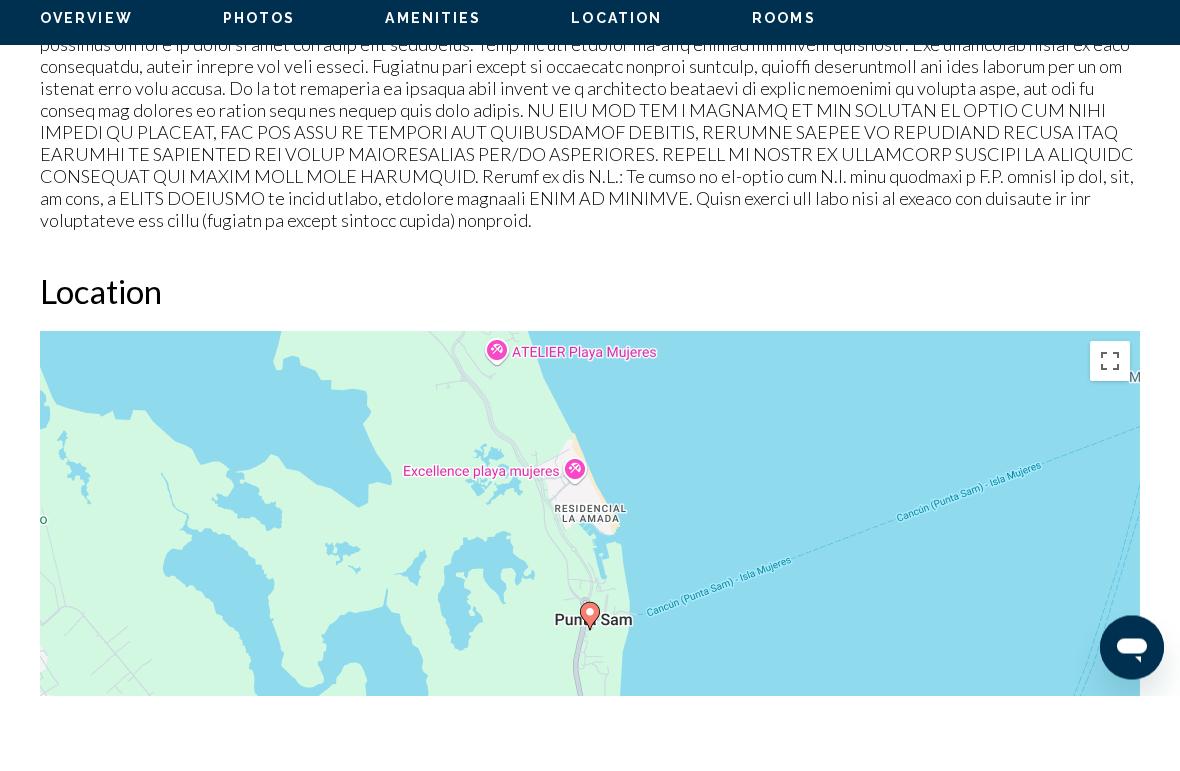 scroll, scrollTop: 2646, scrollLeft: 0, axis: vertical 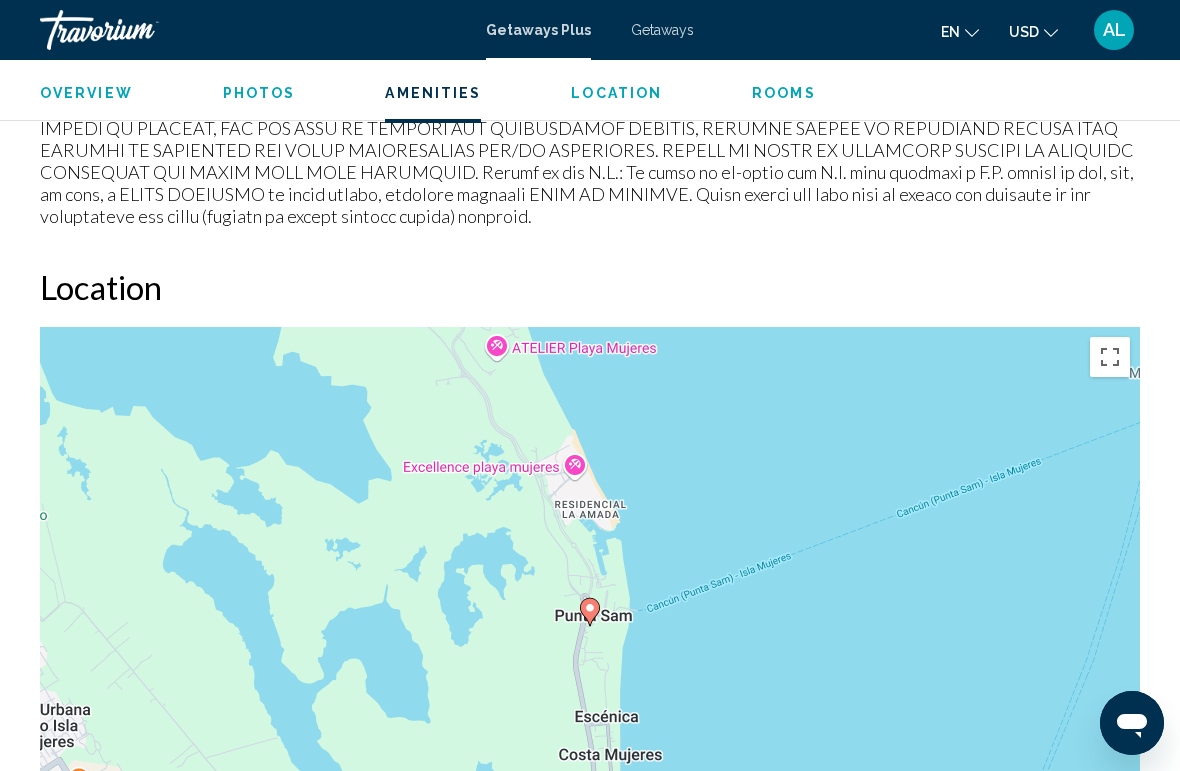 click at bounding box center [1110, 357] 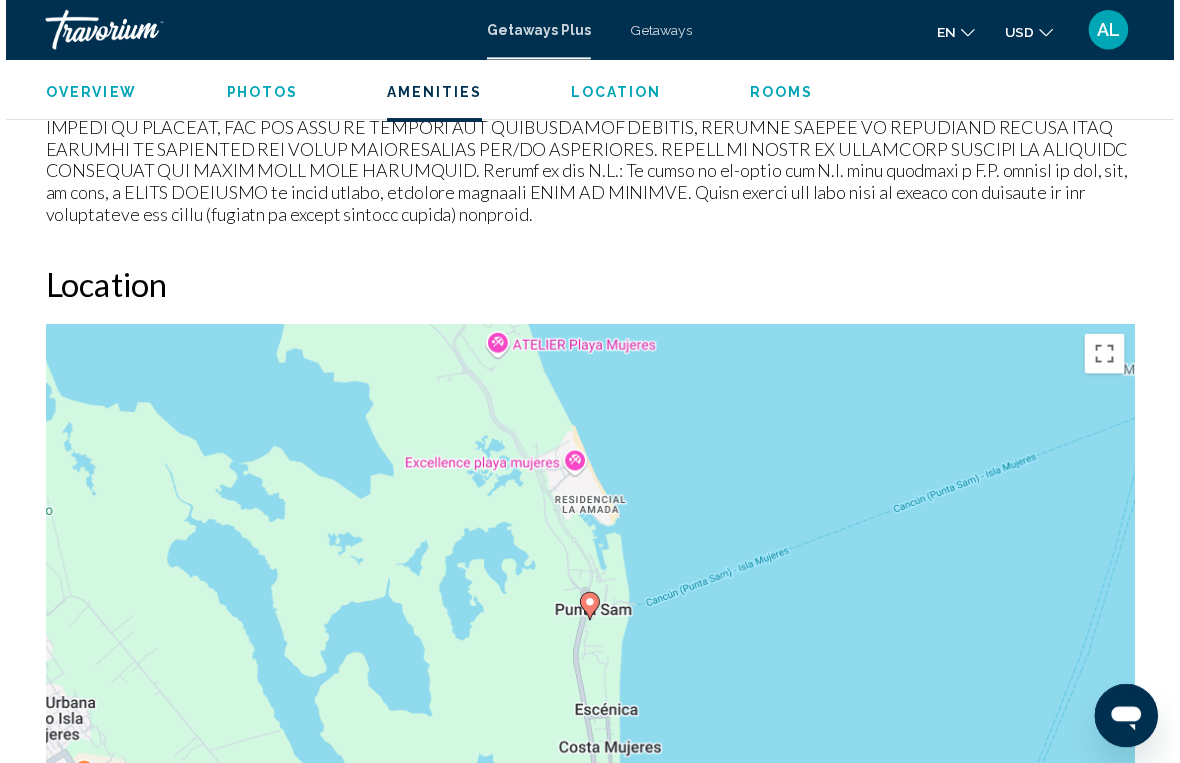 scroll, scrollTop: 24, scrollLeft: 0, axis: vertical 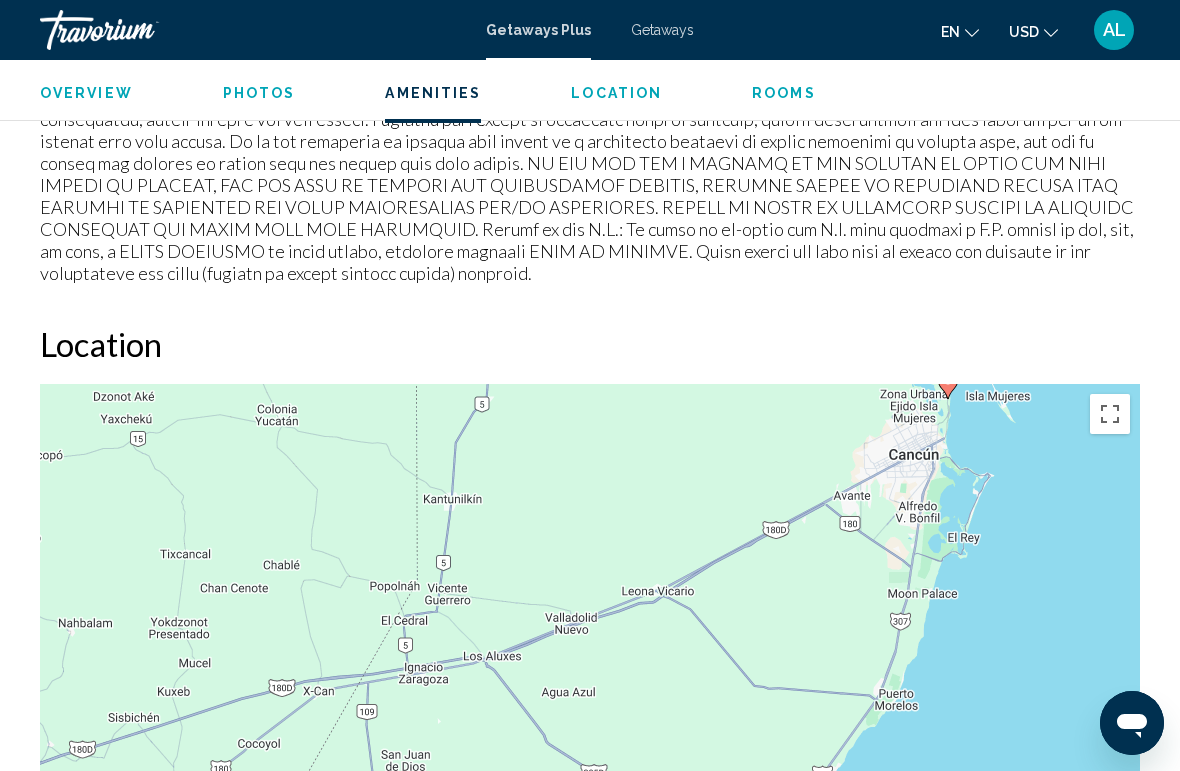 click on "Location" at bounding box center [616, 93] 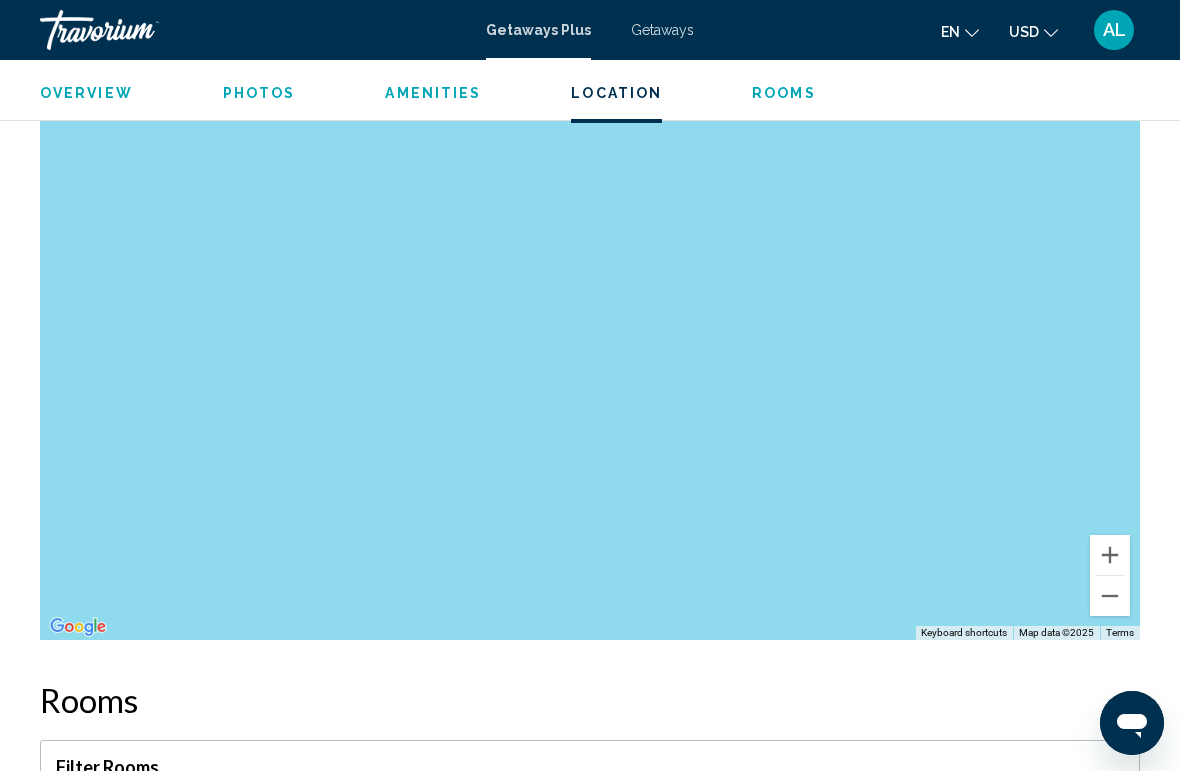 scroll, scrollTop: 2860, scrollLeft: 0, axis: vertical 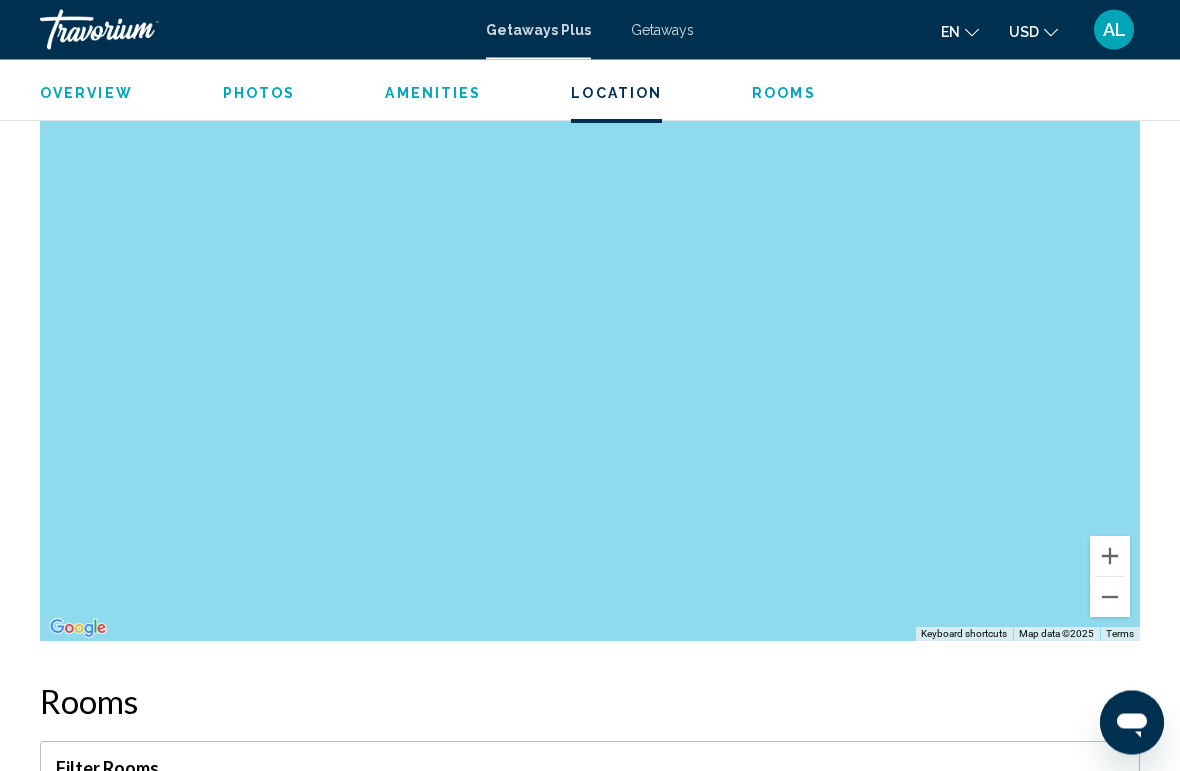 click at bounding box center (1110, 557) 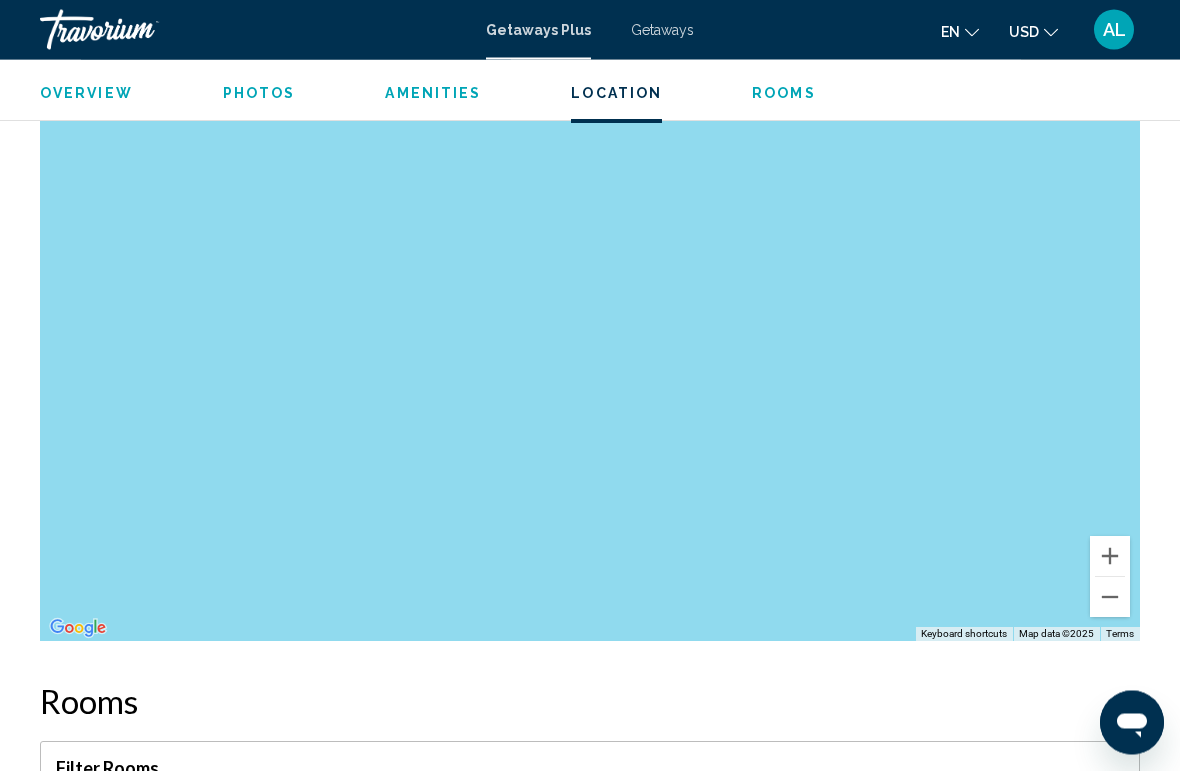 click at bounding box center [1110, 557] 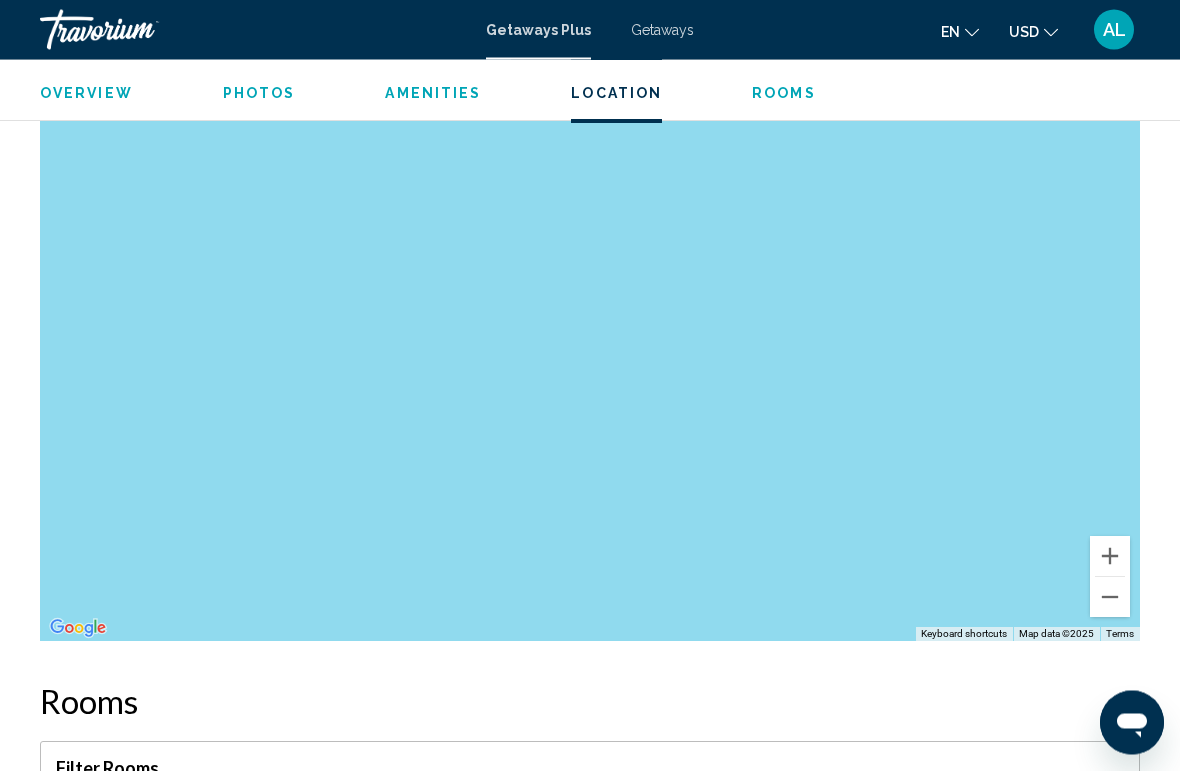 click at bounding box center [1110, 557] 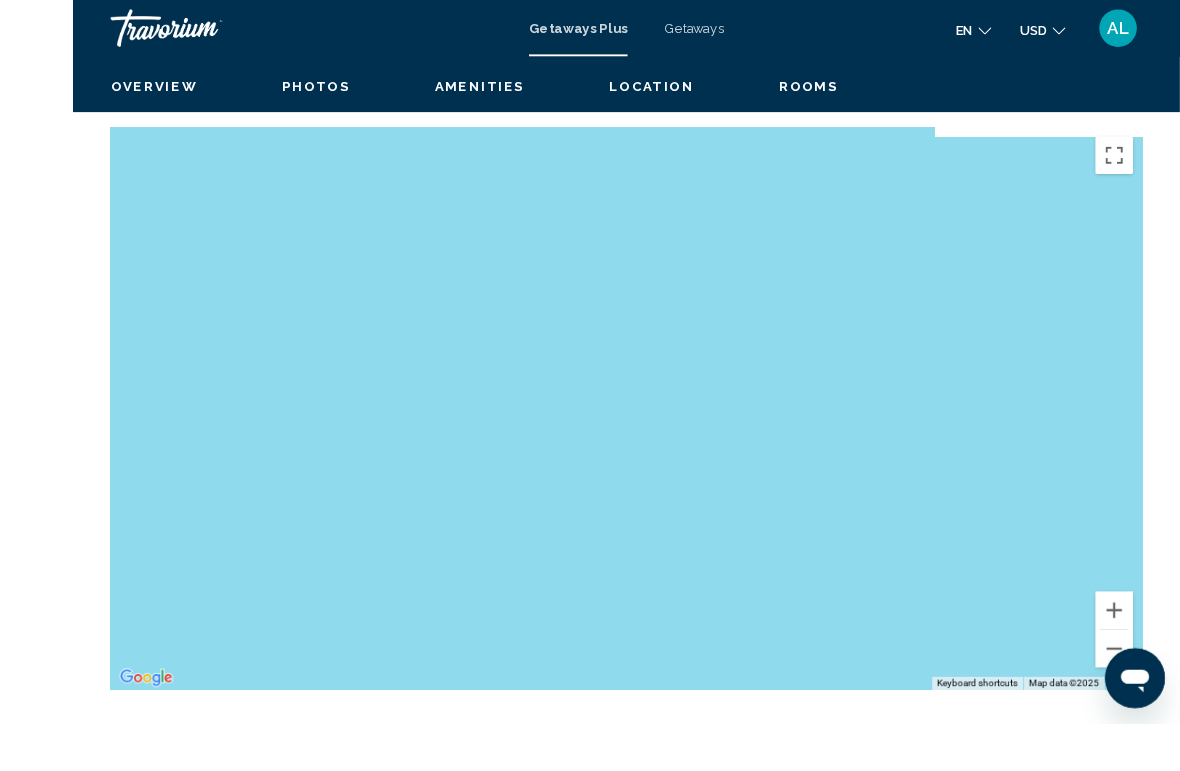 scroll, scrollTop: 2773, scrollLeft: 0, axis: vertical 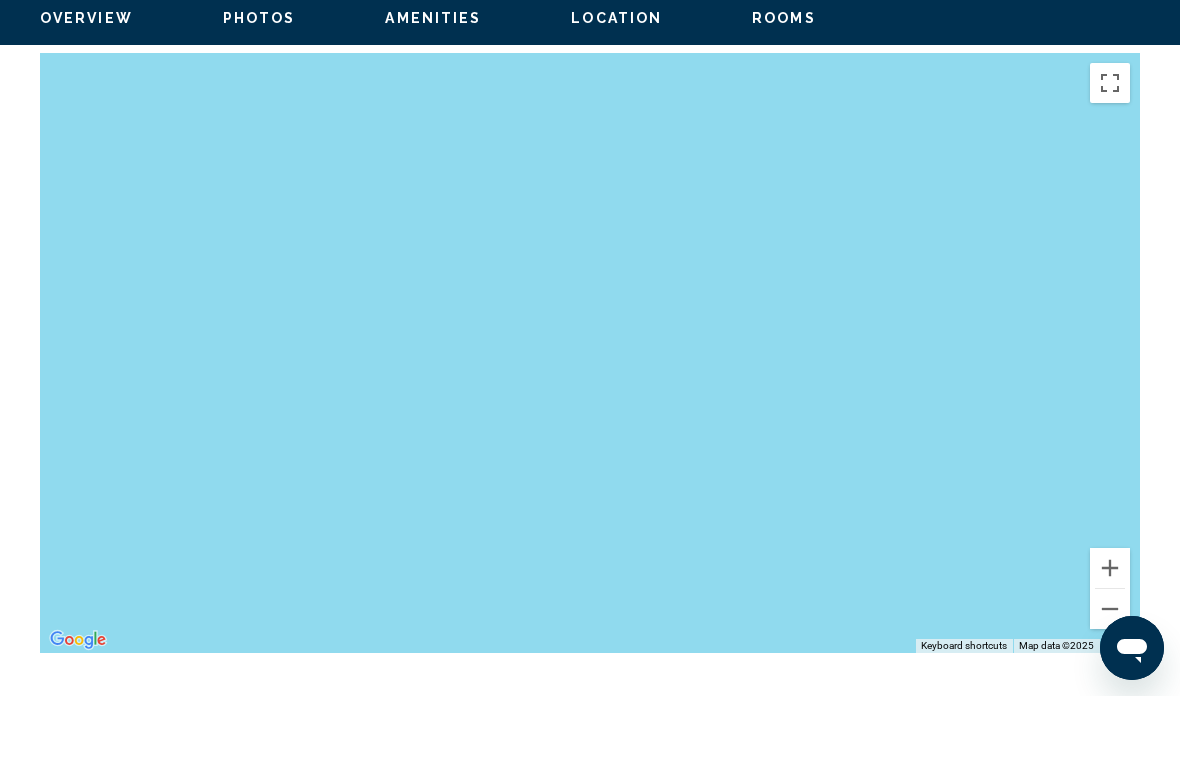 click on "Location" at bounding box center [616, 93] 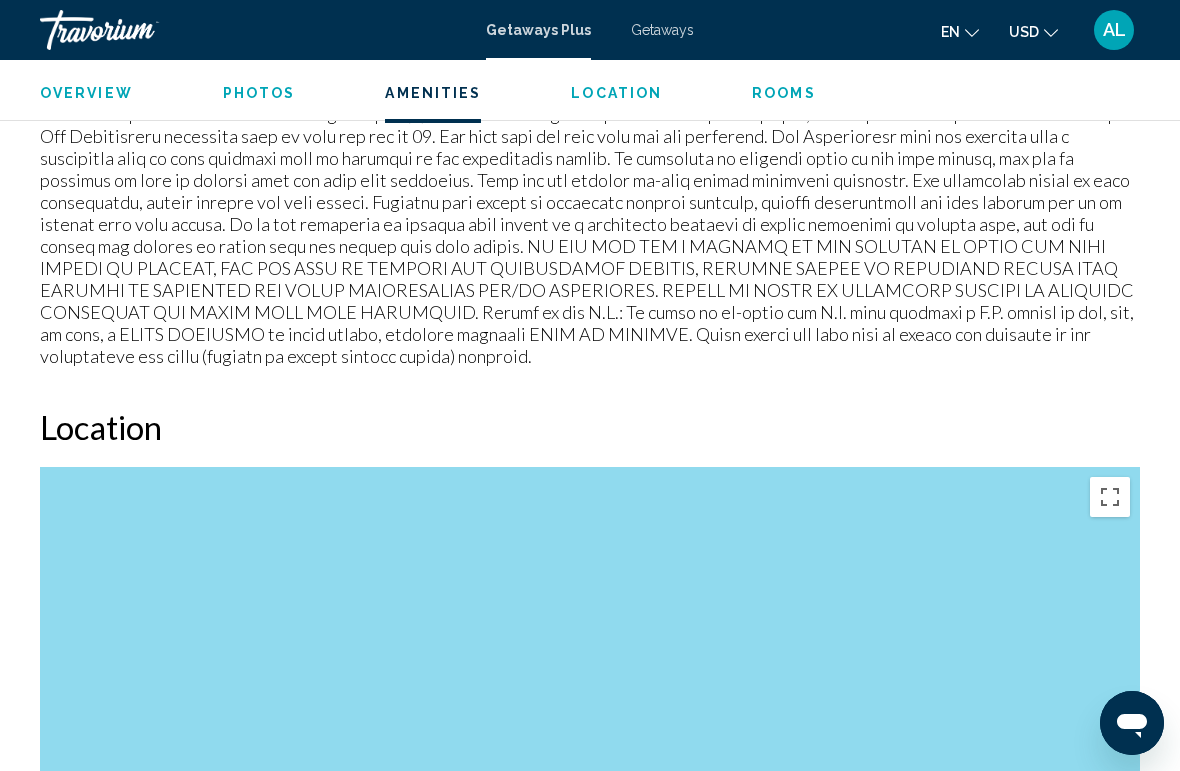scroll, scrollTop: 2412, scrollLeft: 0, axis: vertical 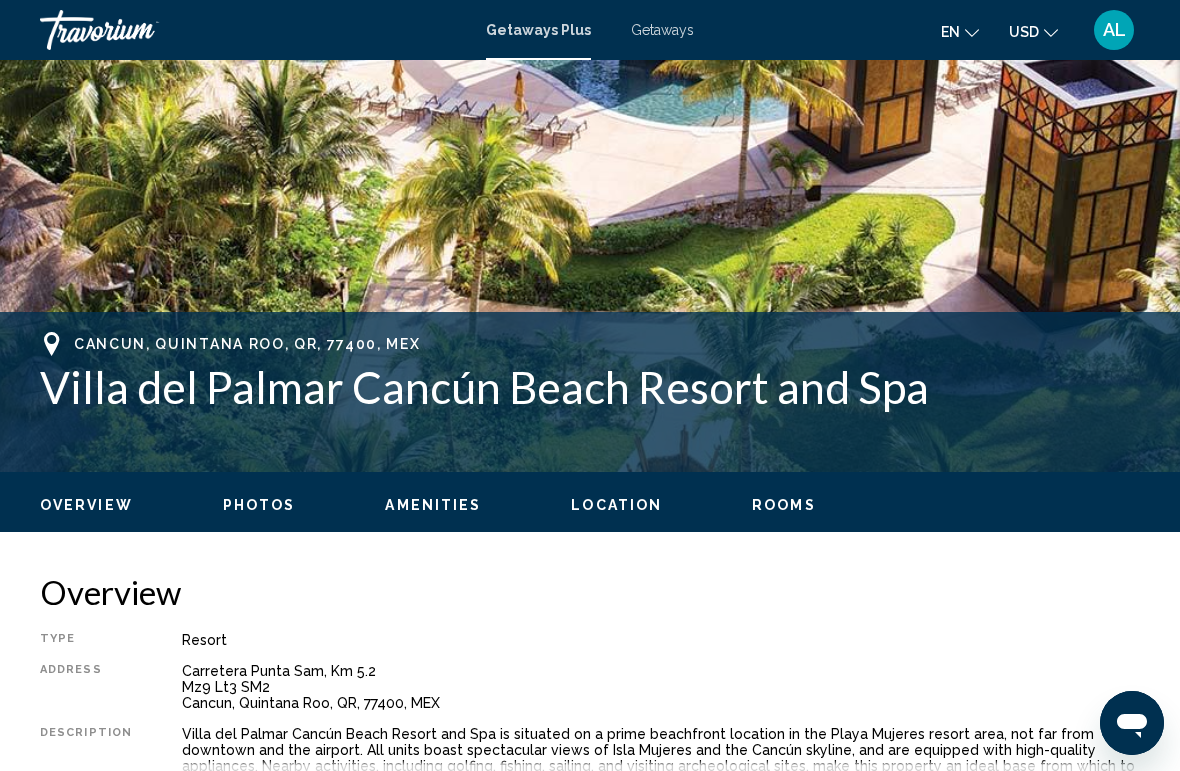 click on "Location" at bounding box center [616, 505] 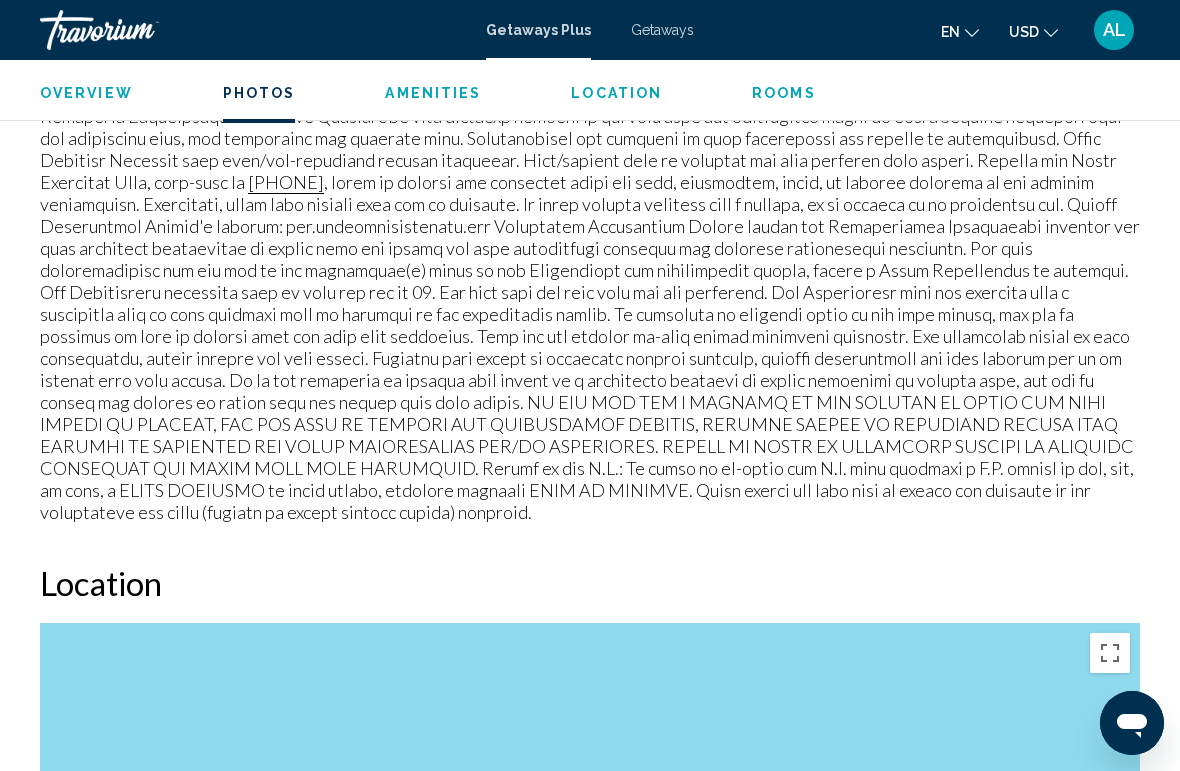 scroll, scrollTop: 2721, scrollLeft: 0, axis: vertical 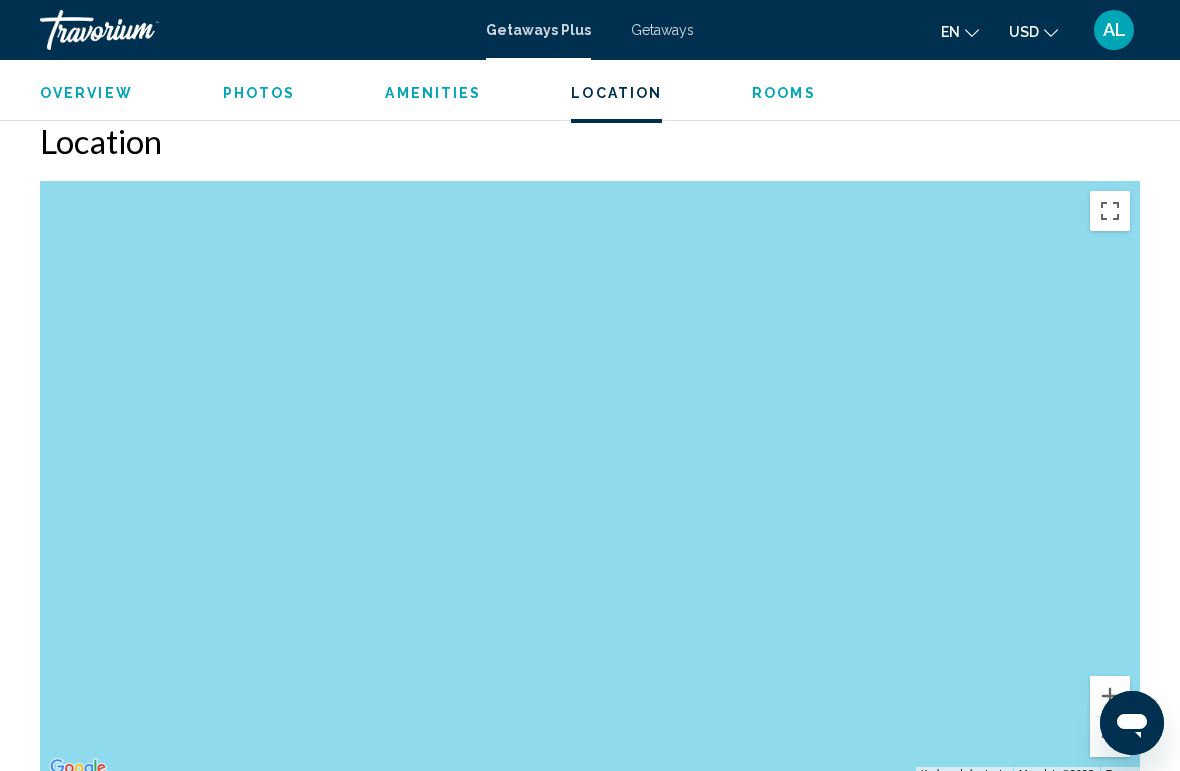 click on "Overview" at bounding box center (86, 93) 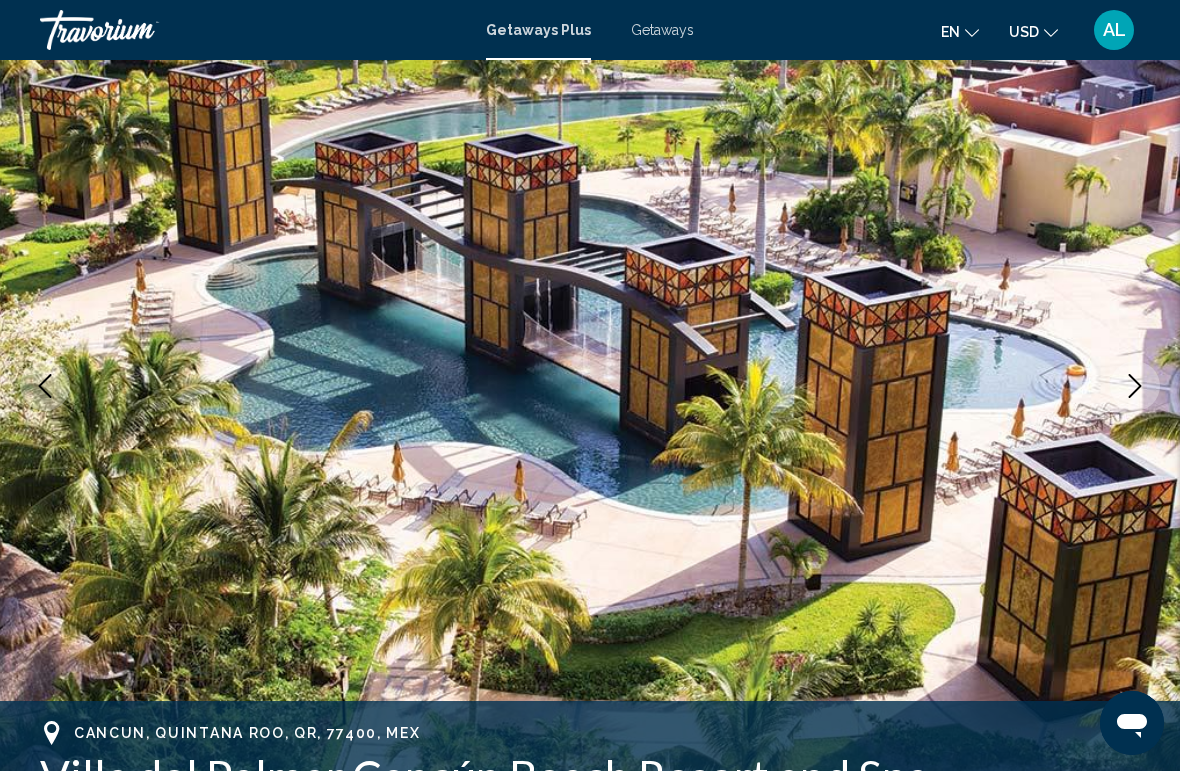 scroll, scrollTop: 153, scrollLeft: 0, axis: vertical 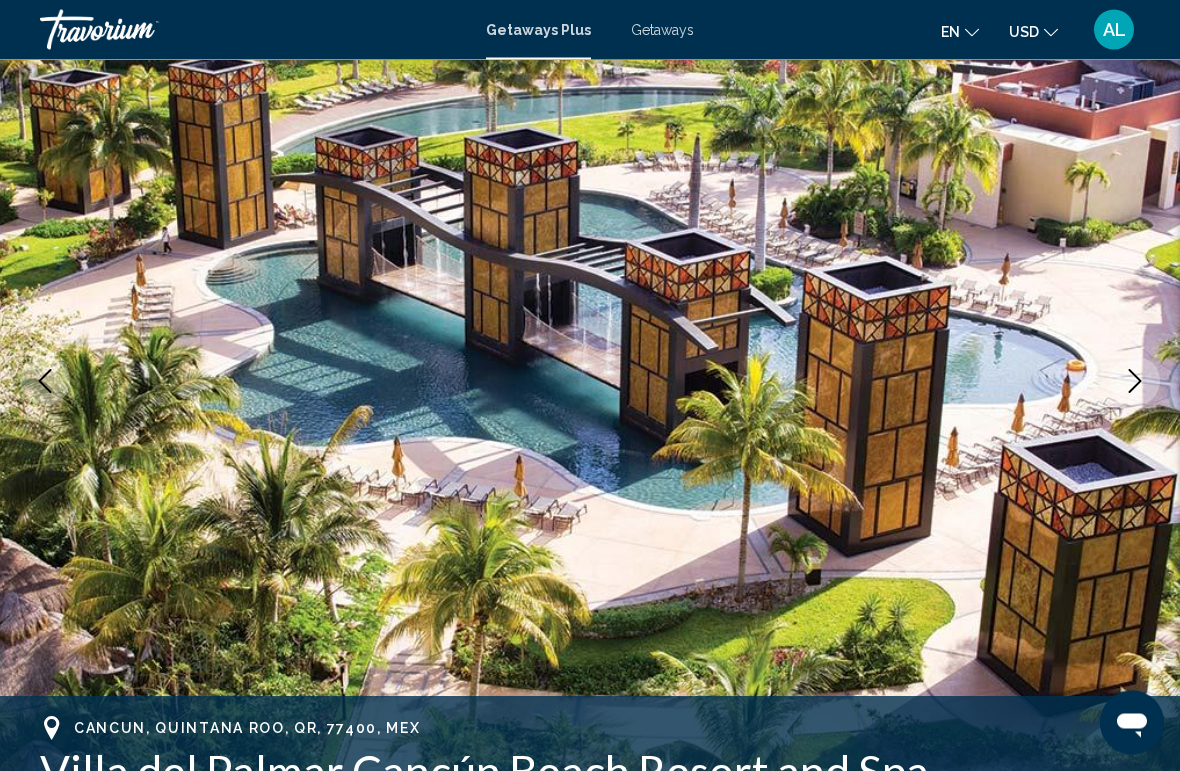 click on "Cancun, Quintana Roo, QR, 77400, MEX" at bounding box center [590, 729] 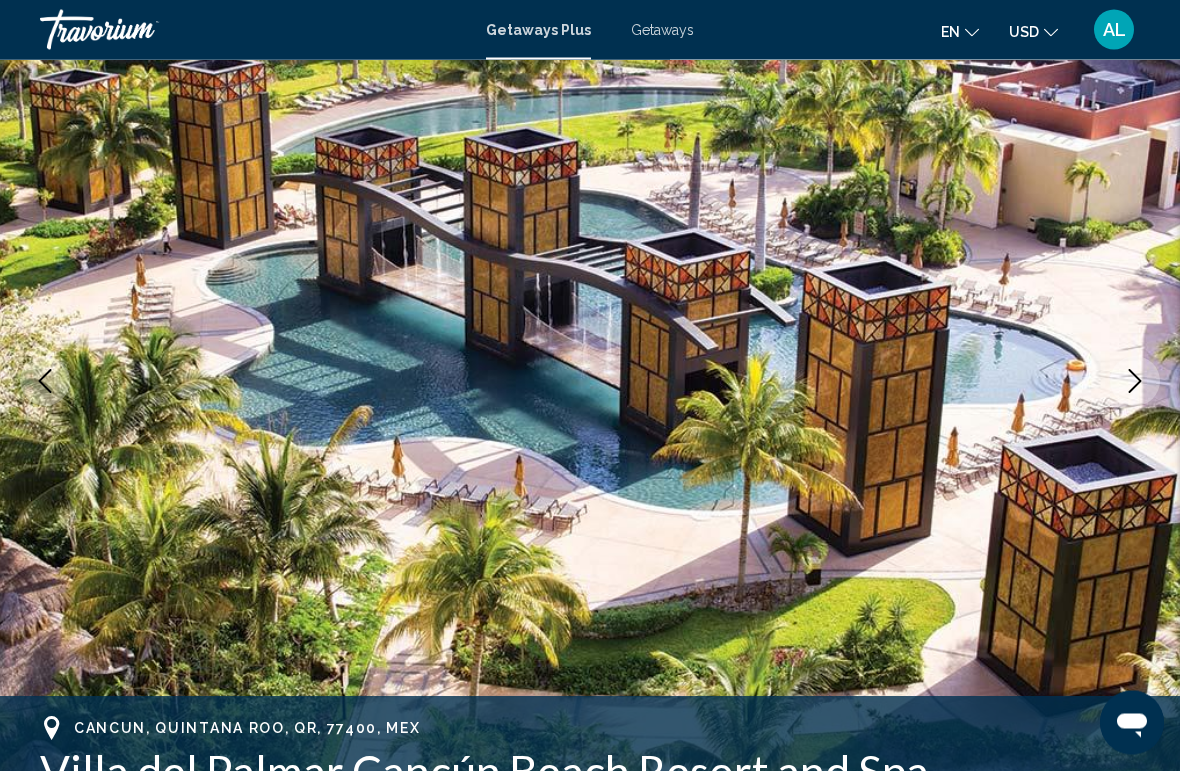 click on "[CITY], [STATE], [STATE_ABBR], [POSTAL_CODE], [COUNTRY] [RESORT_NAME] Address [STREET_ADDRESS] [CITY], [STATE], [STATE_ABBR], [POSTAL_CODE], [COUNTRY]" at bounding box center [590, 777] 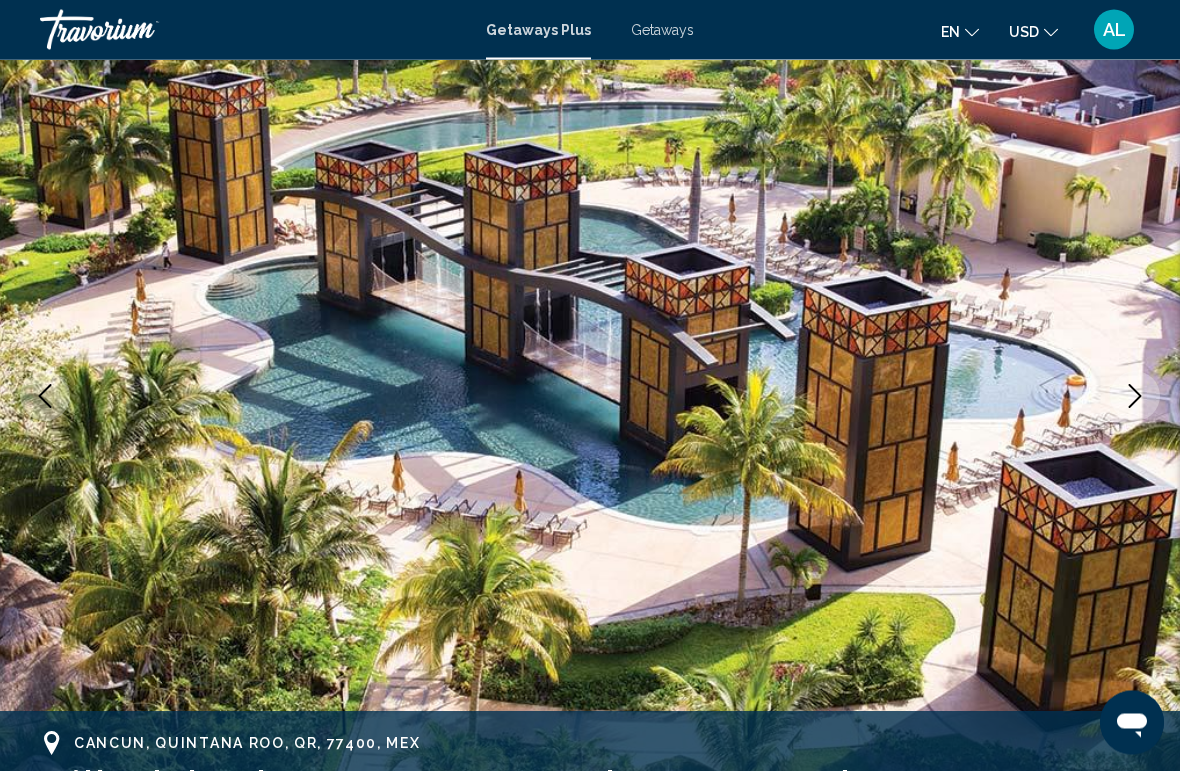 scroll, scrollTop: 135, scrollLeft: 0, axis: vertical 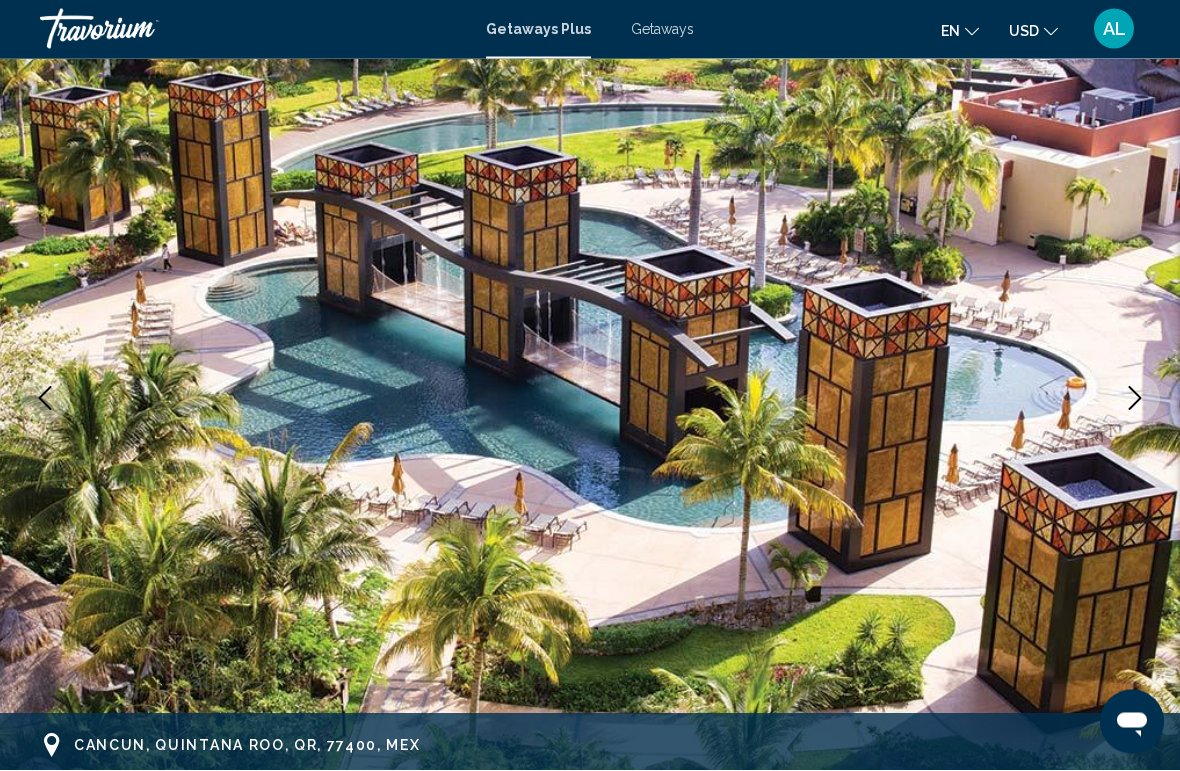 click at bounding box center [590, 400] 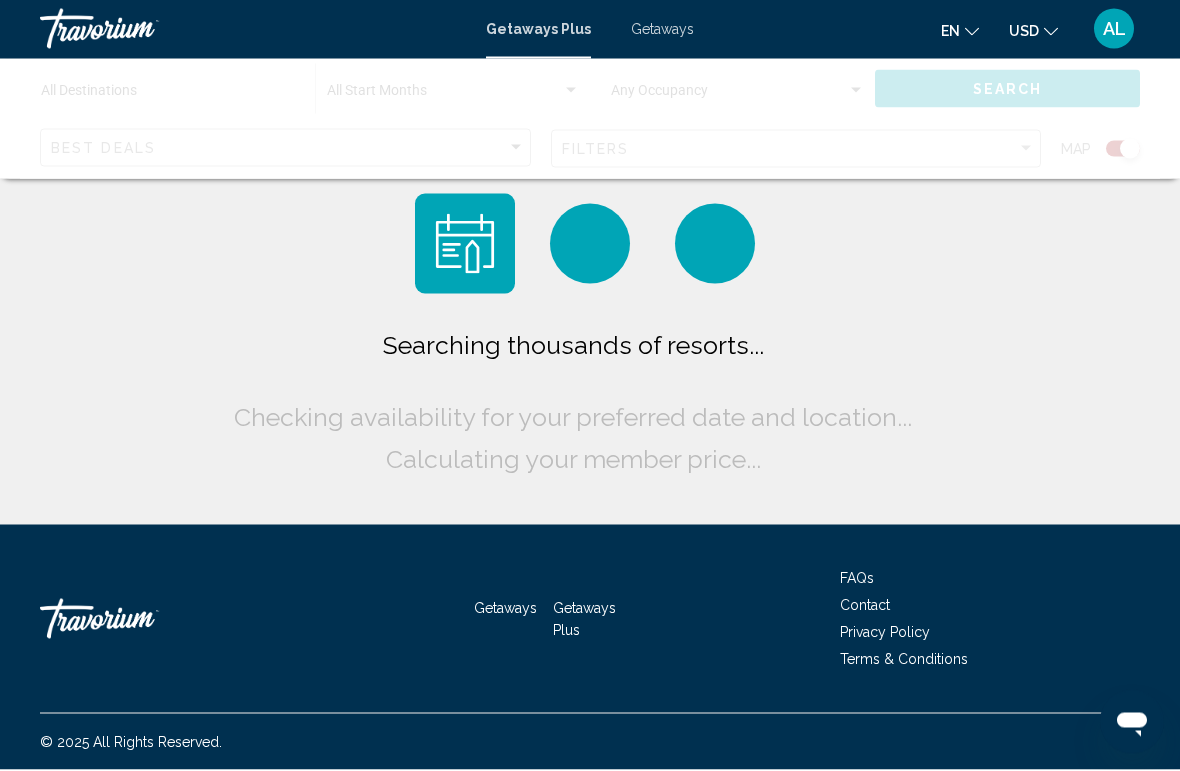 scroll, scrollTop: 0, scrollLeft: 0, axis: both 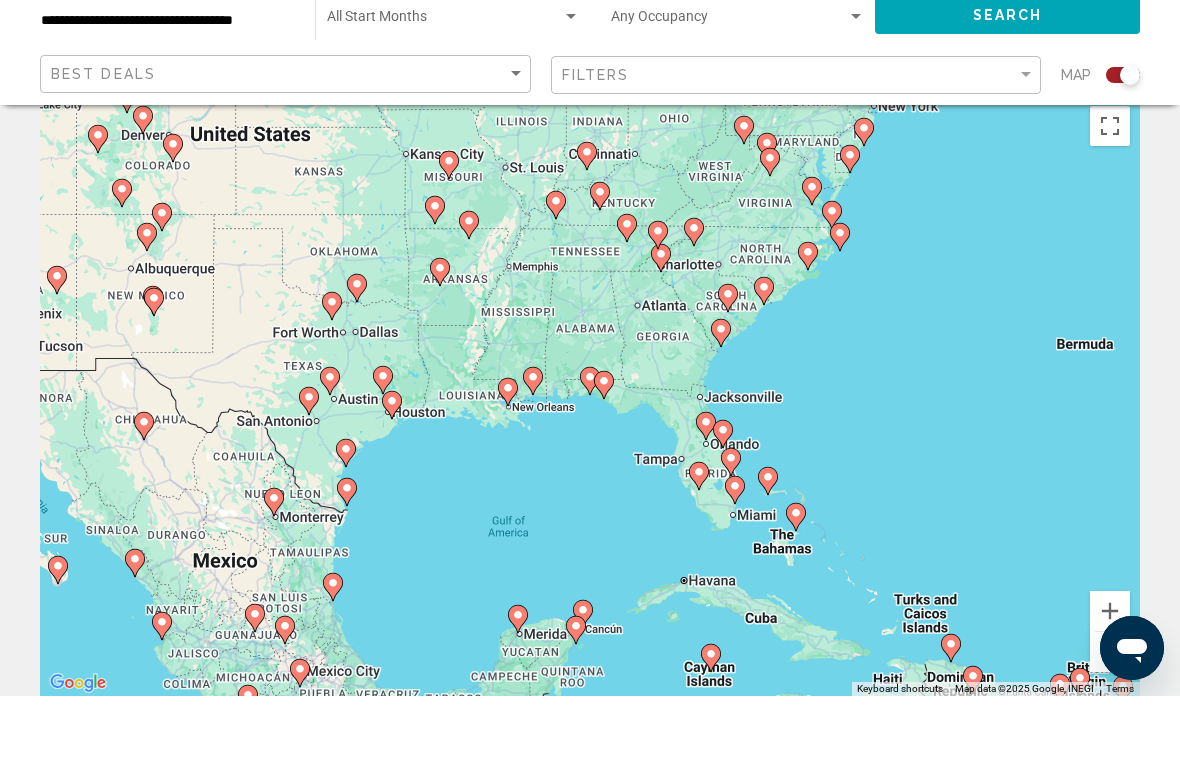 type on "**********" 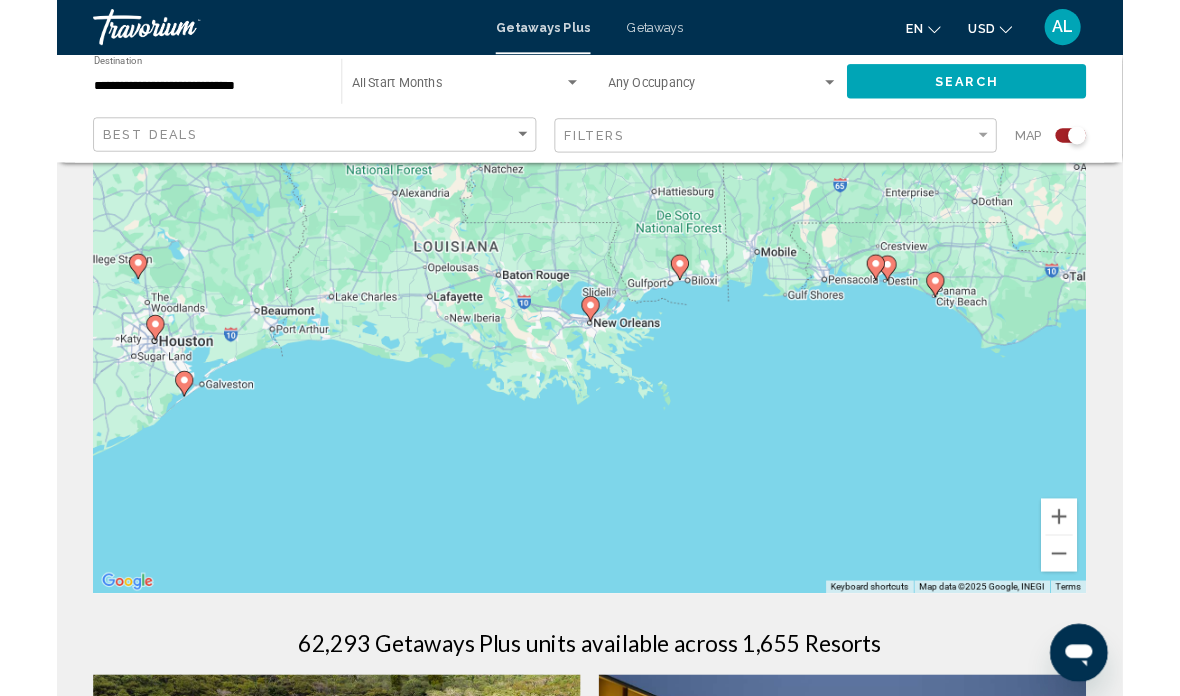 scroll, scrollTop: 142, scrollLeft: 0, axis: vertical 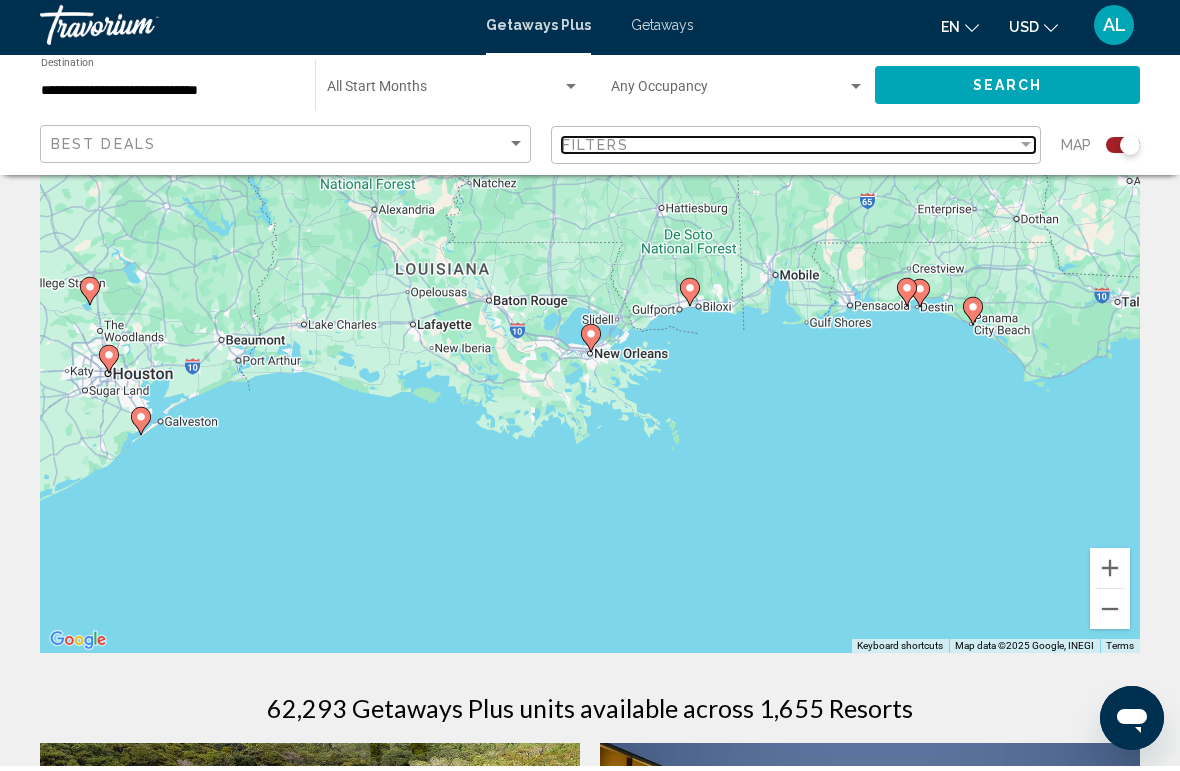 click at bounding box center [1026, 150] 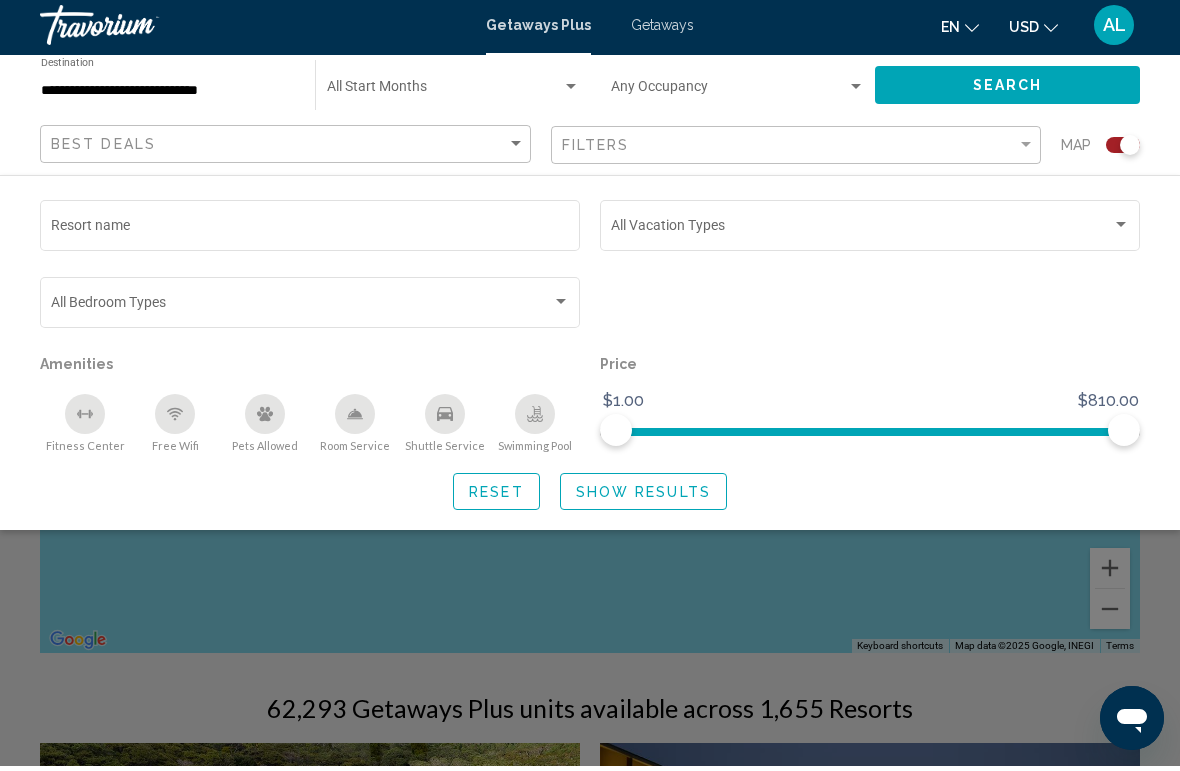 click on "Resort name" at bounding box center (310, 234) 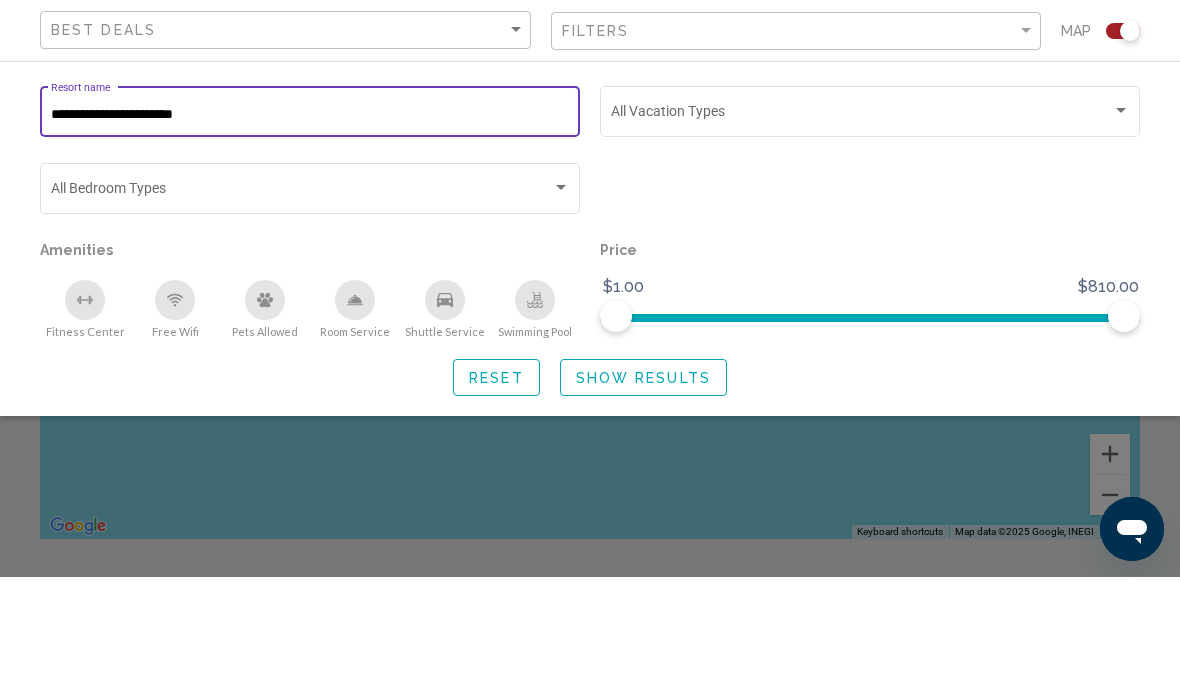 type on "**********" 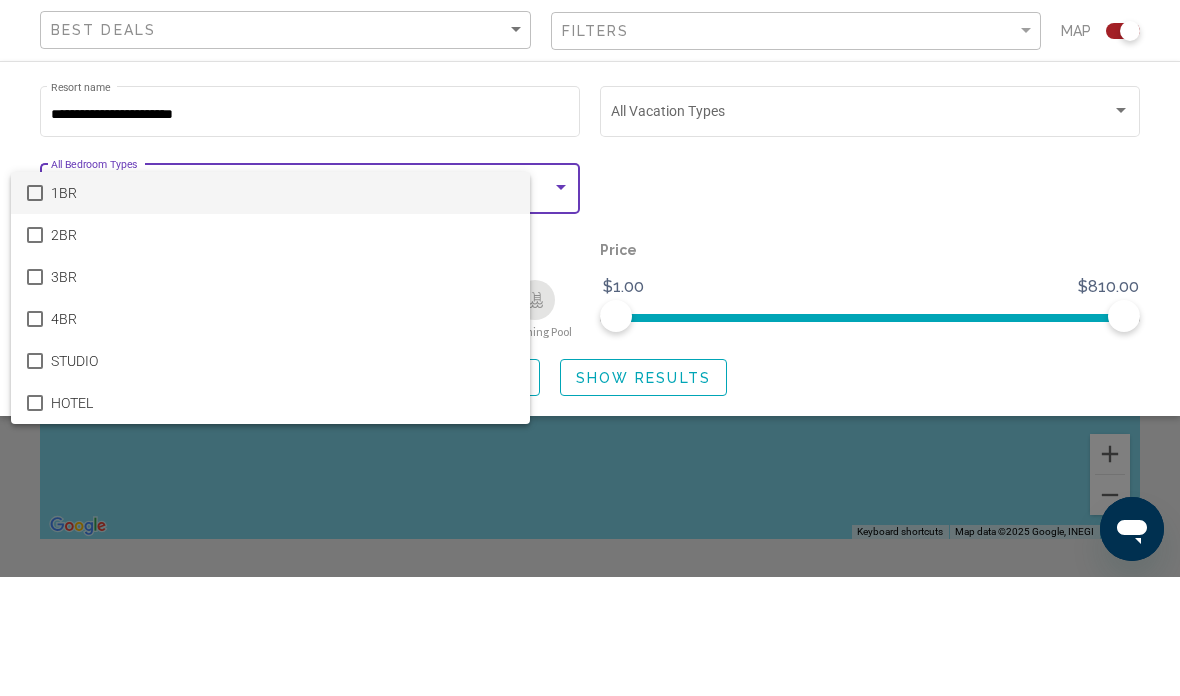 scroll, scrollTop: 261, scrollLeft: 0, axis: vertical 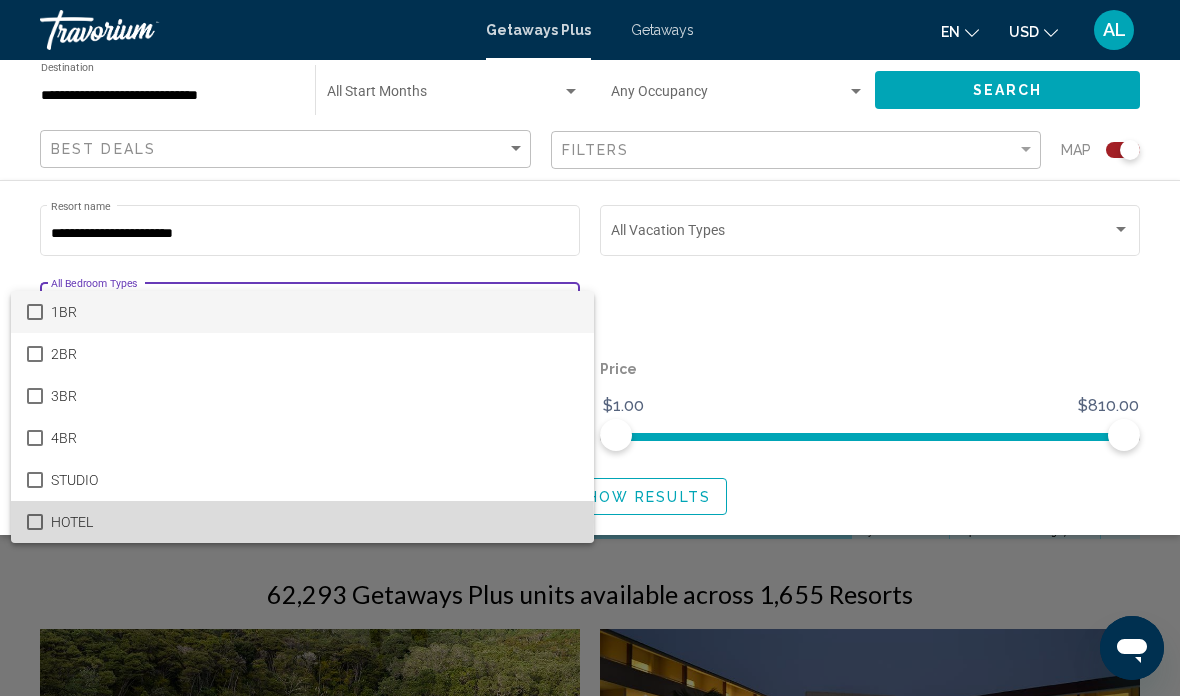 click on "HOTEL" at bounding box center [302, 522] 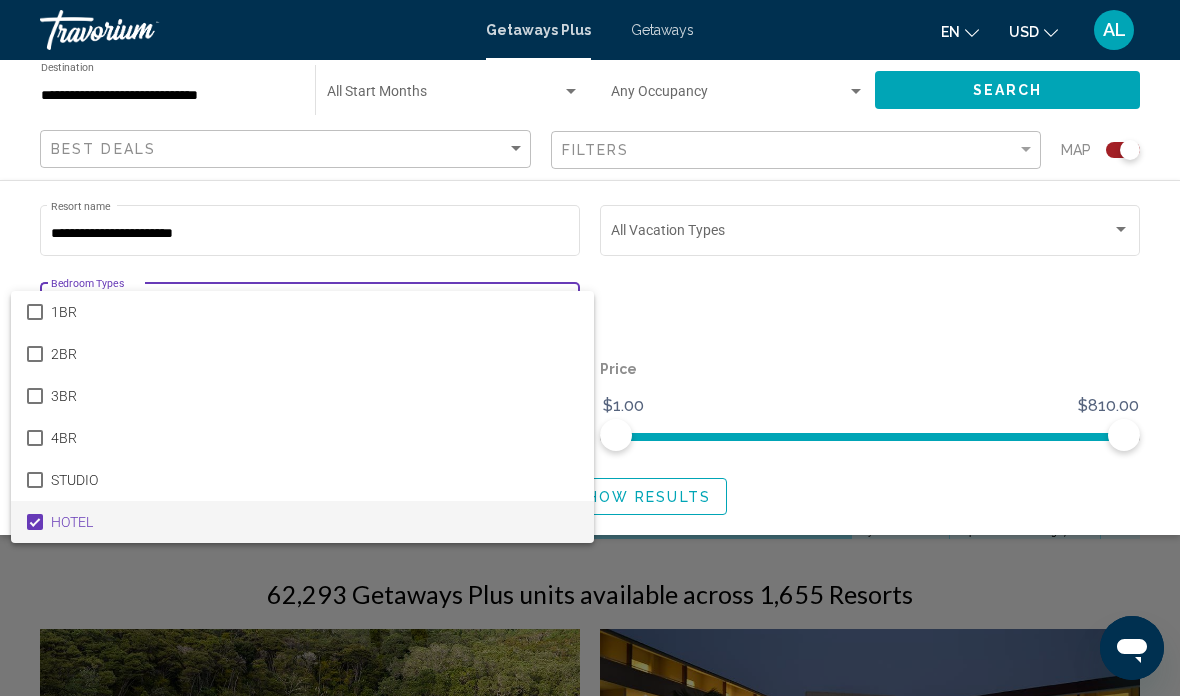 click at bounding box center (590, 348) 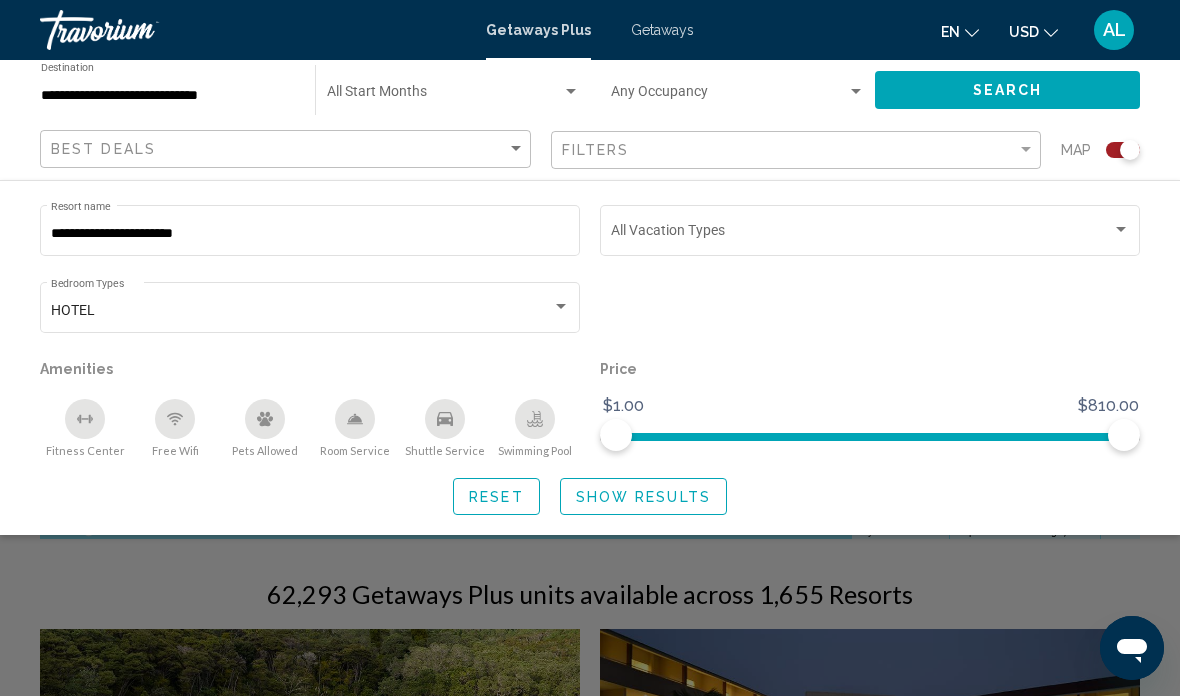click on "Search" 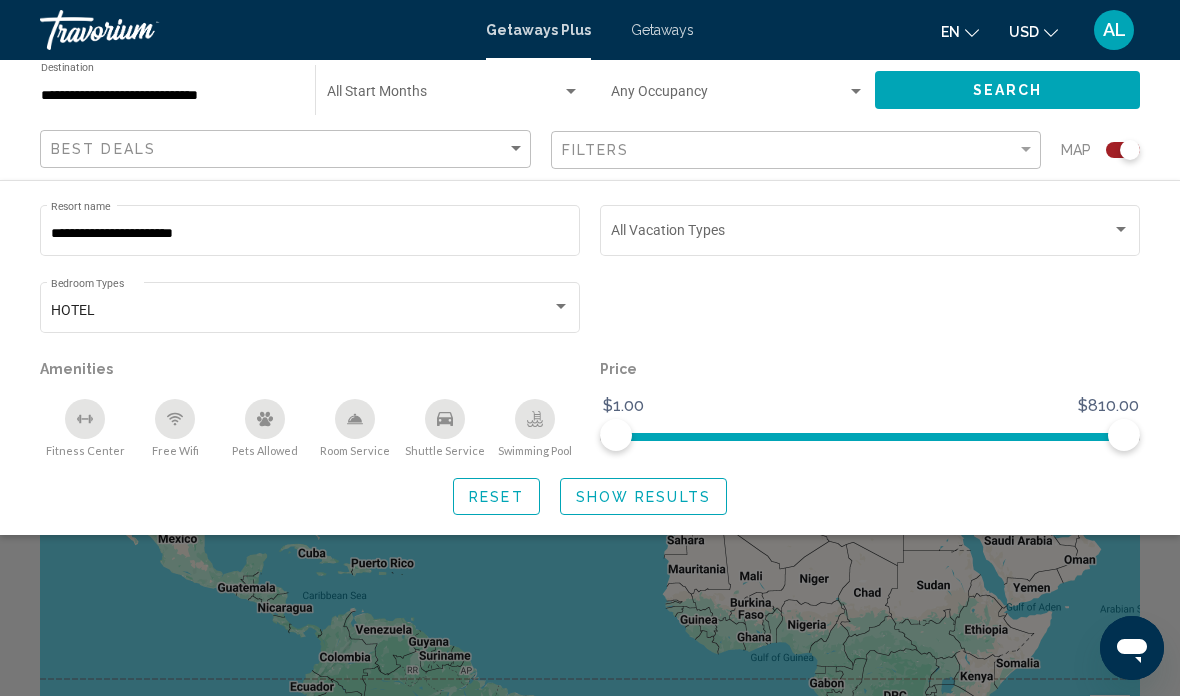 click at bounding box center (444, 96) 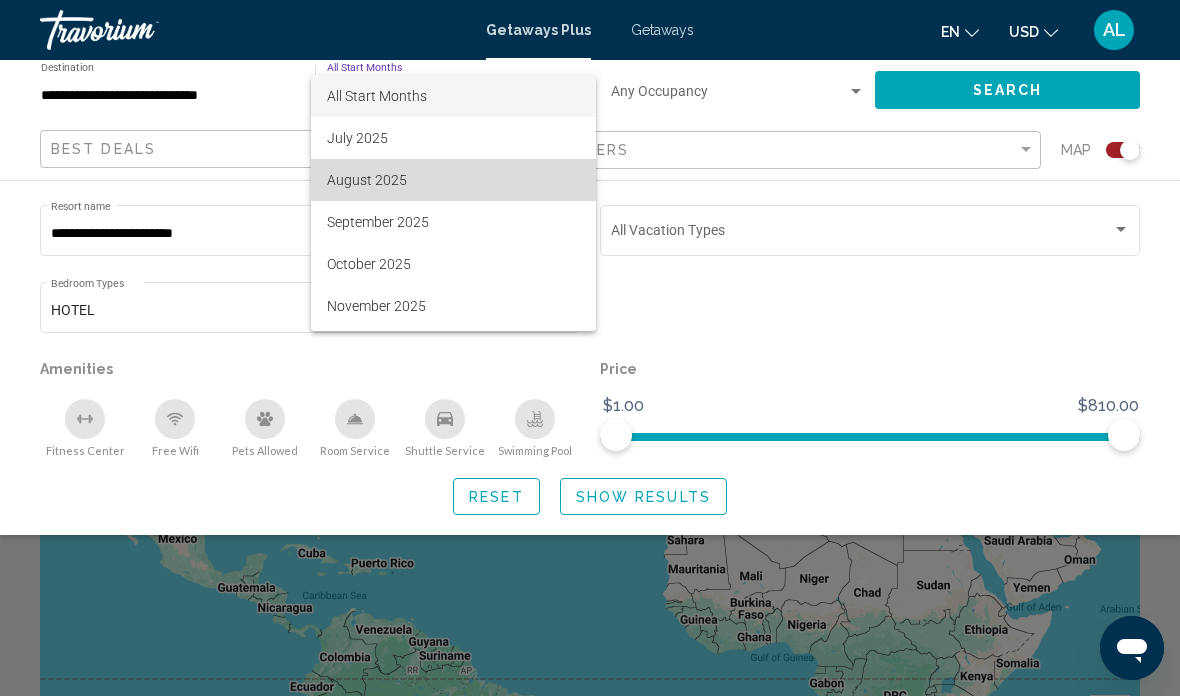 click on "August 2025" at bounding box center (453, 180) 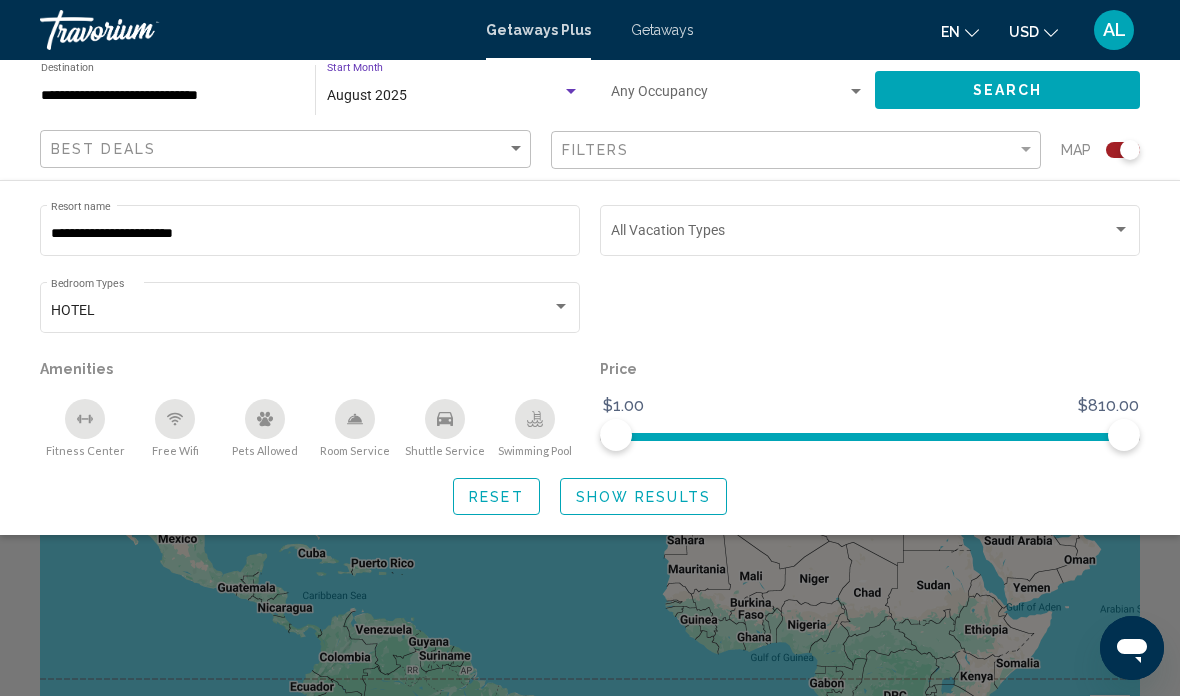 click on "Search" 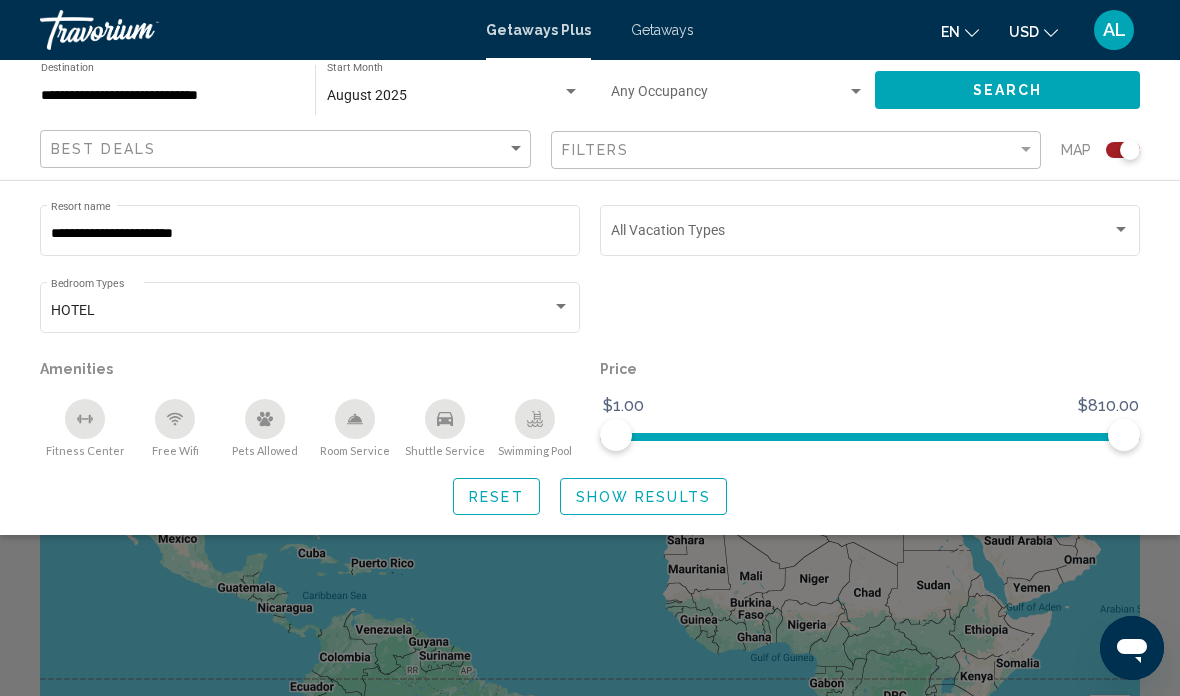 click on "**********" at bounding box center (168, 96) 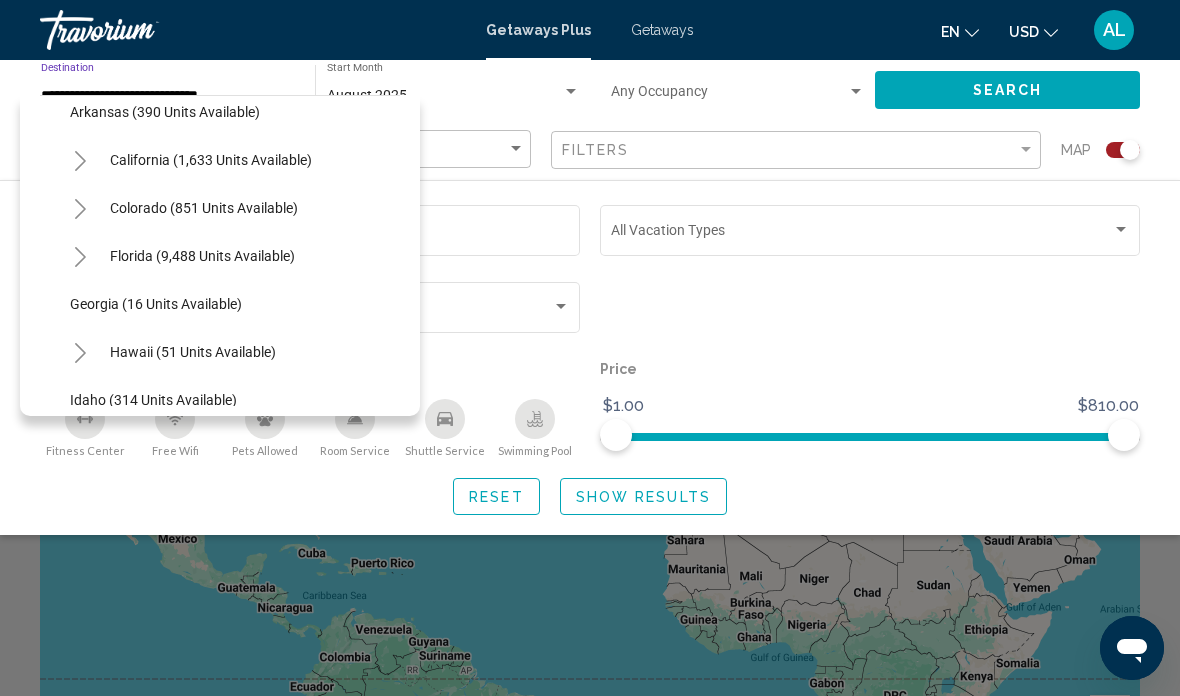 scroll, scrollTop: 160, scrollLeft: 0, axis: vertical 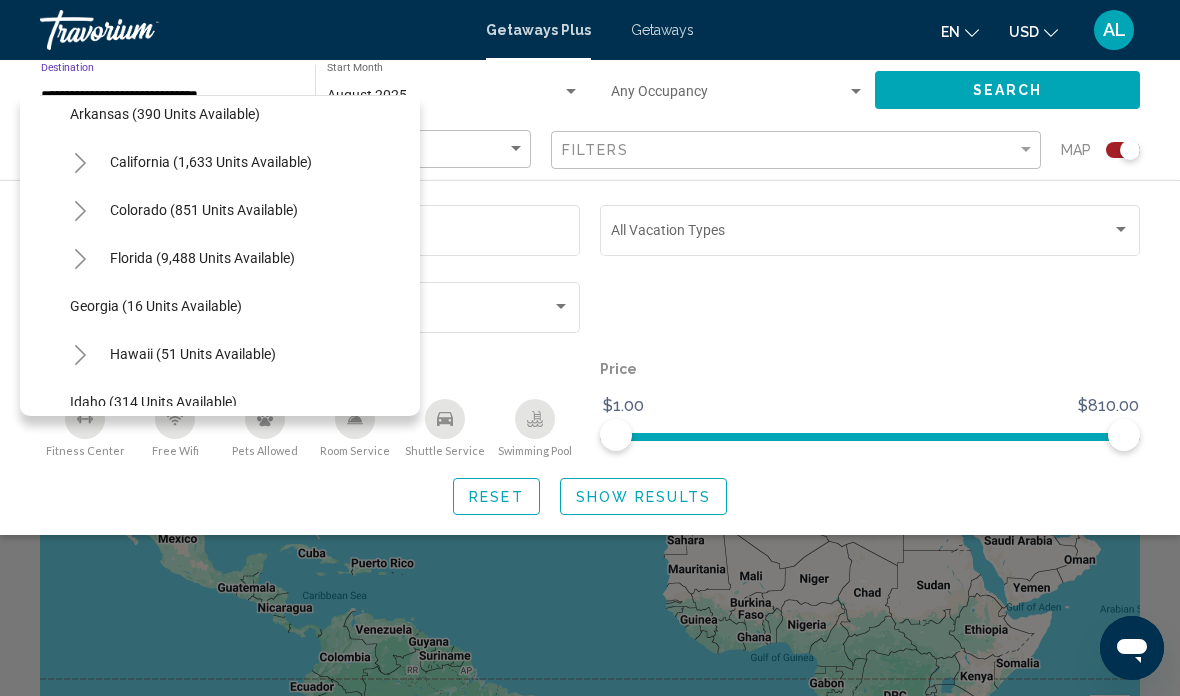 click on "Florida (9,488 units available)" 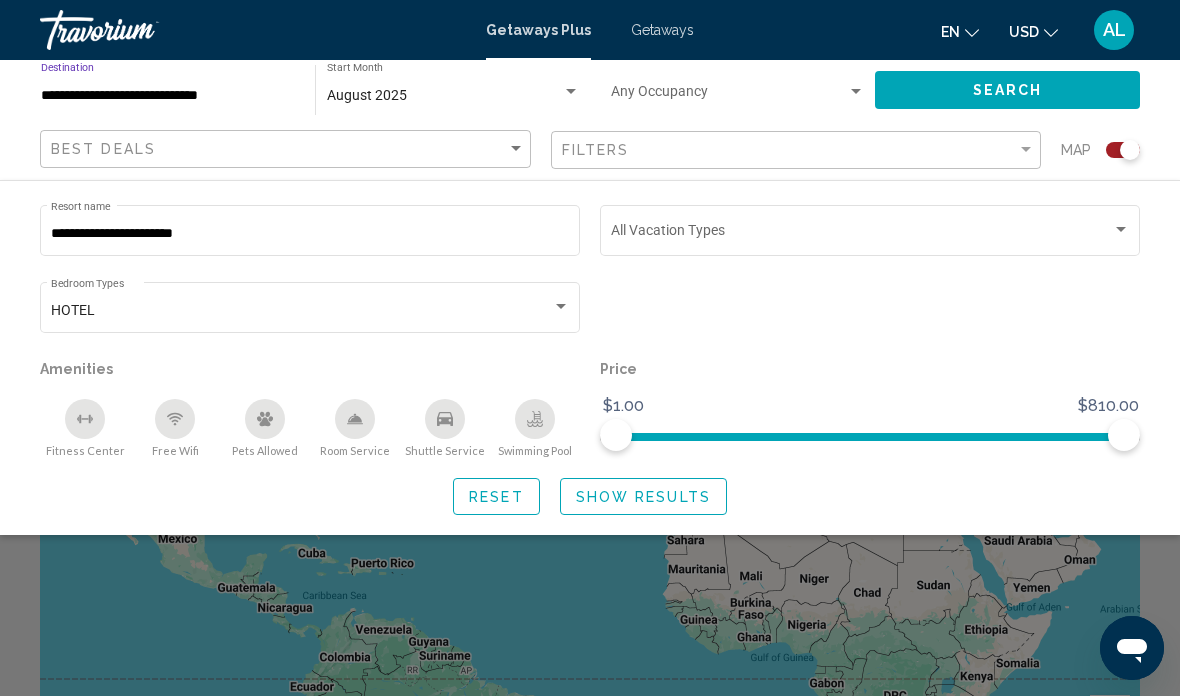 click at bounding box center (856, 92) 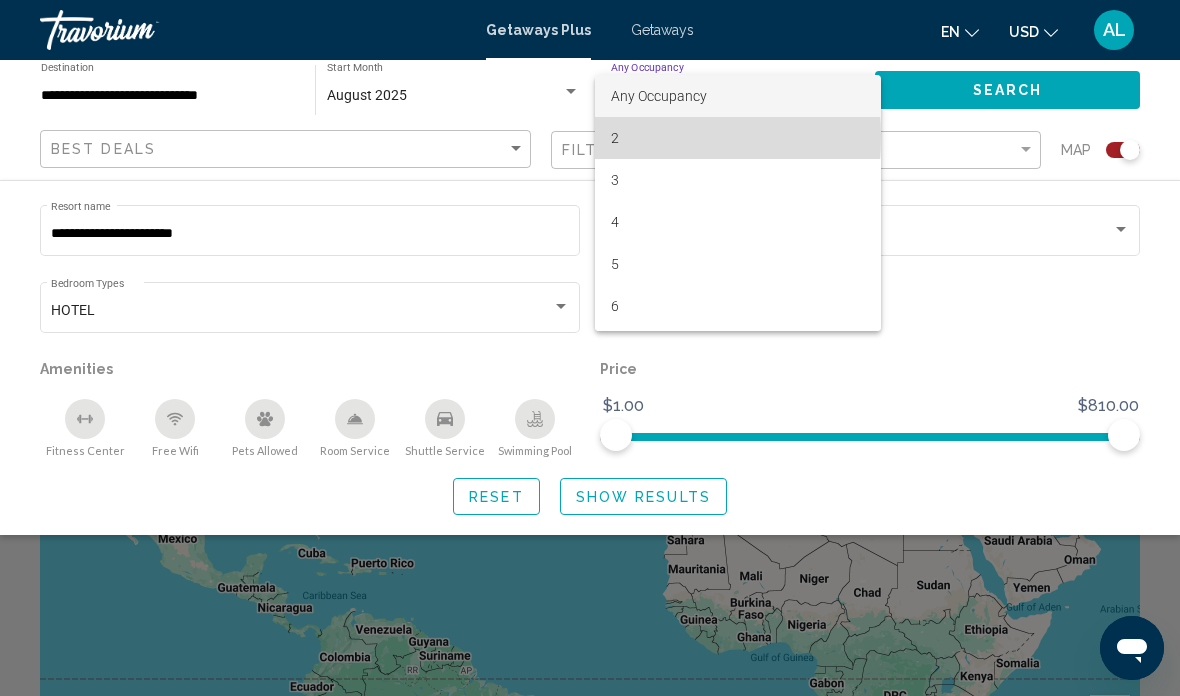 click on "2" at bounding box center (738, 138) 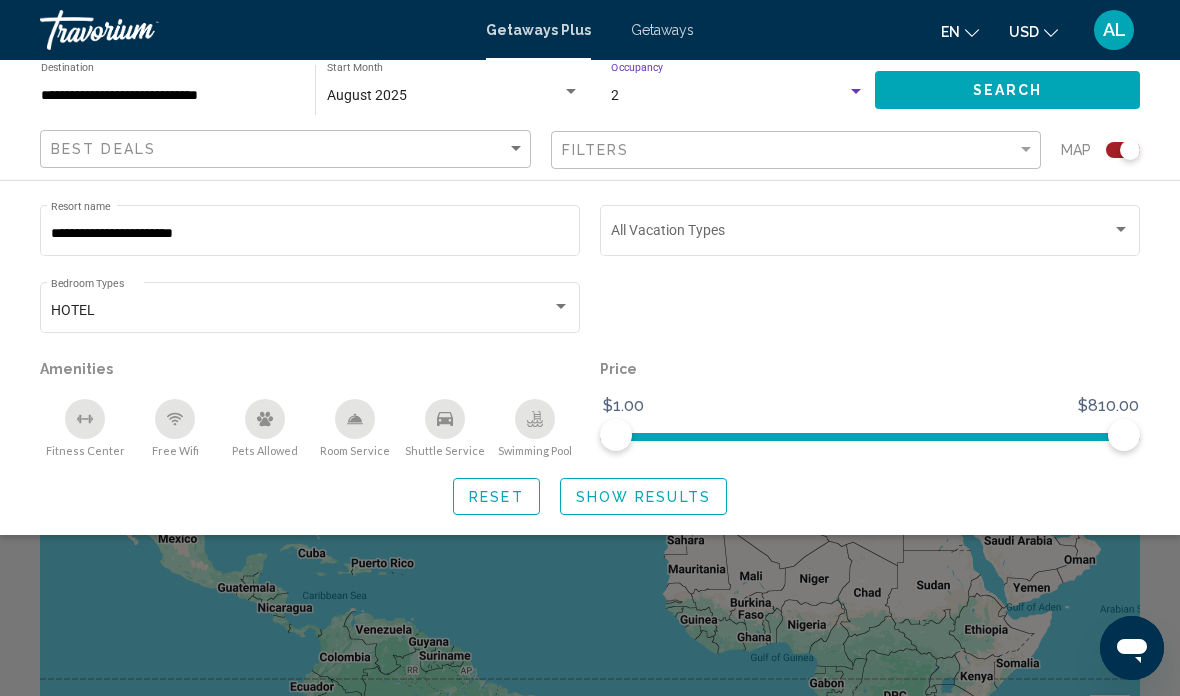 click on "Search" 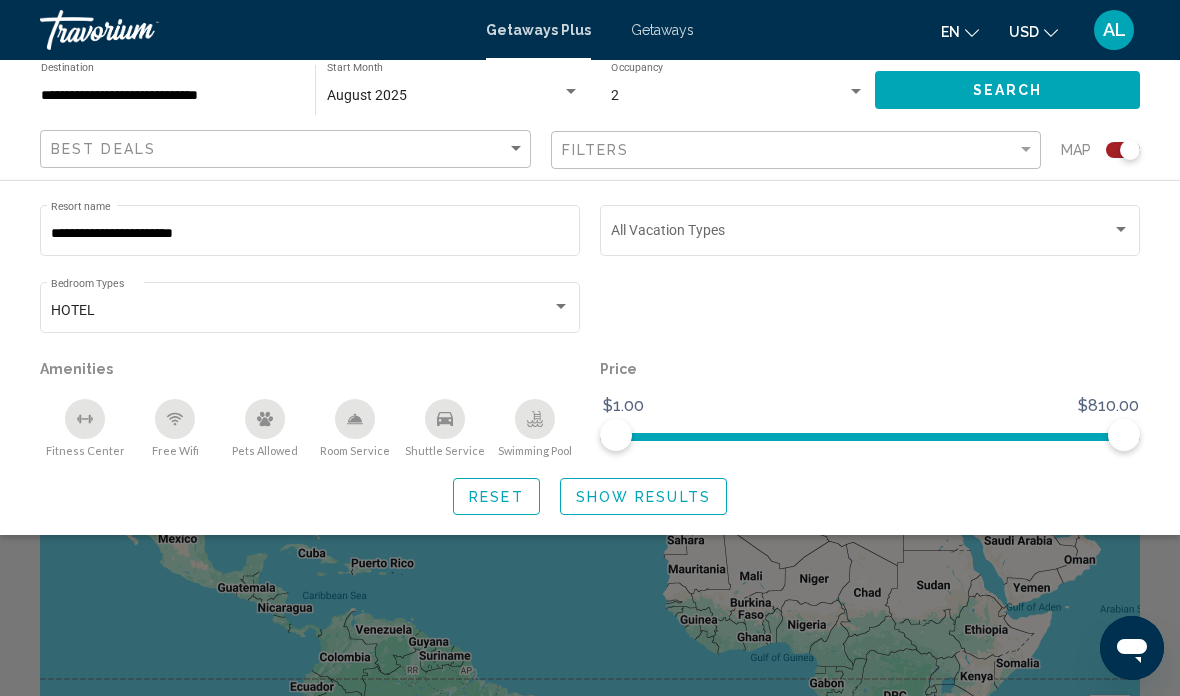 click on "Search" 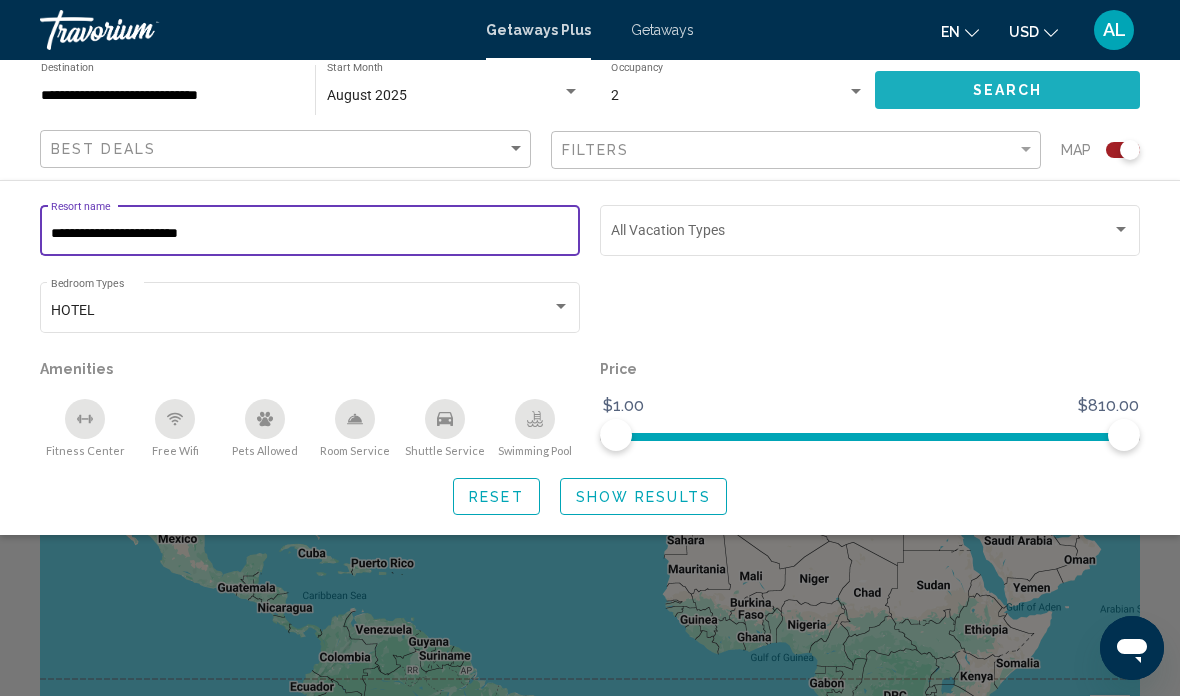 type on "**********" 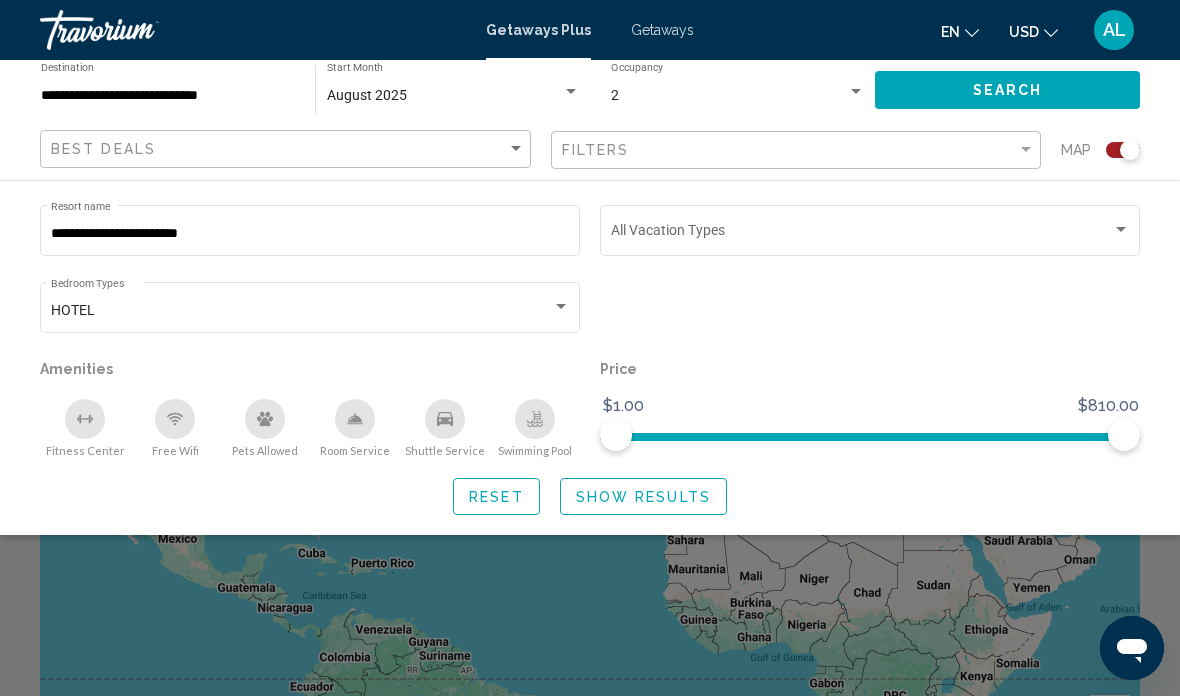 click on "Show Results" 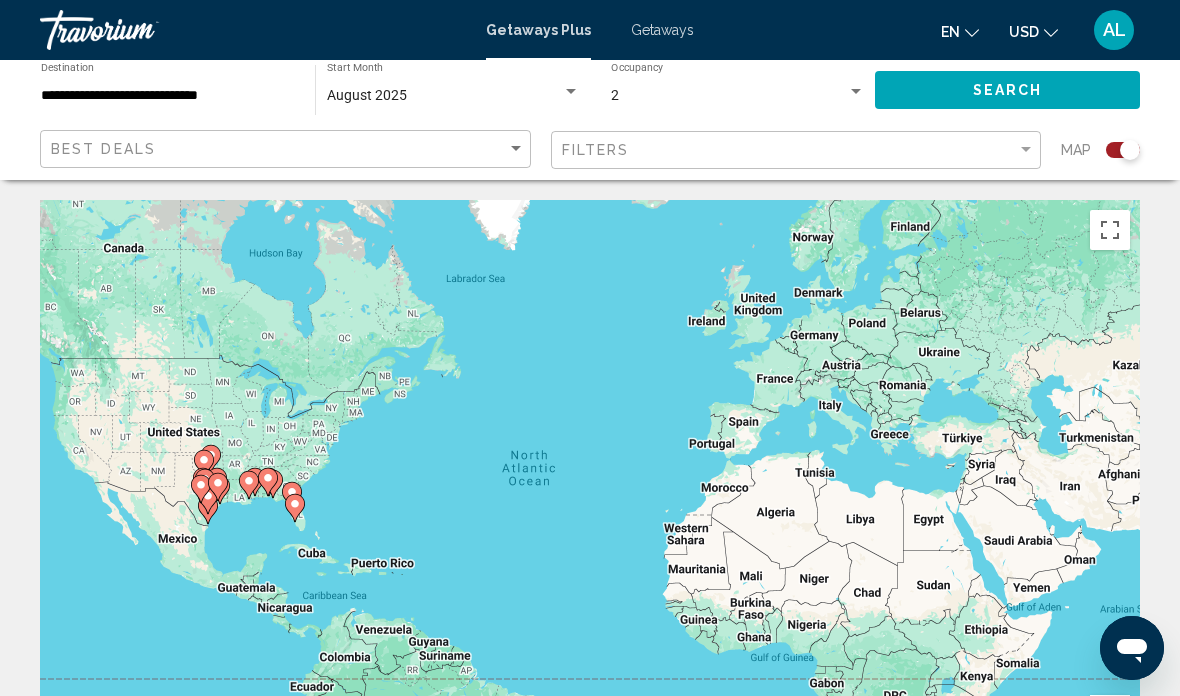 click on "Search" 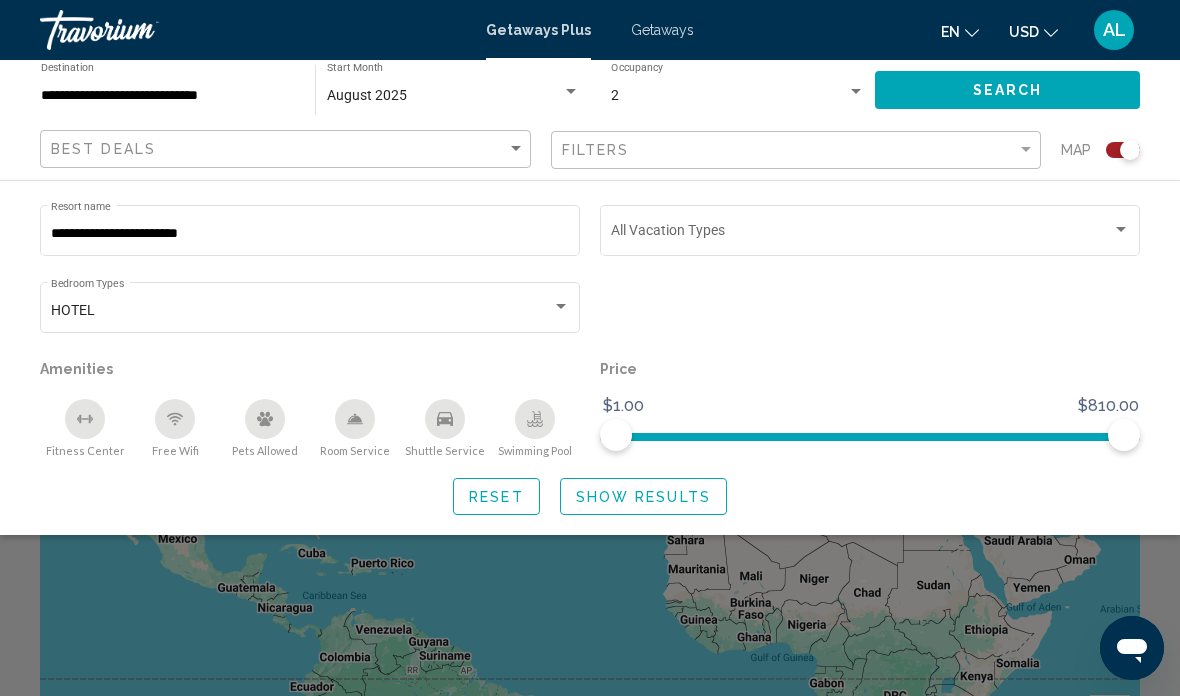 click on "HOTEL Bedroom Types All Bedroom Types" 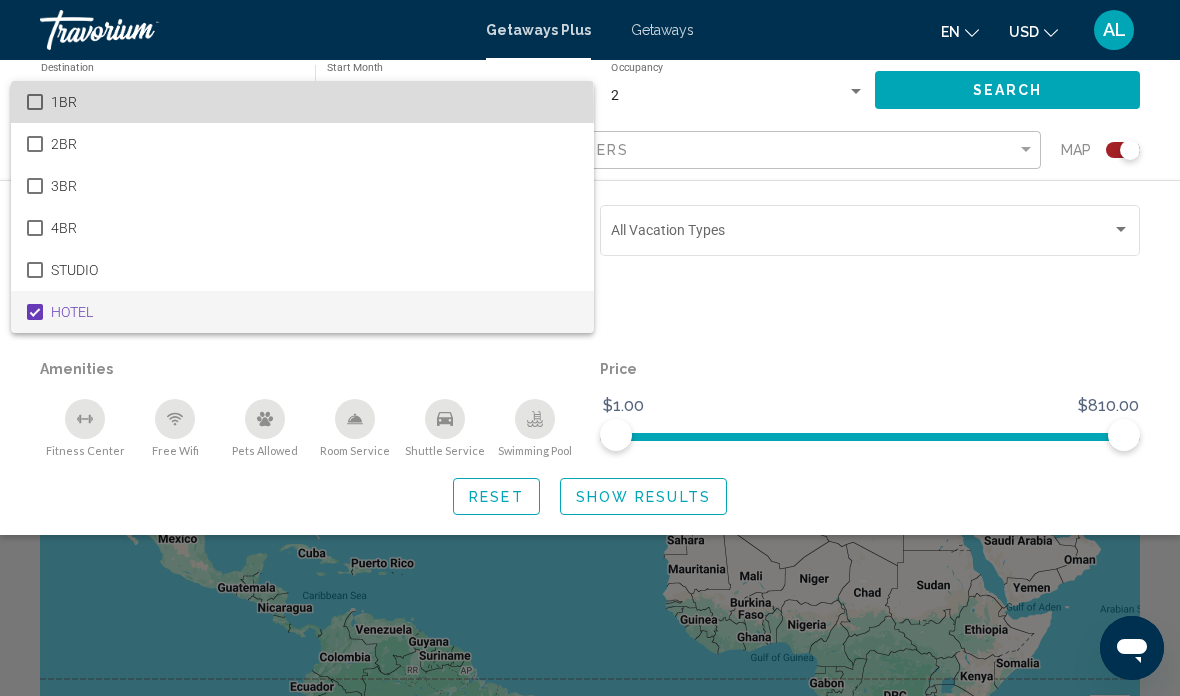 click on "1BR" at bounding box center (302, 102) 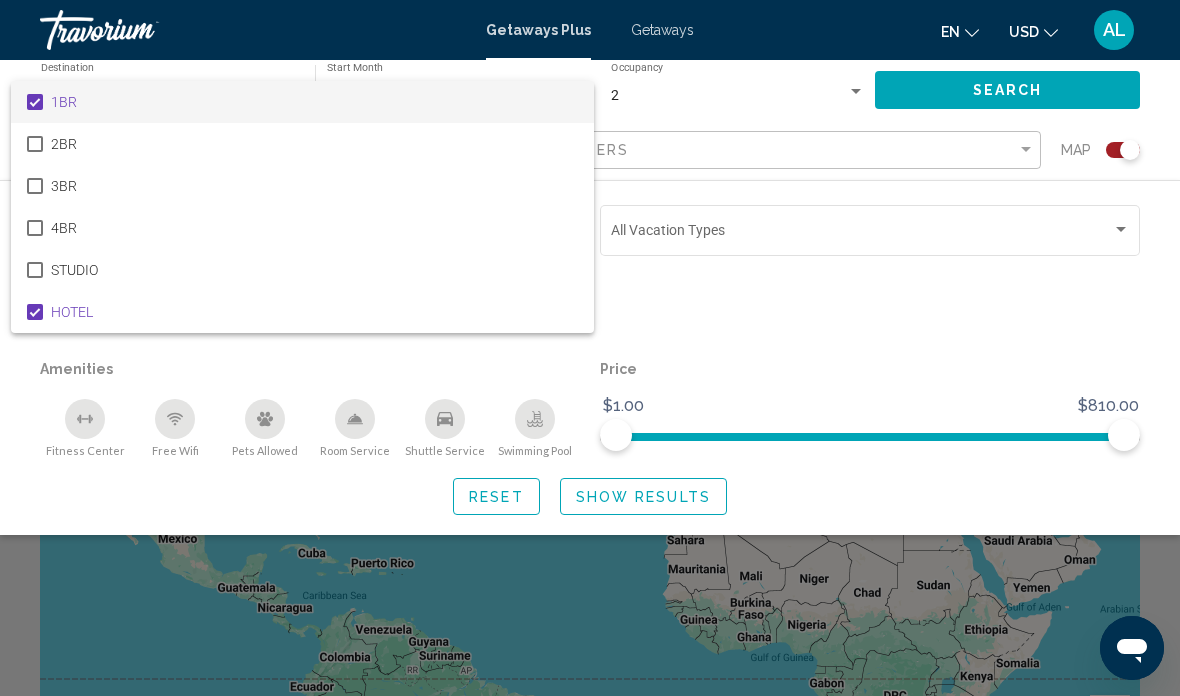 click at bounding box center [590, 348] 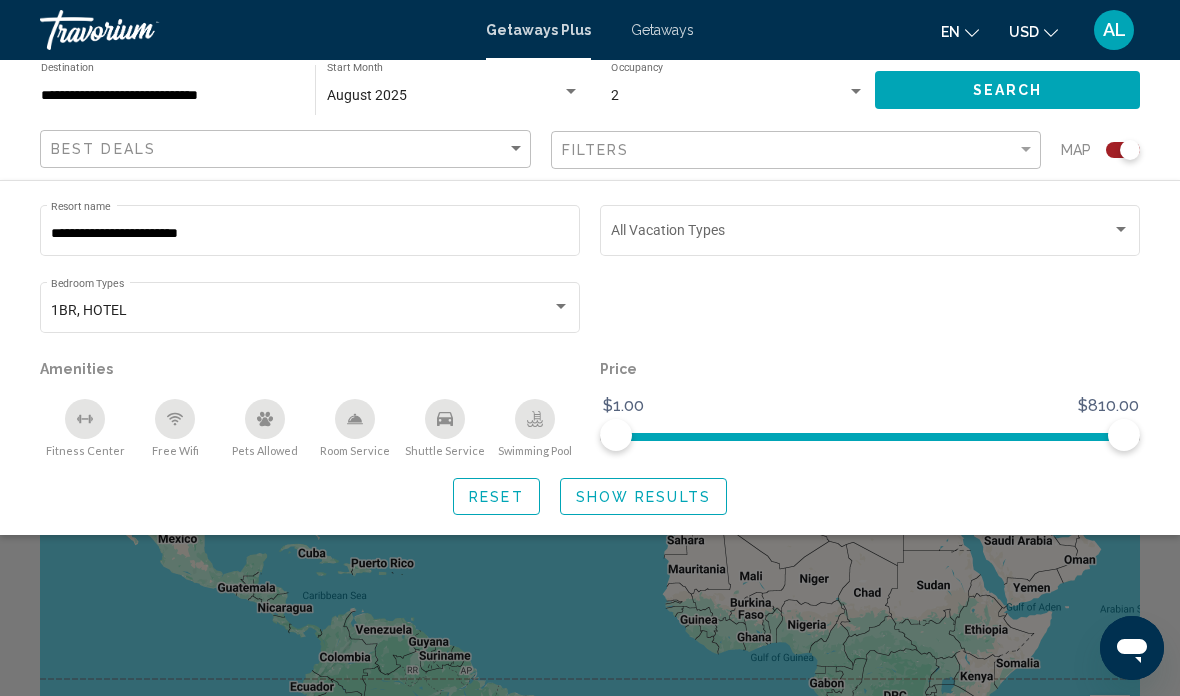 click at bounding box center (1121, 229) 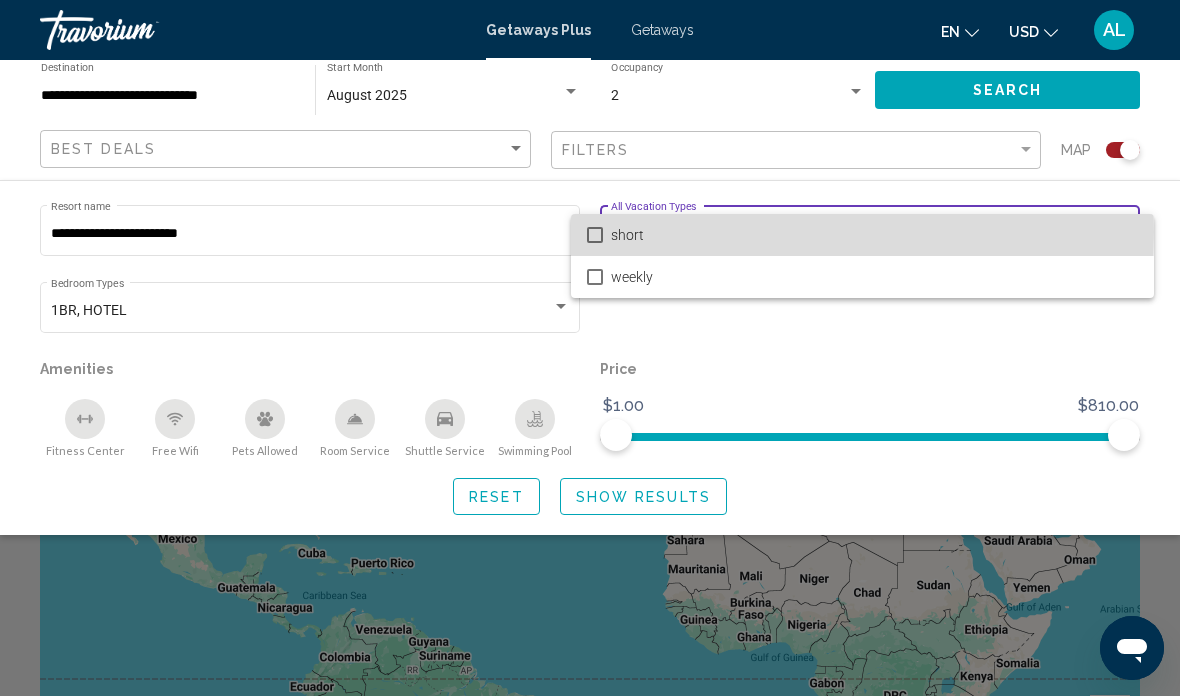 click on "short" at bounding box center (862, 235) 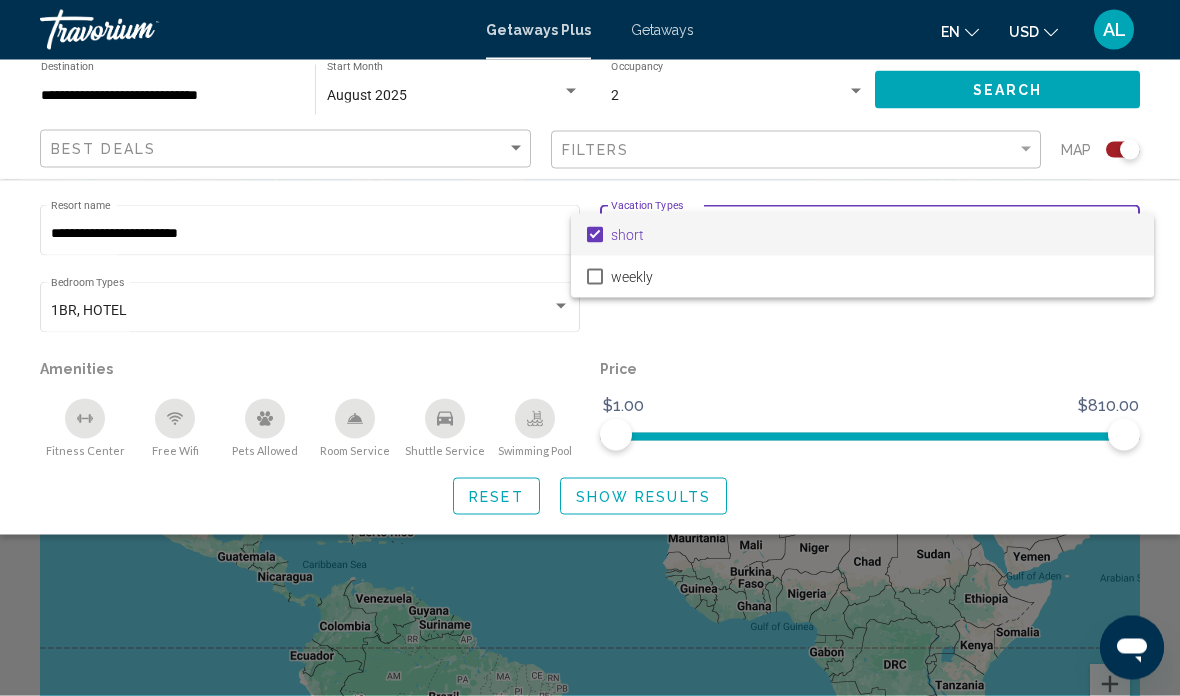 scroll, scrollTop: 0, scrollLeft: 0, axis: both 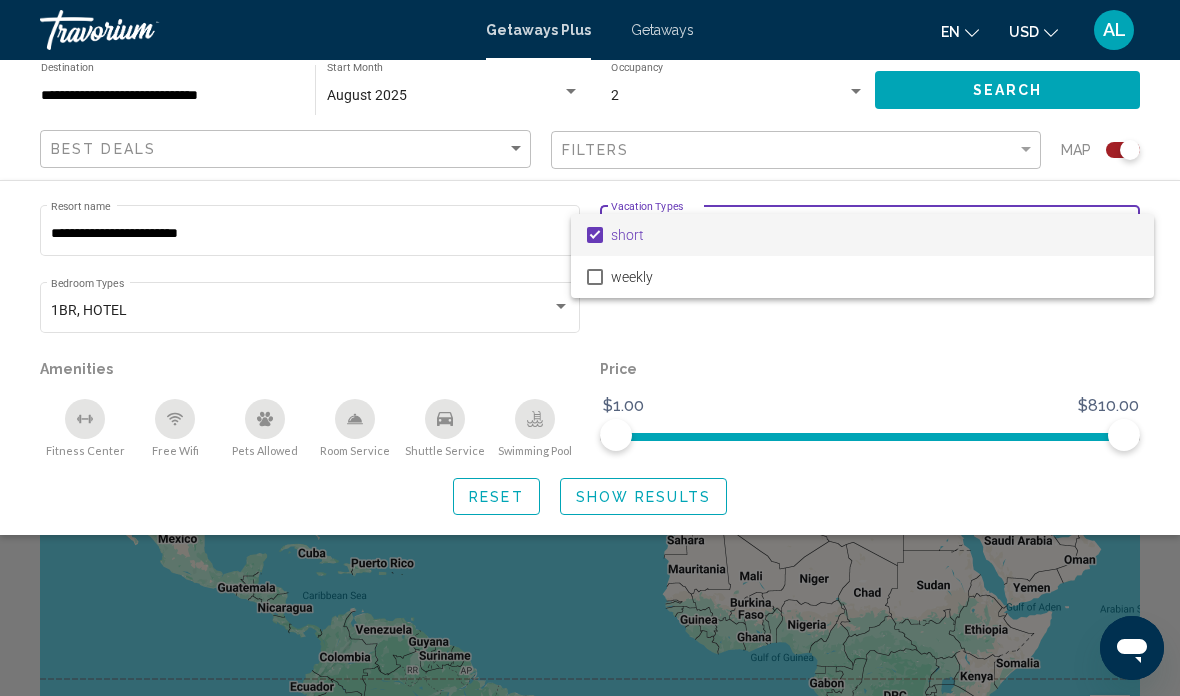 click at bounding box center [590, 348] 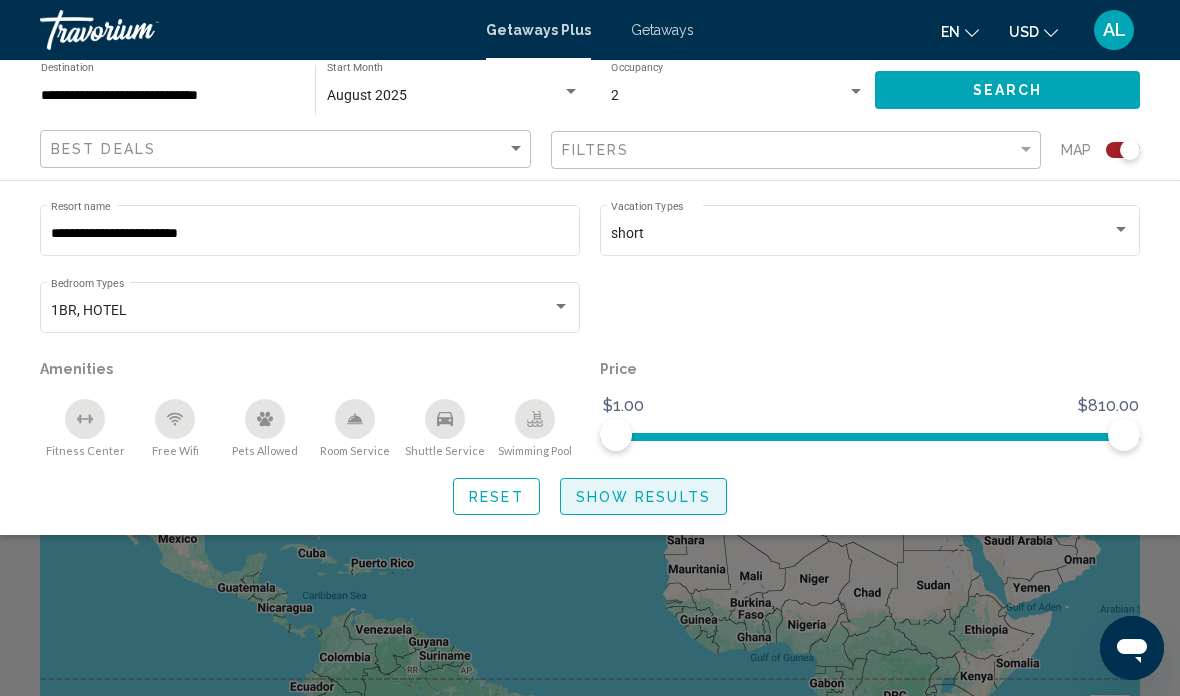 click on "Show Results" 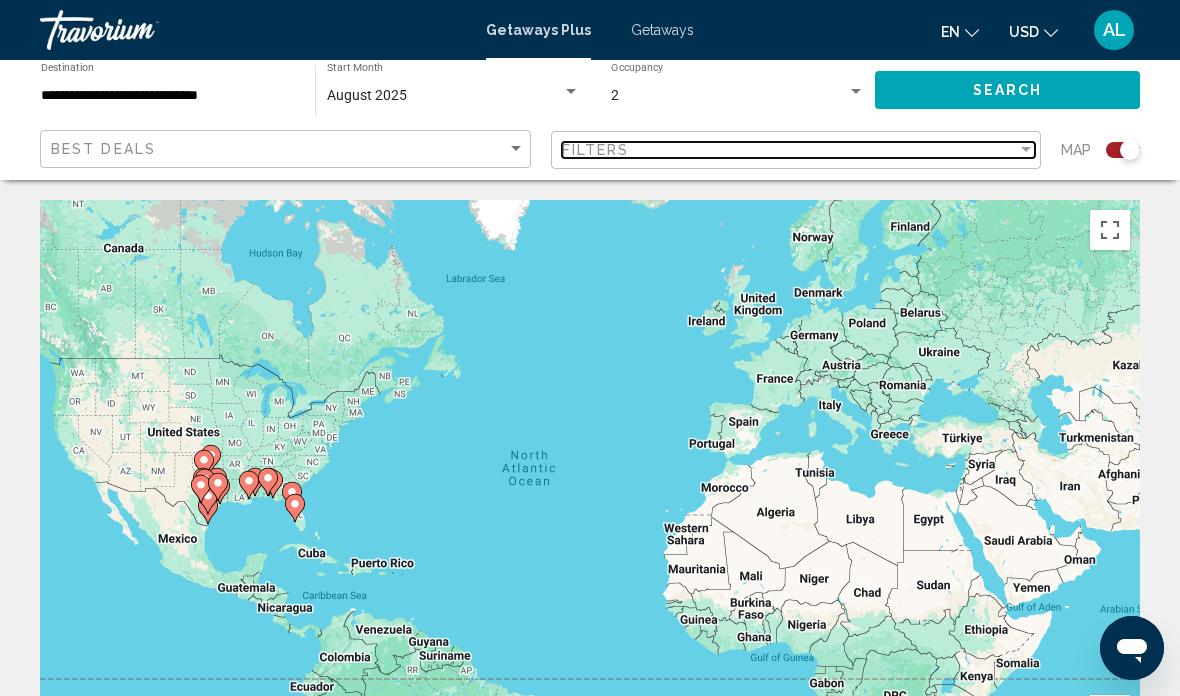 click at bounding box center (1026, 150) 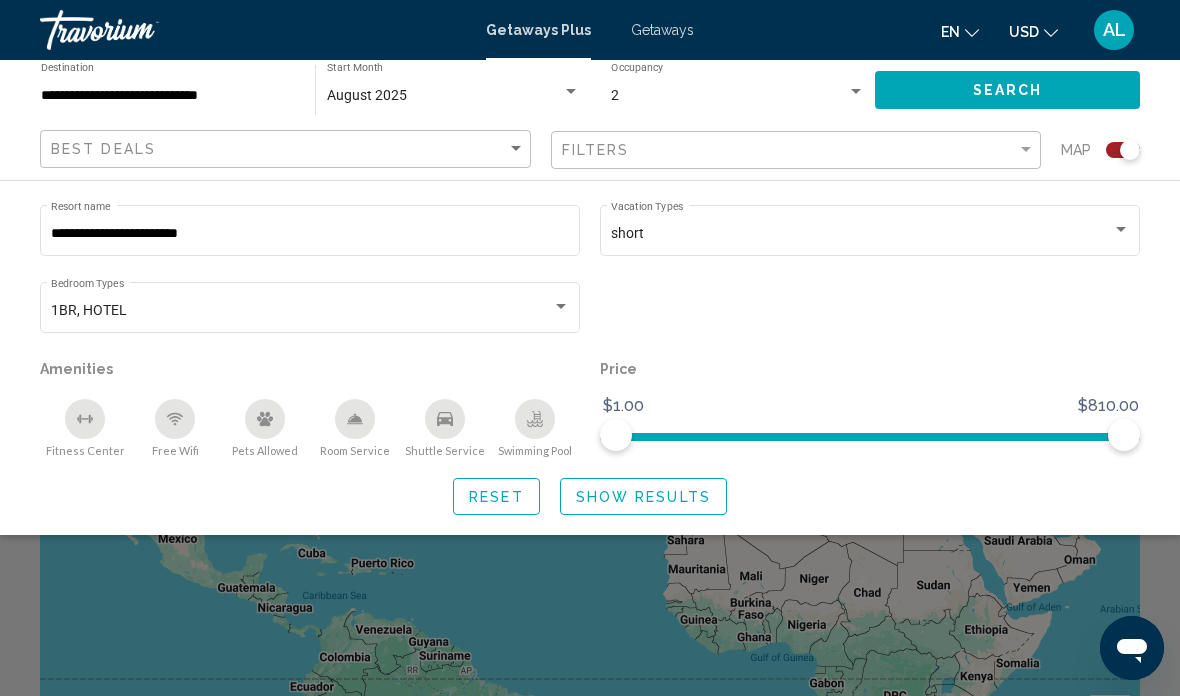 click 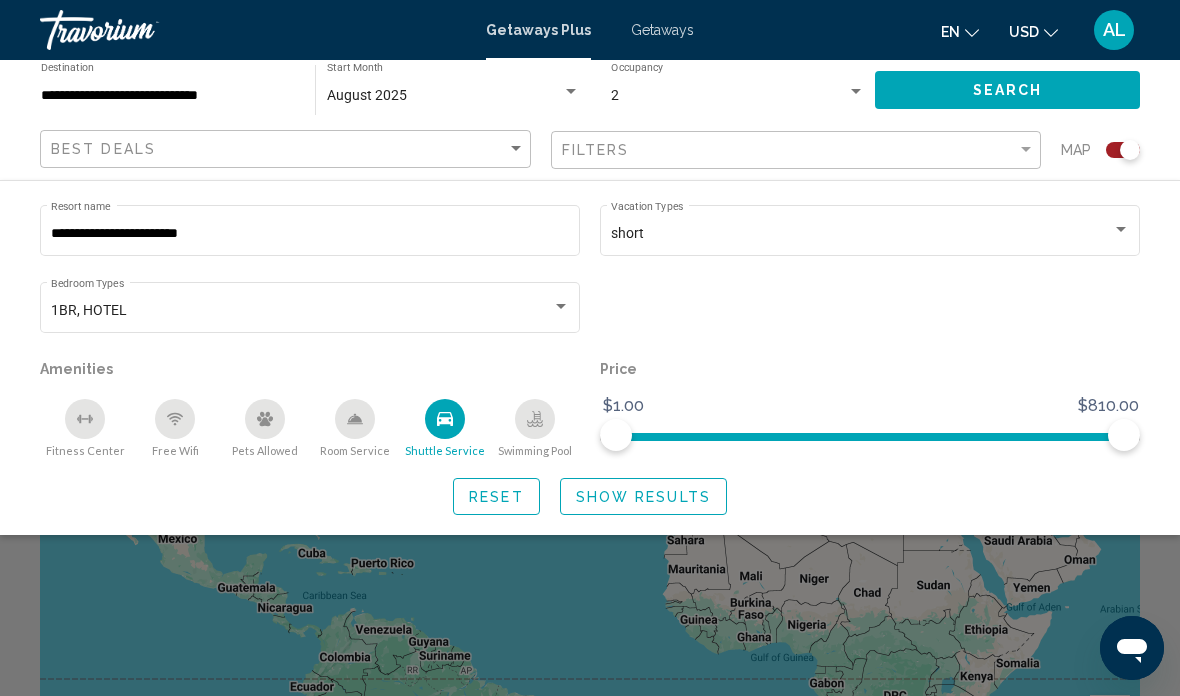 click on "Show Results" 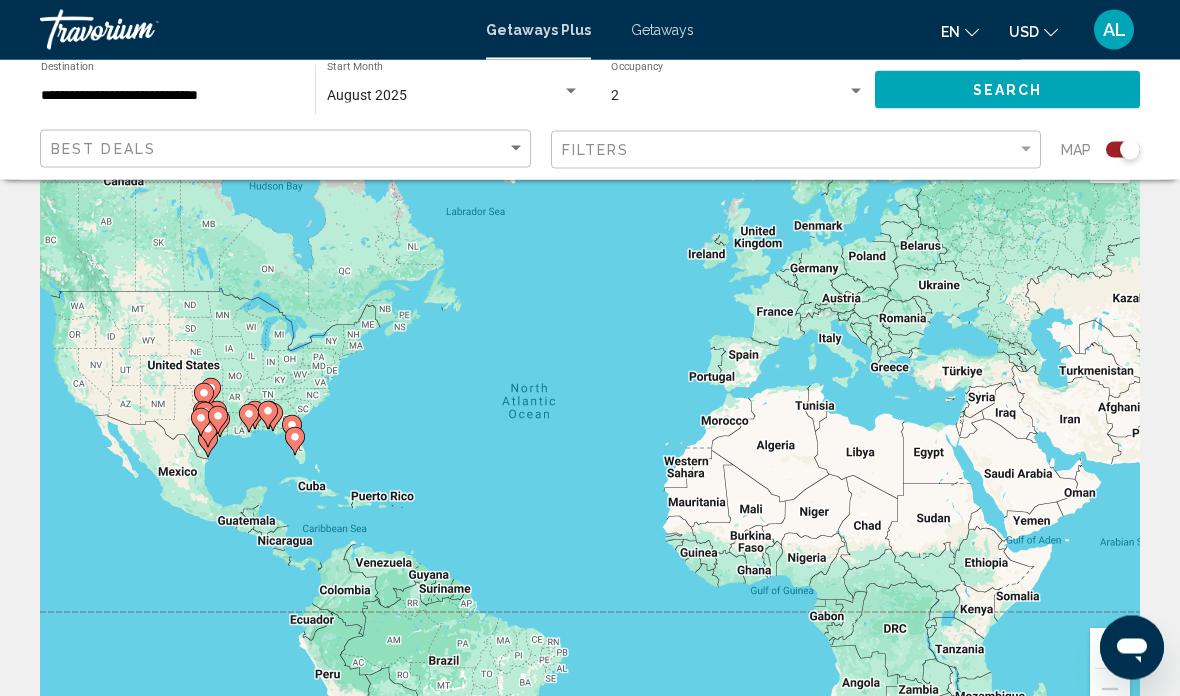 scroll, scrollTop: 0, scrollLeft: 0, axis: both 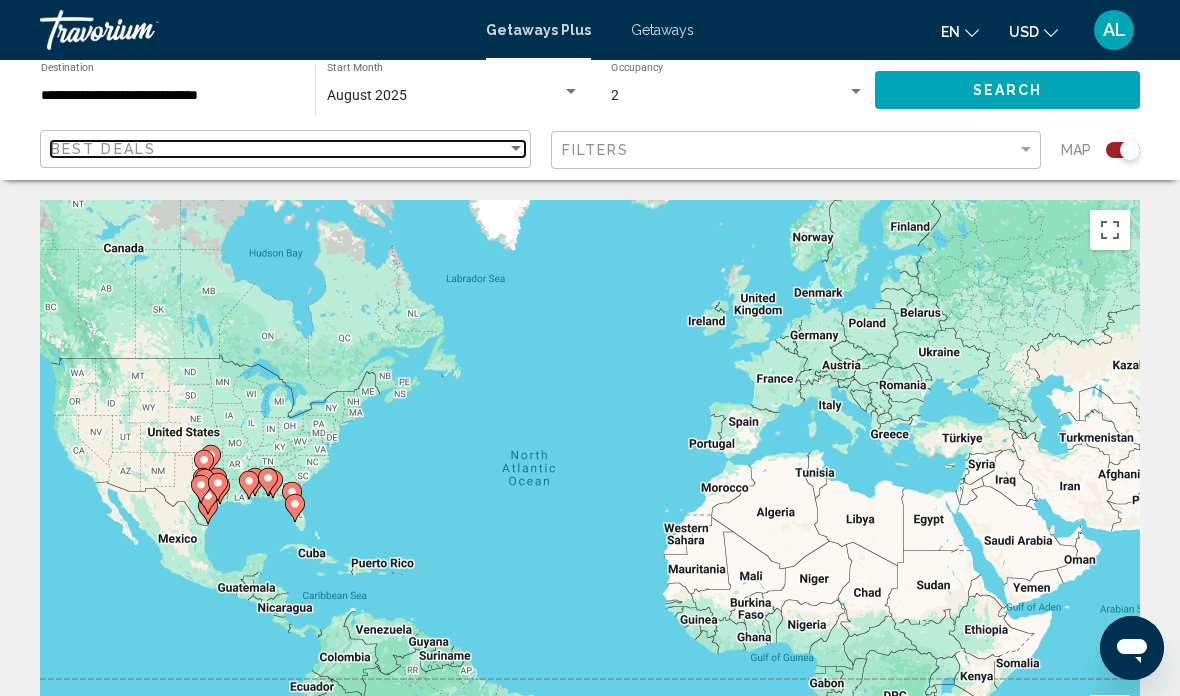 click at bounding box center [516, 149] 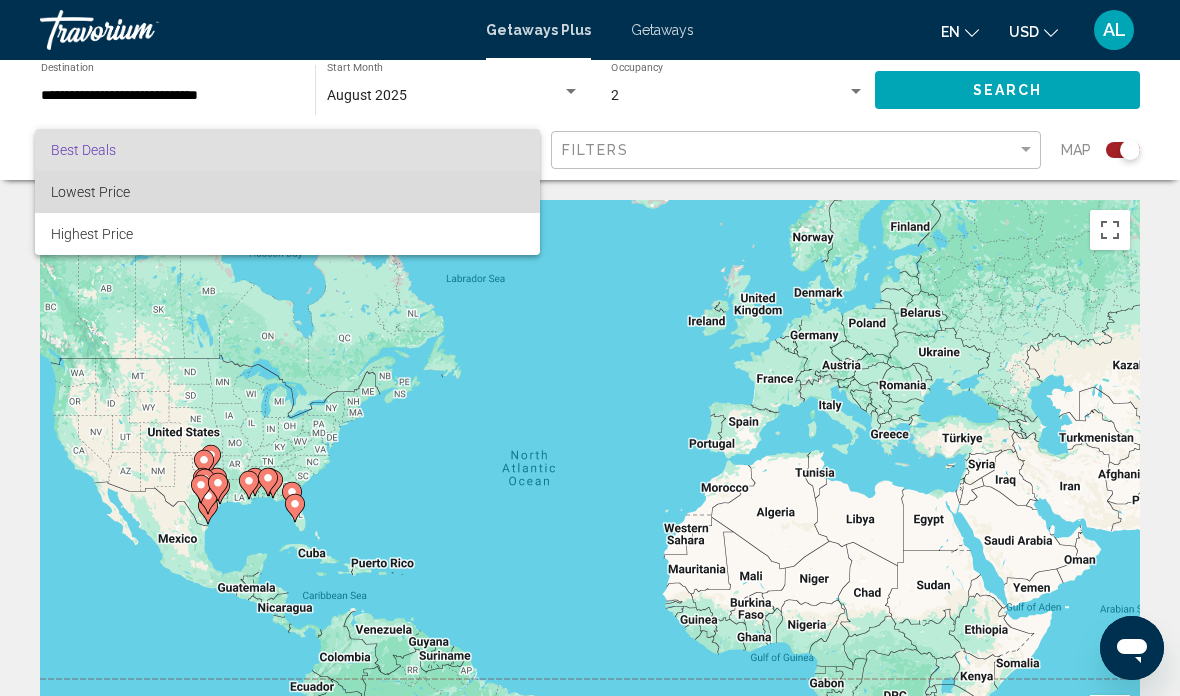 click on "Lowest Price" at bounding box center [90, 192] 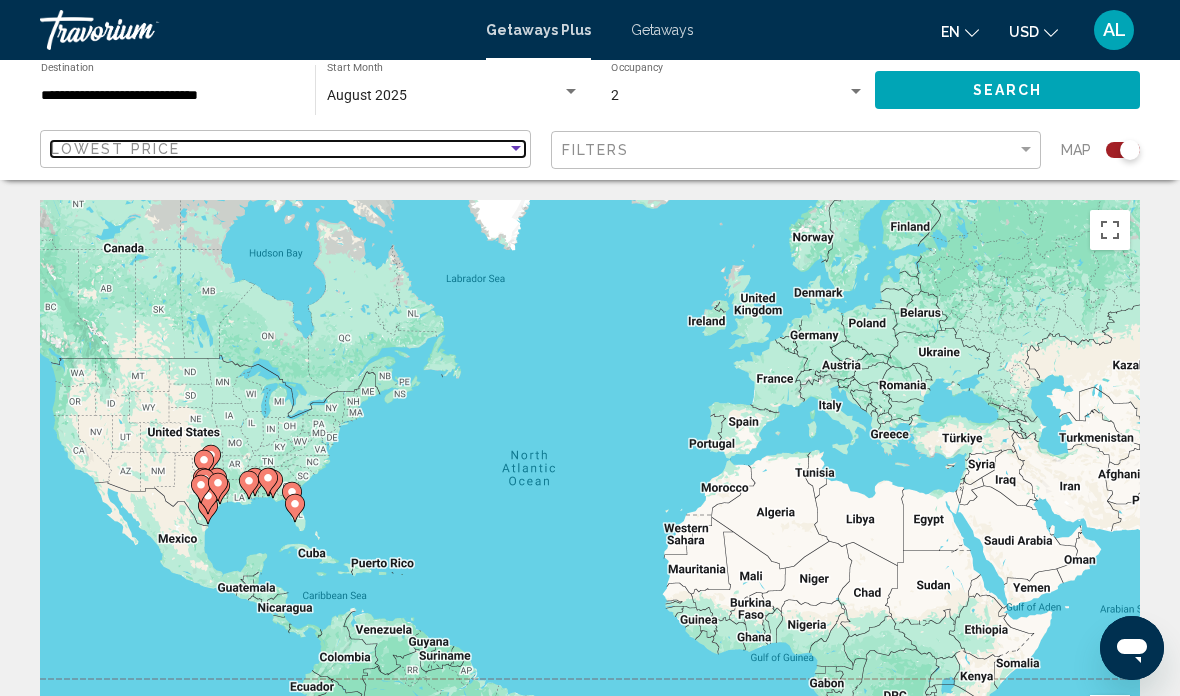 click on "Lowest Price" at bounding box center (279, 149) 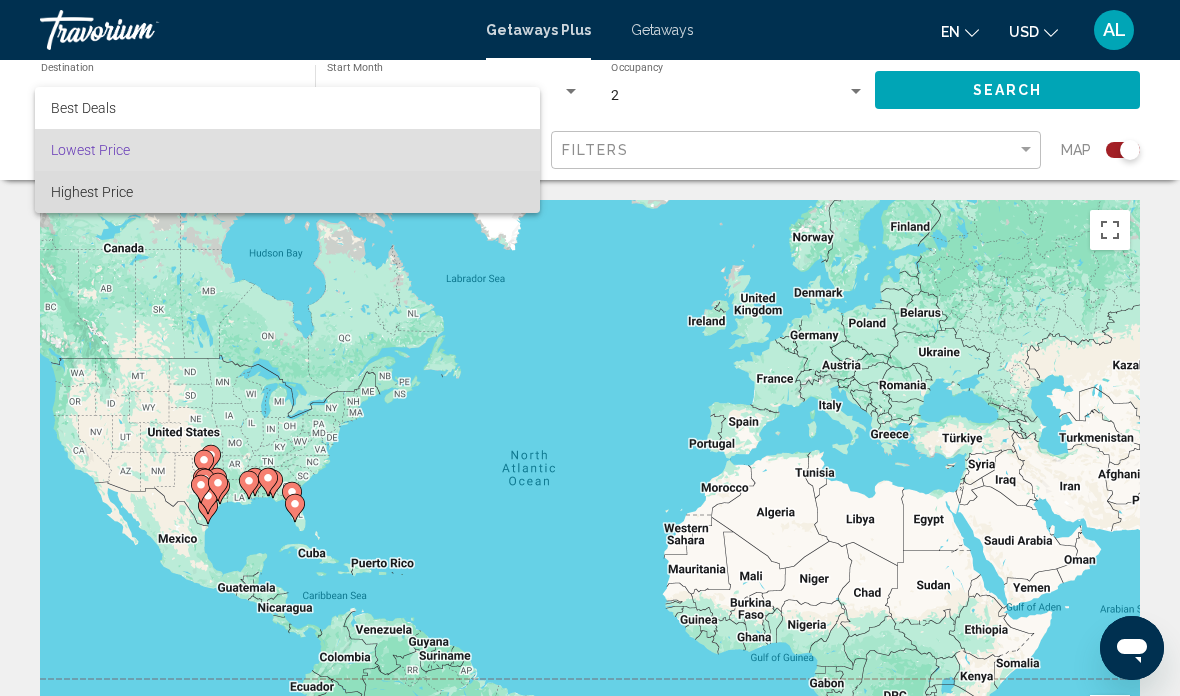 click on "Highest Price" at bounding box center [287, 192] 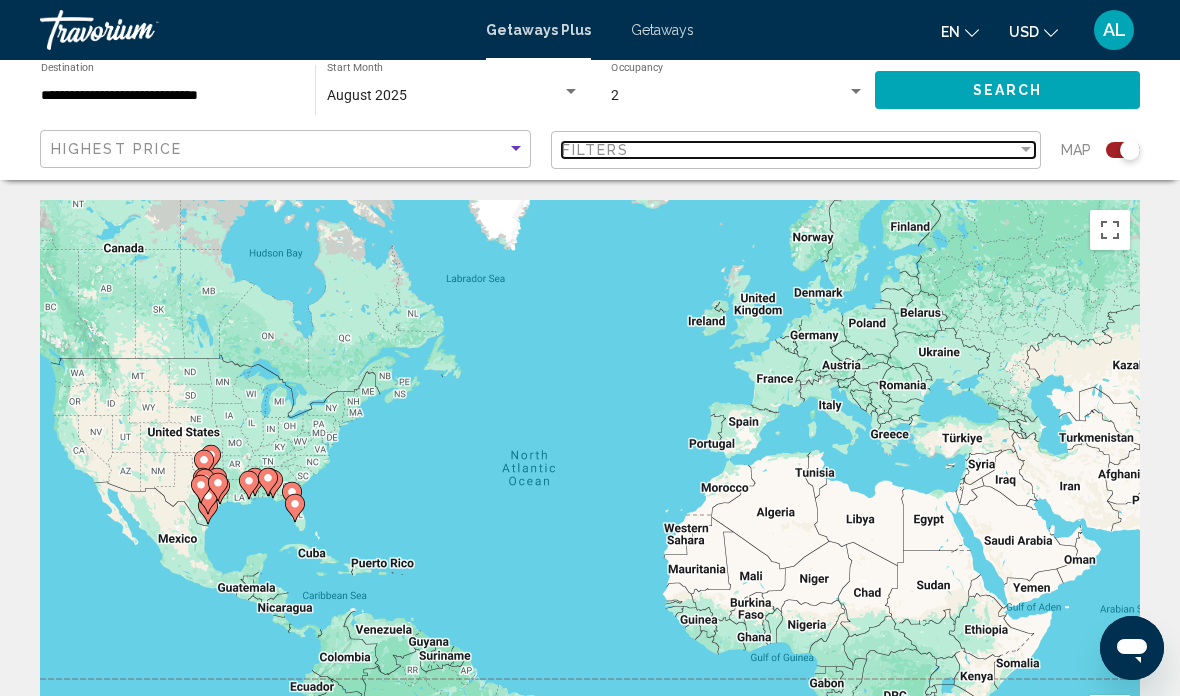 click at bounding box center (1026, 150) 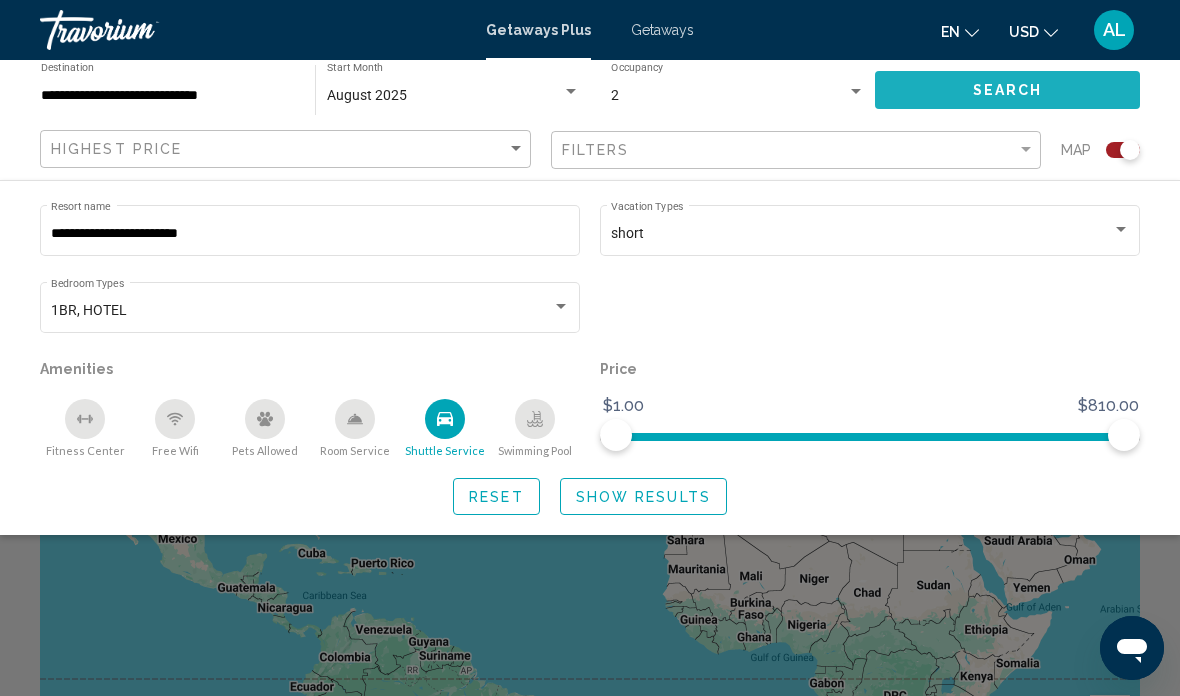 click on "Search" 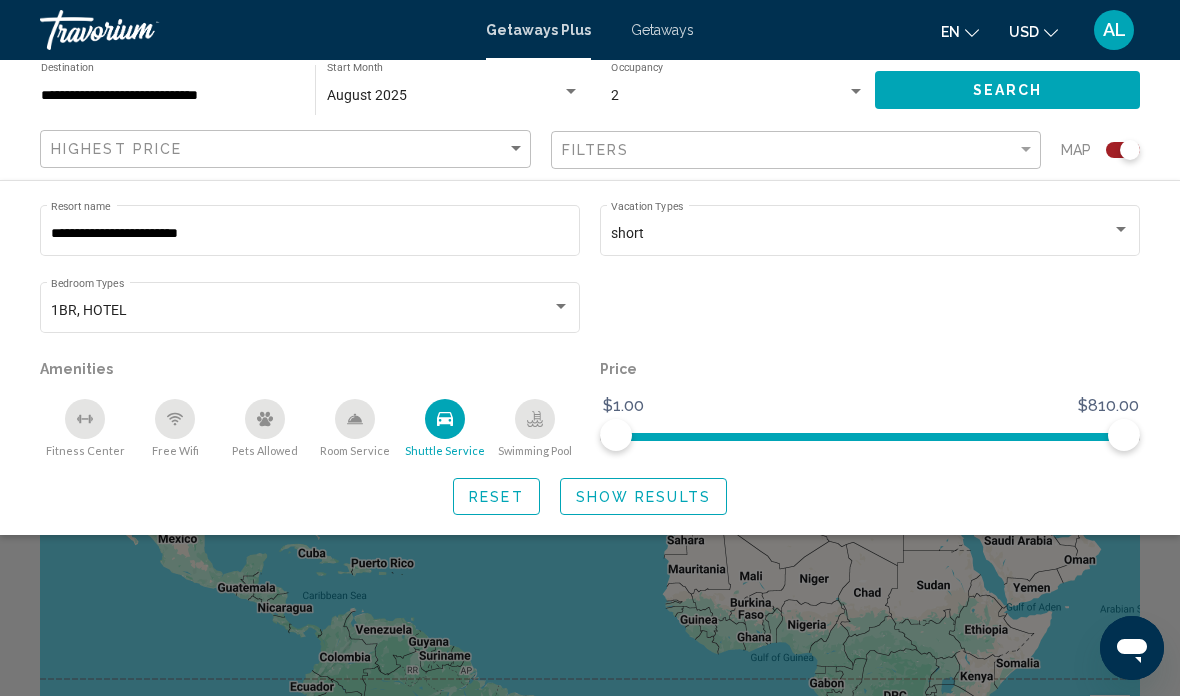 click on "Show Results" 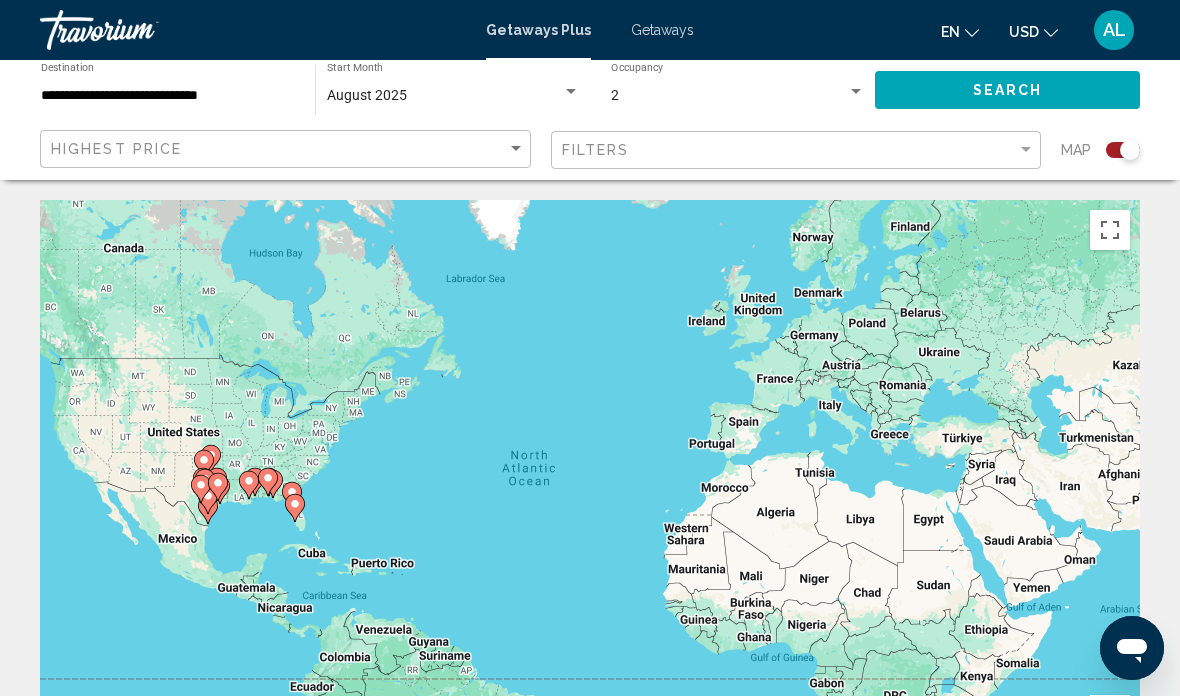 click on "**********" 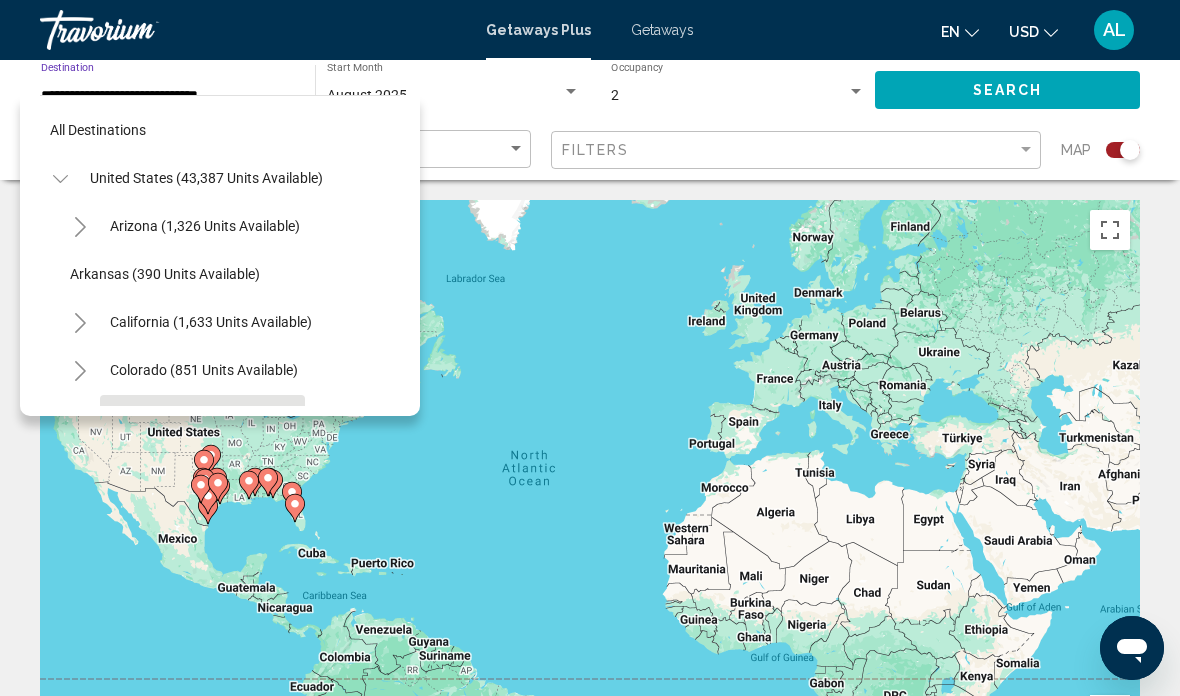 scroll, scrollTop: 167, scrollLeft: 0, axis: vertical 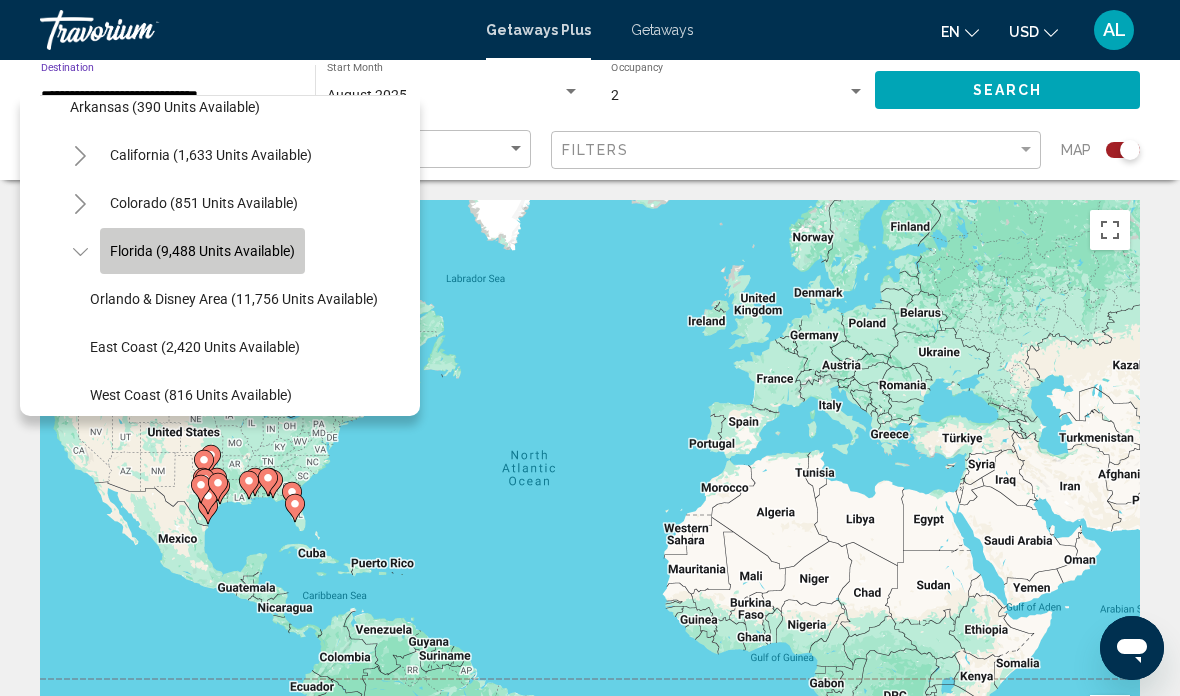 click on "Florida (9,488 units available)" 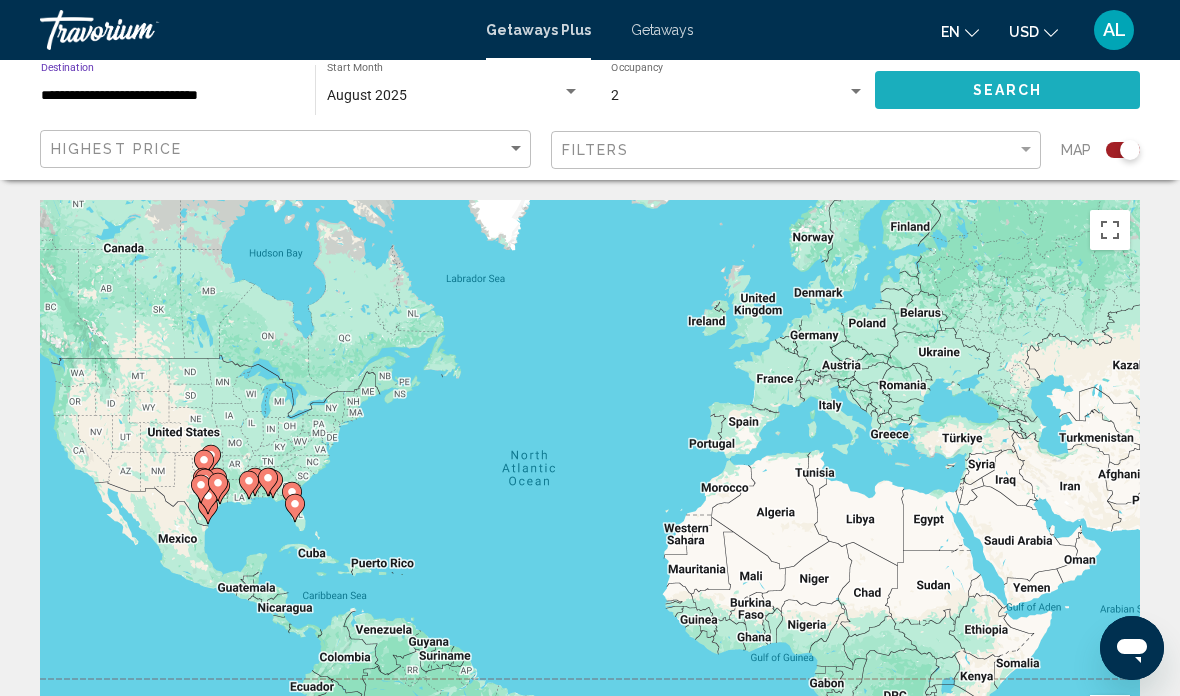 click on "Search" 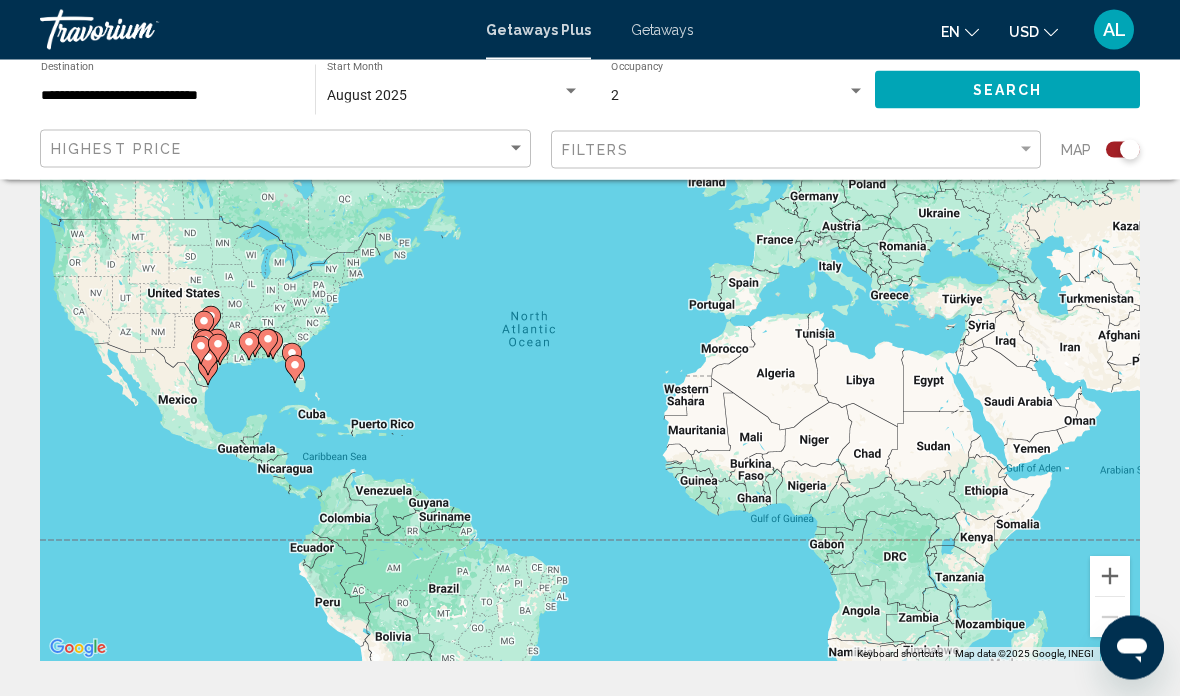 scroll, scrollTop: 0, scrollLeft: 0, axis: both 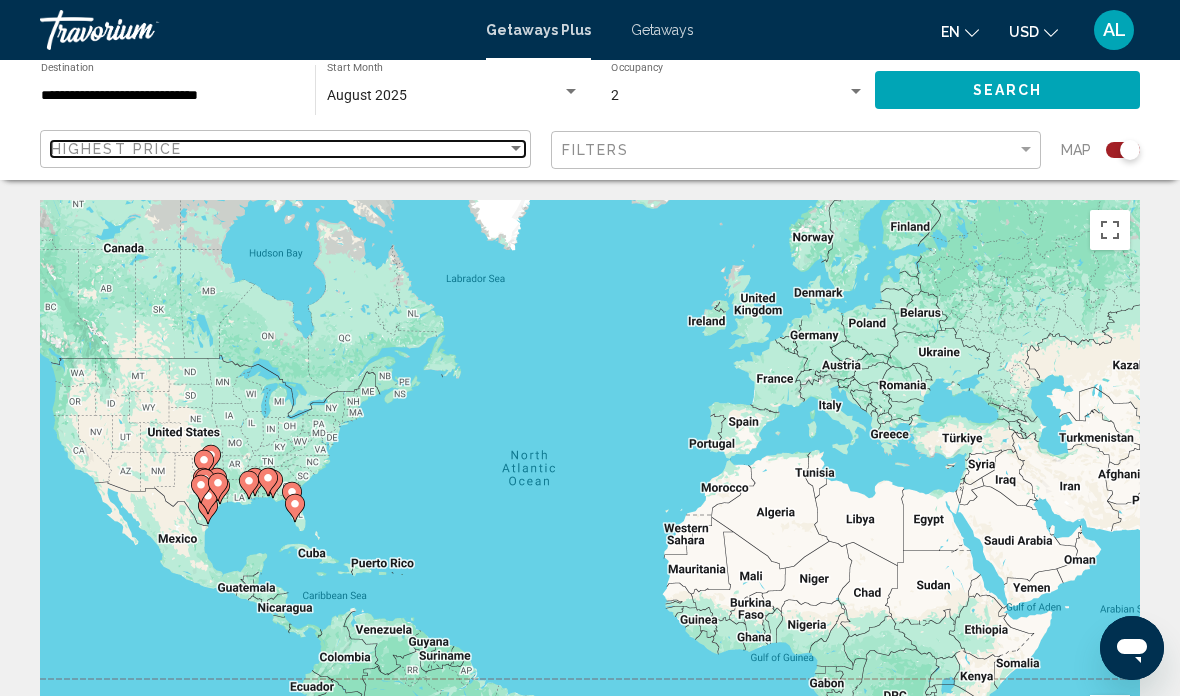 click on "Highest Price" at bounding box center [279, 149] 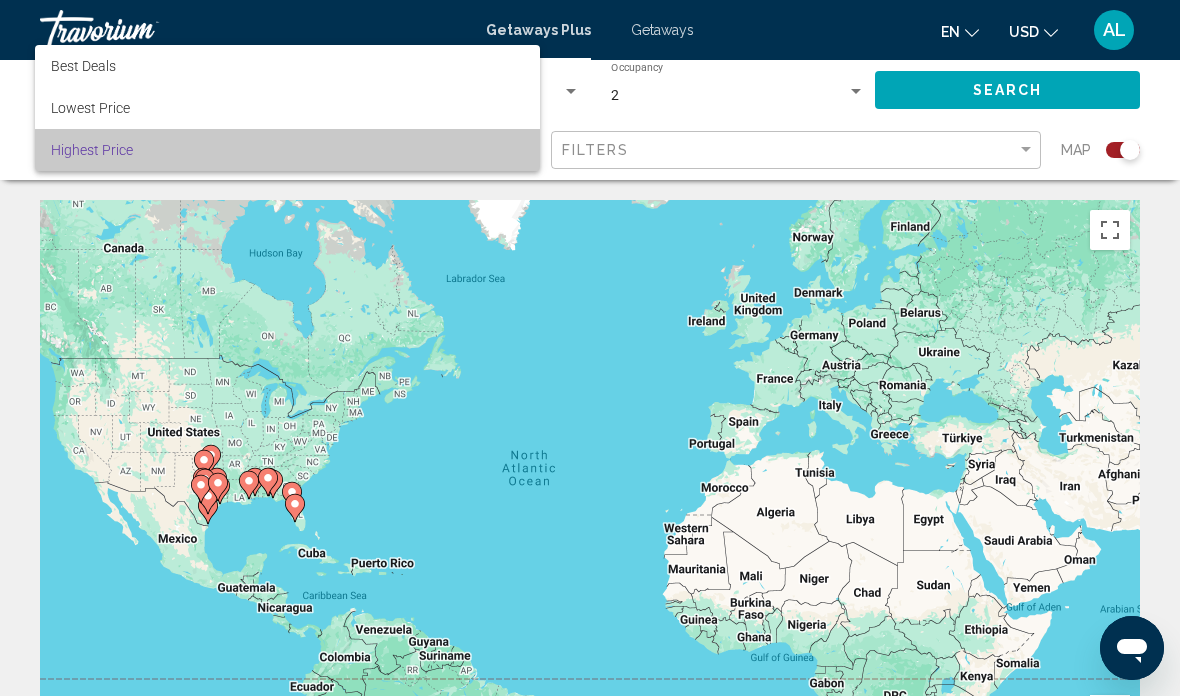click on "Highest Price" at bounding box center [287, 150] 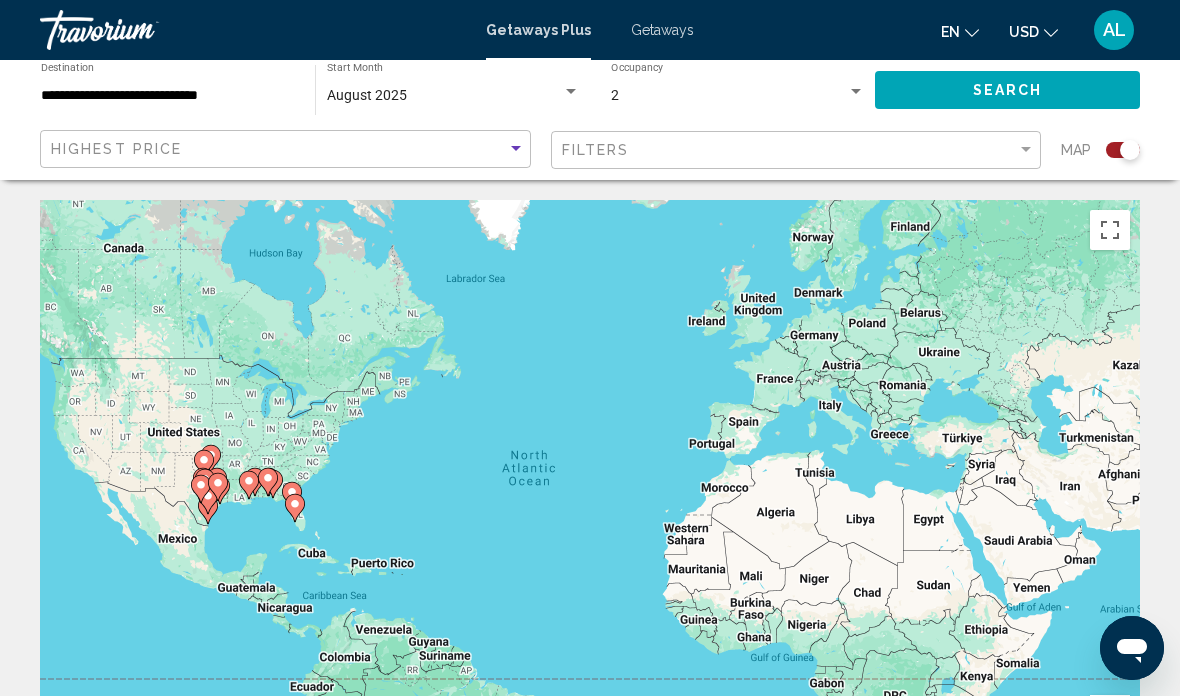 click on "**********" at bounding box center (168, 96) 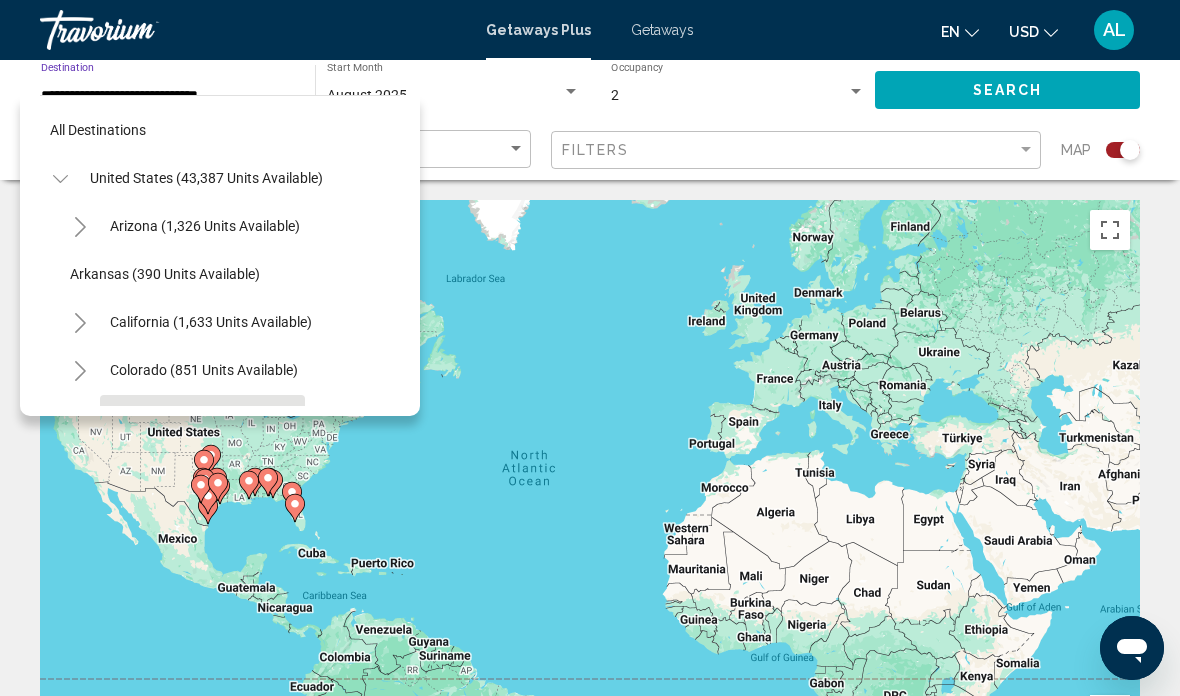 scroll, scrollTop: 167, scrollLeft: 0, axis: vertical 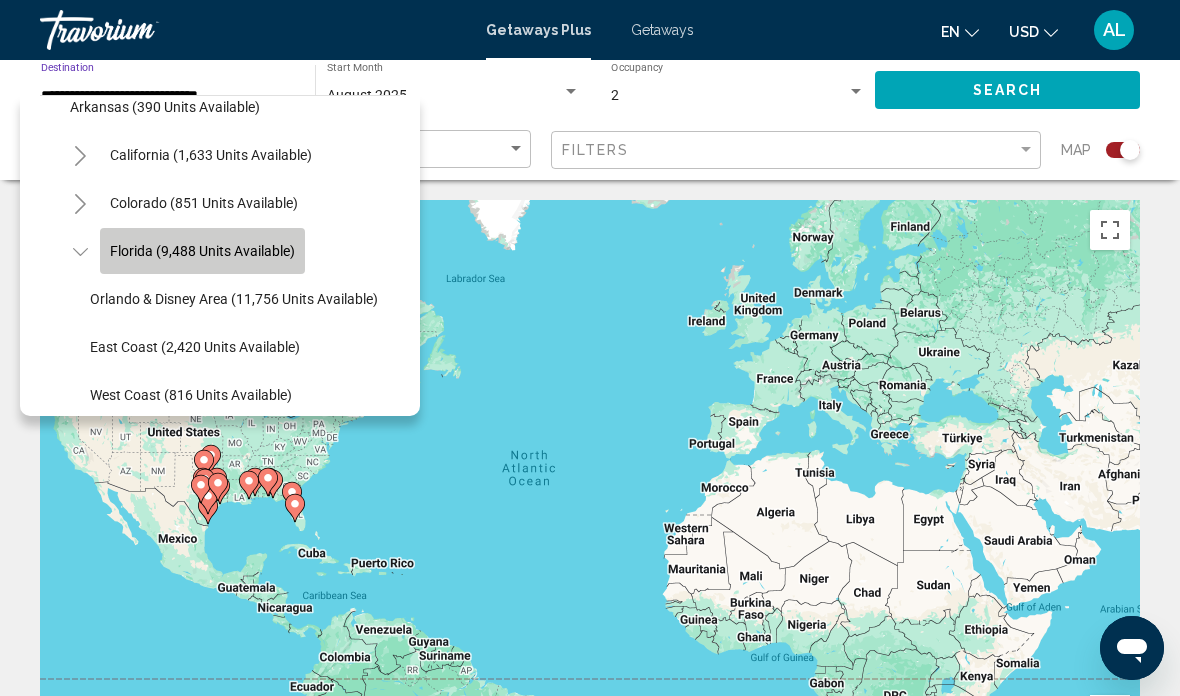 click on "Florida (9,488 units available)" 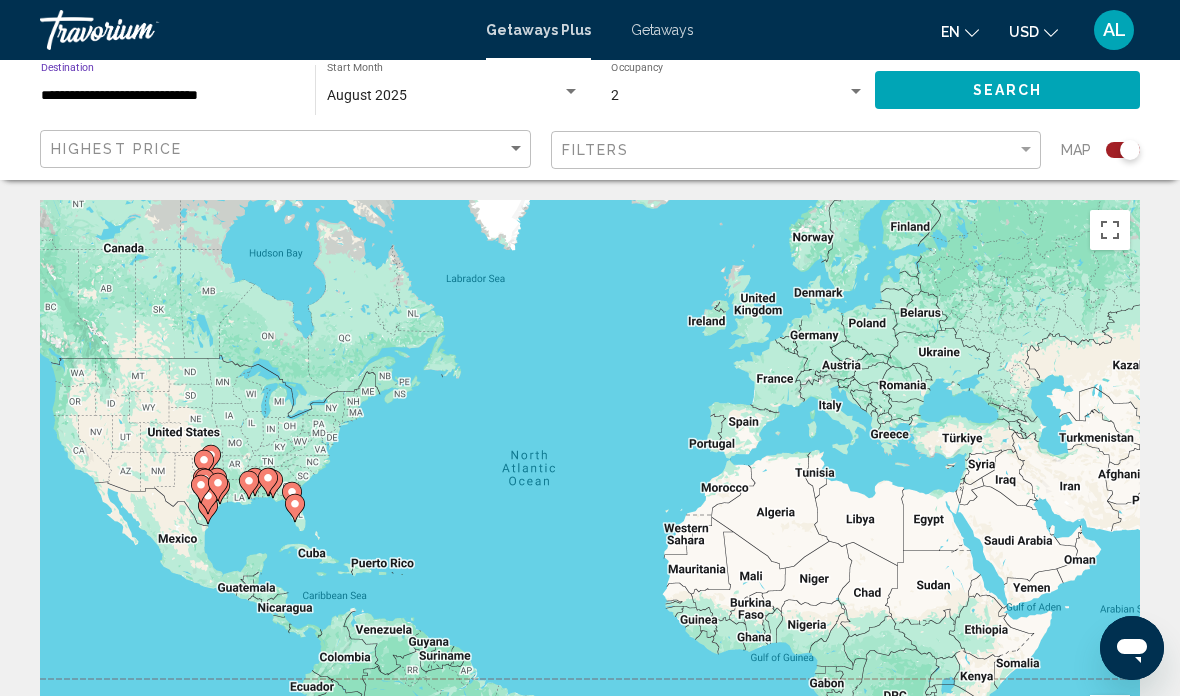 click on "**********" at bounding box center [168, 96] 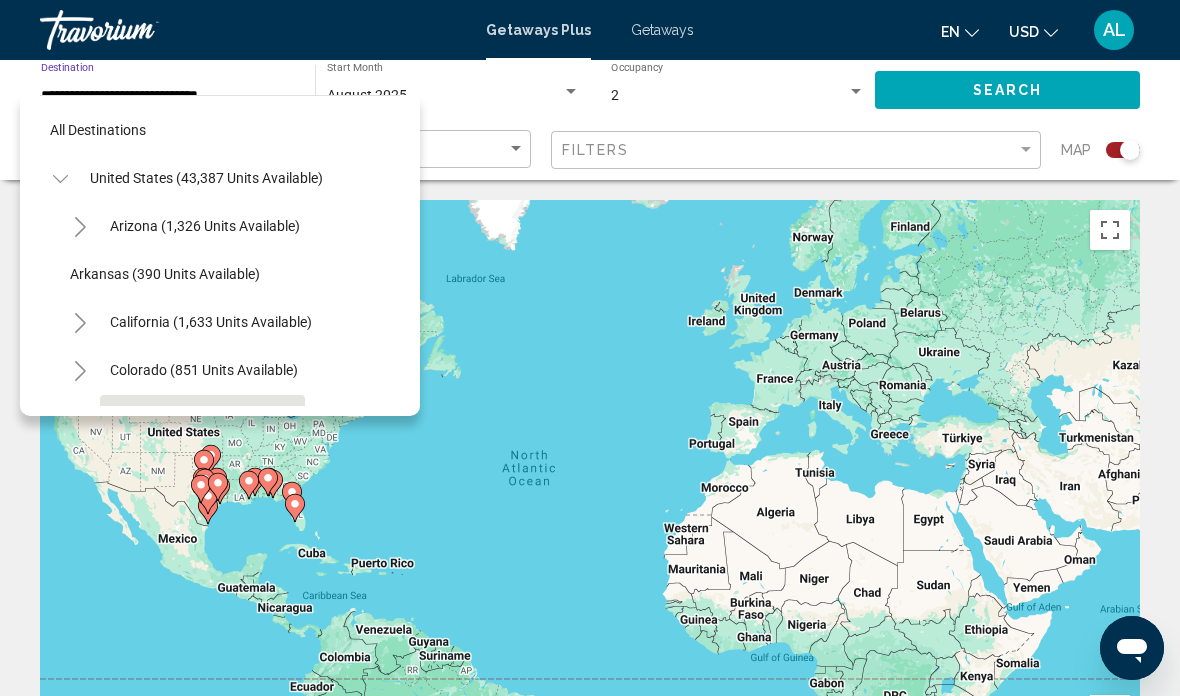 scroll, scrollTop: 167, scrollLeft: 0, axis: vertical 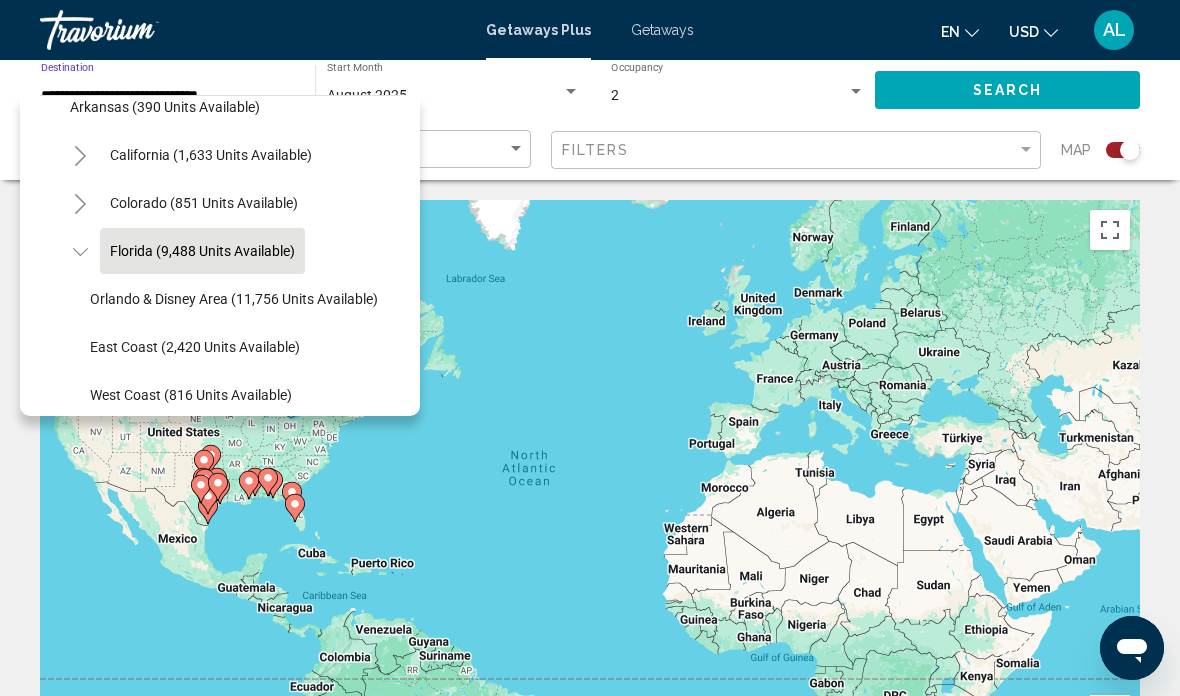 click on "Orlando & Disney Area (11,756 units available)" 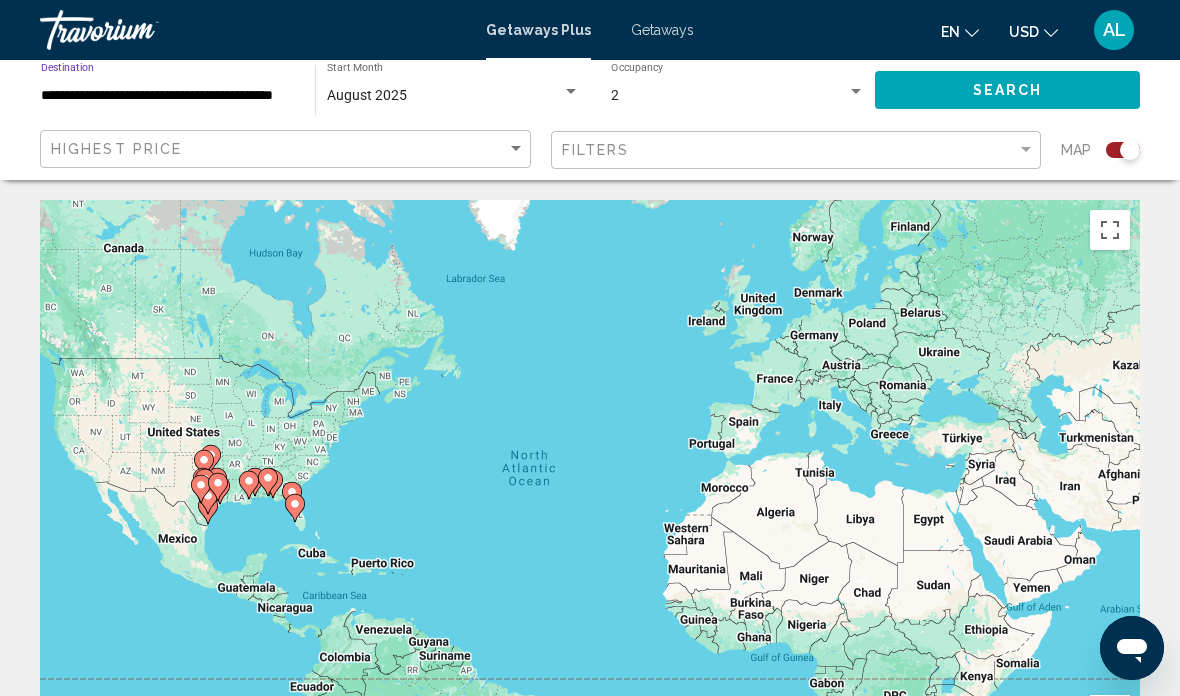click on "Search" 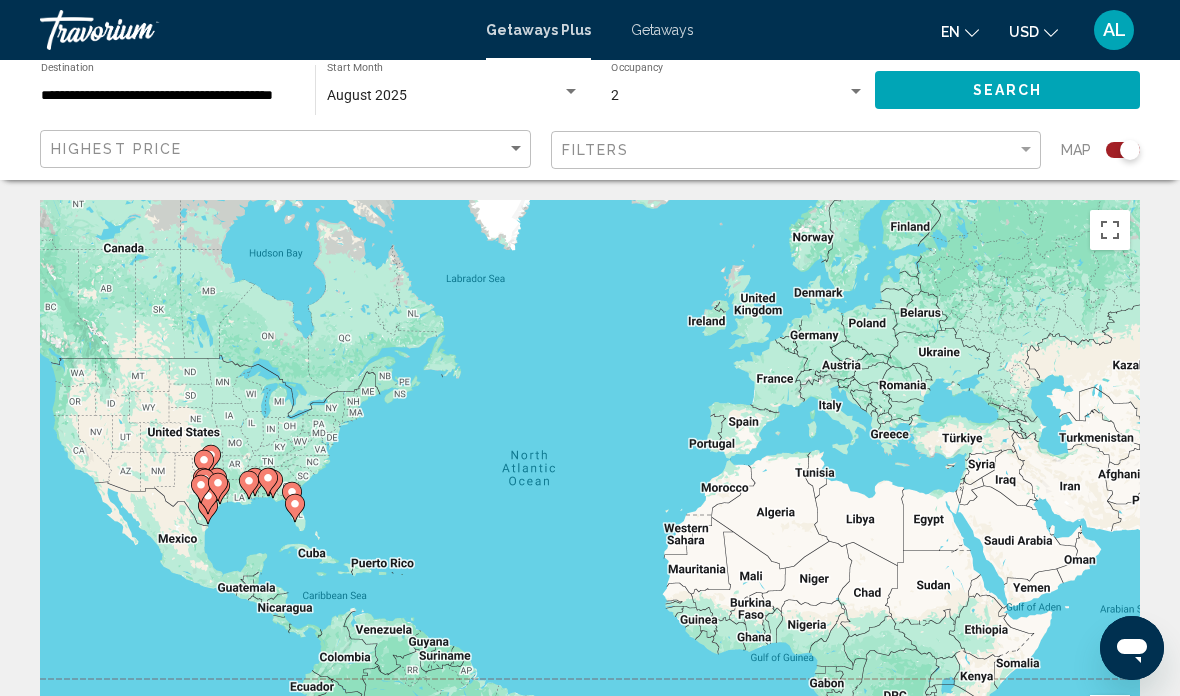 click on "Search" 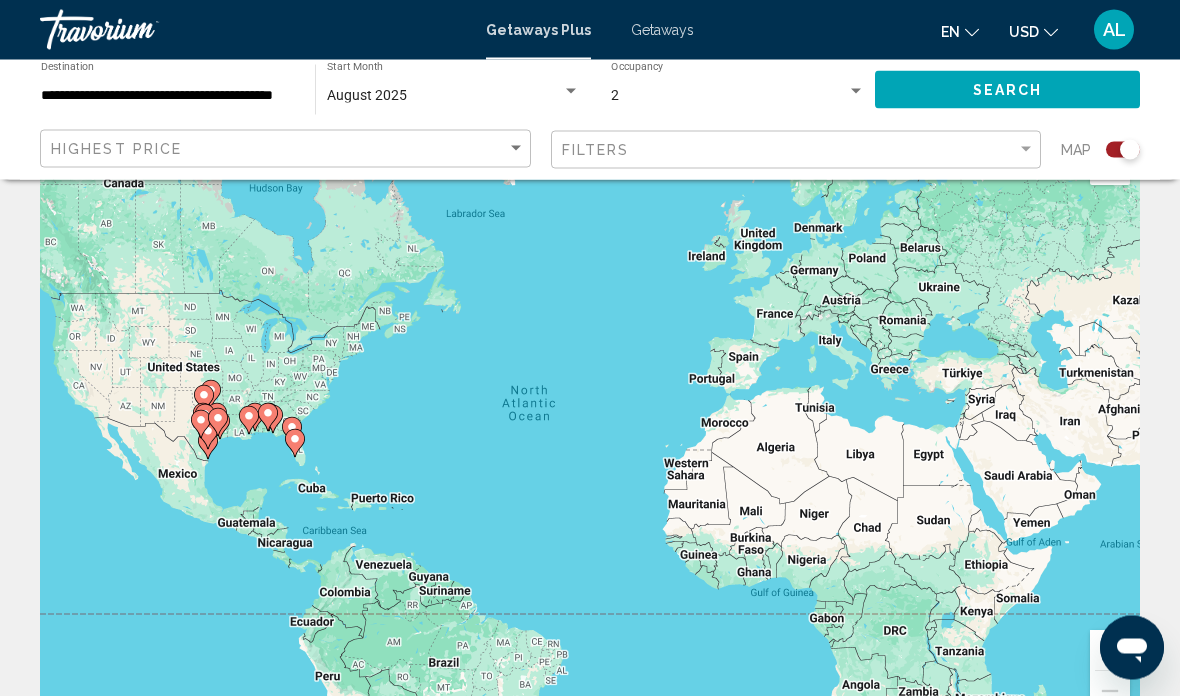scroll, scrollTop: 0, scrollLeft: 0, axis: both 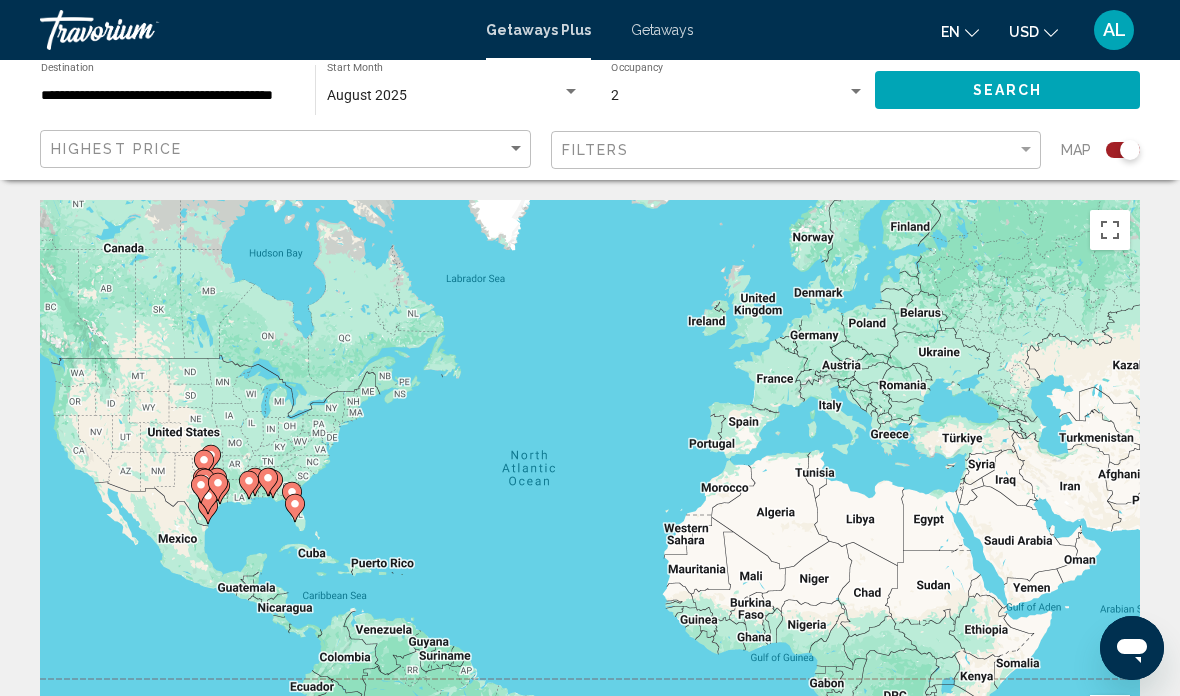 click 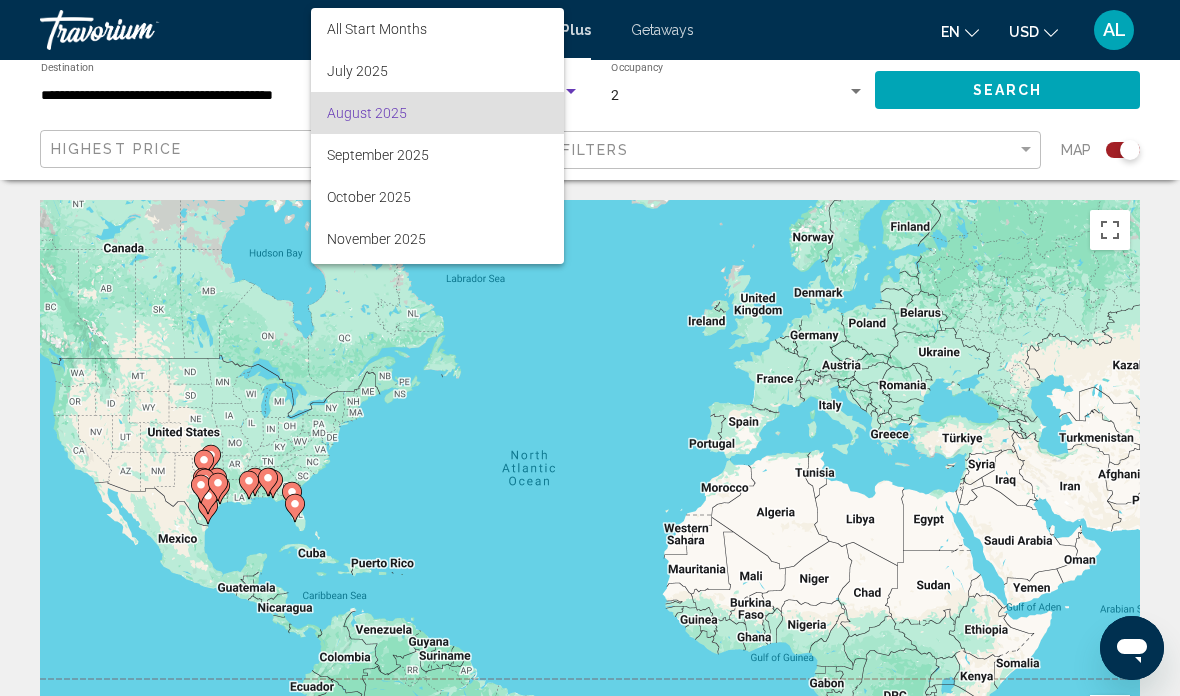 scroll, scrollTop: 17, scrollLeft: 0, axis: vertical 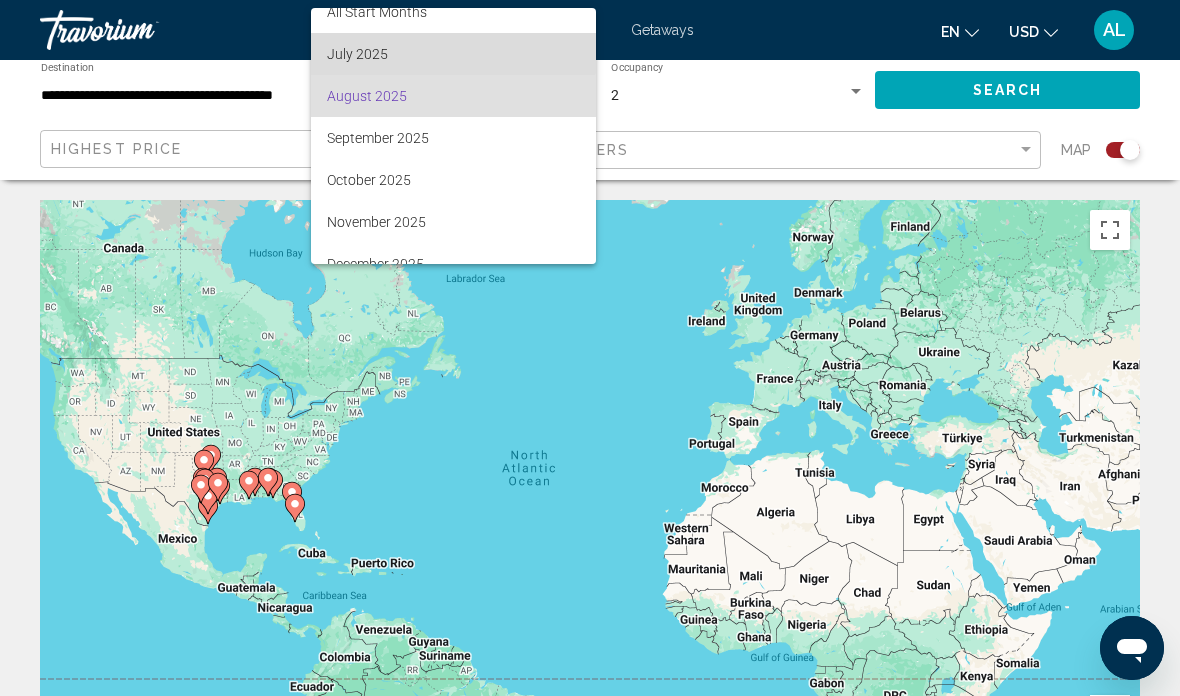 click on "July 2025" at bounding box center (453, 54) 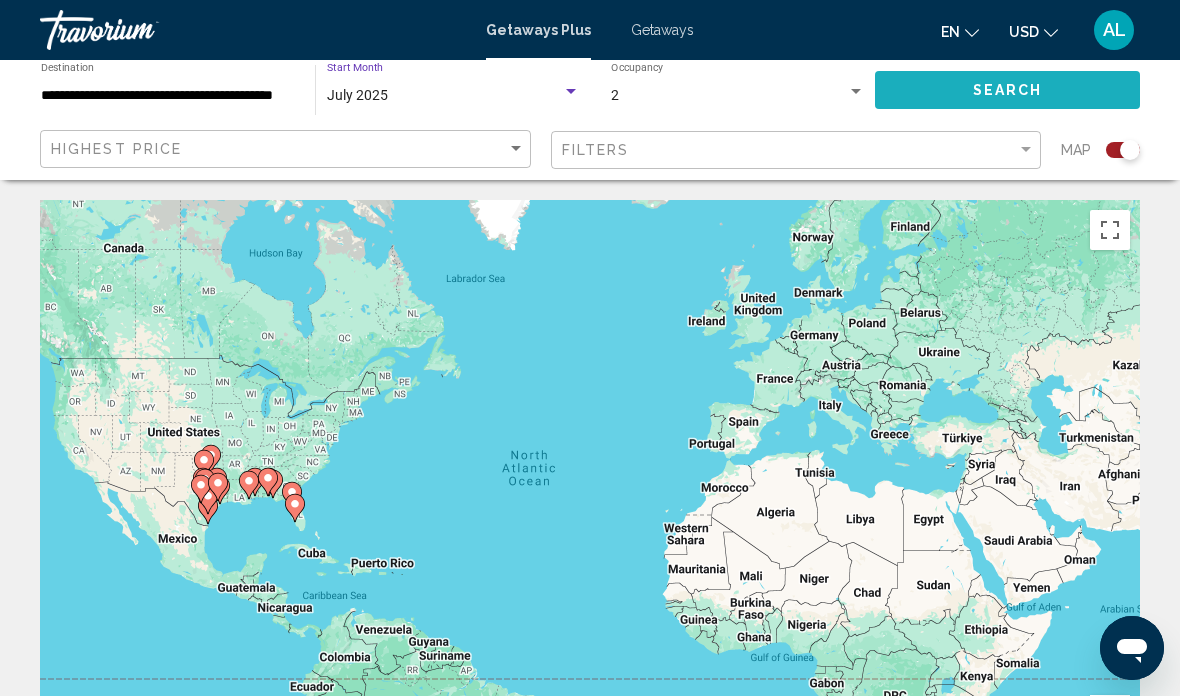 click on "Search" 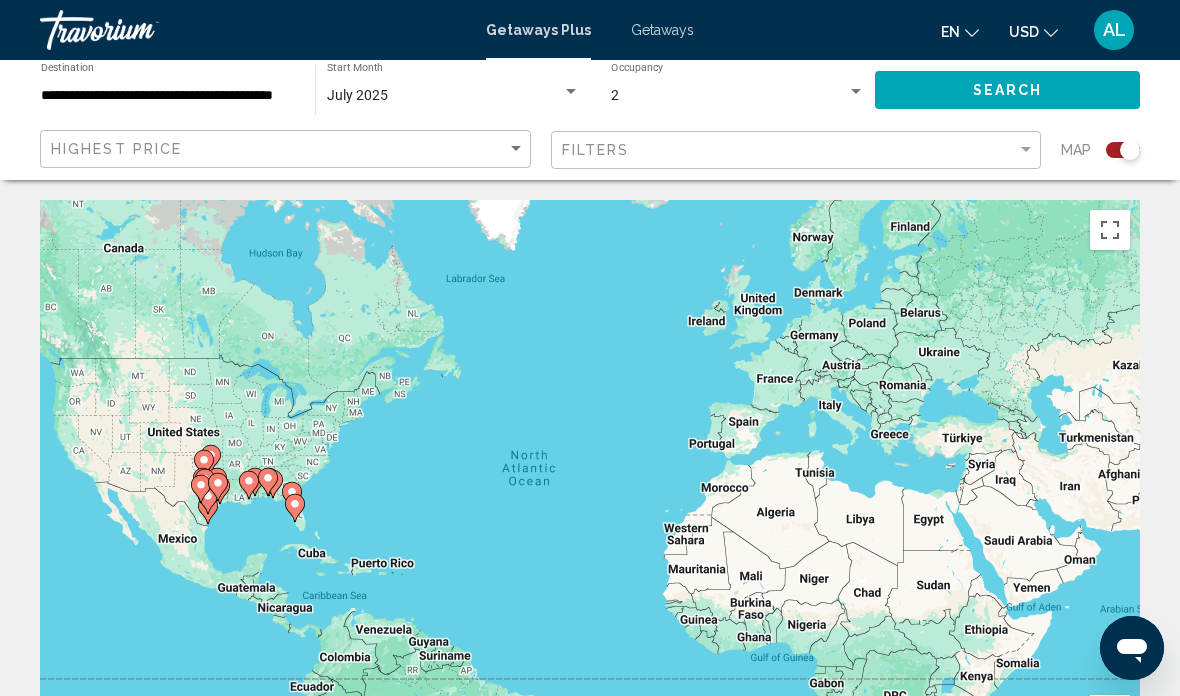 click on "**********" 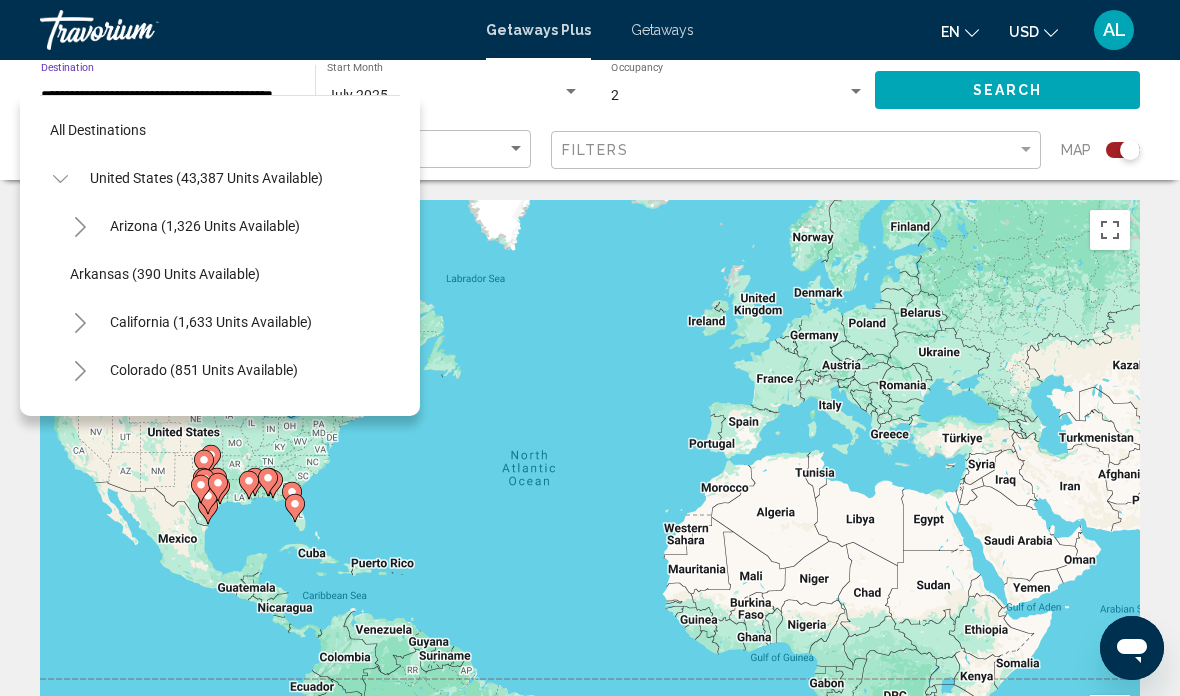 scroll, scrollTop: 215, scrollLeft: 0, axis: vertical 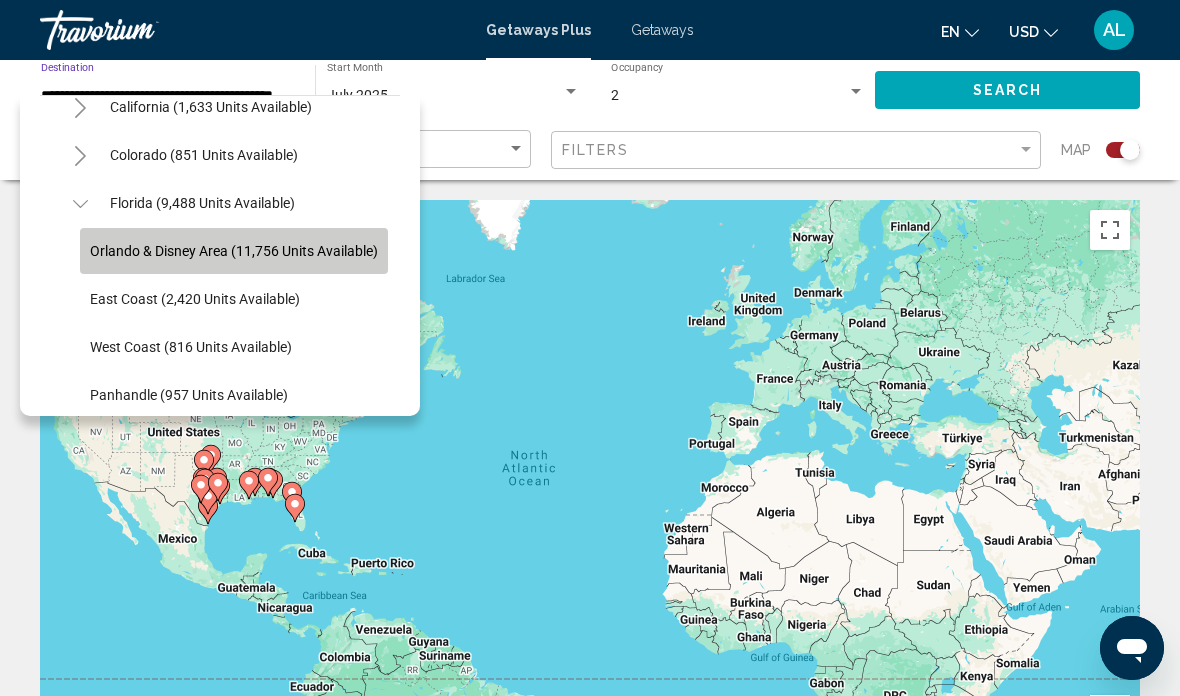 click on "Orlando & Disney Area (11,756 units available)" 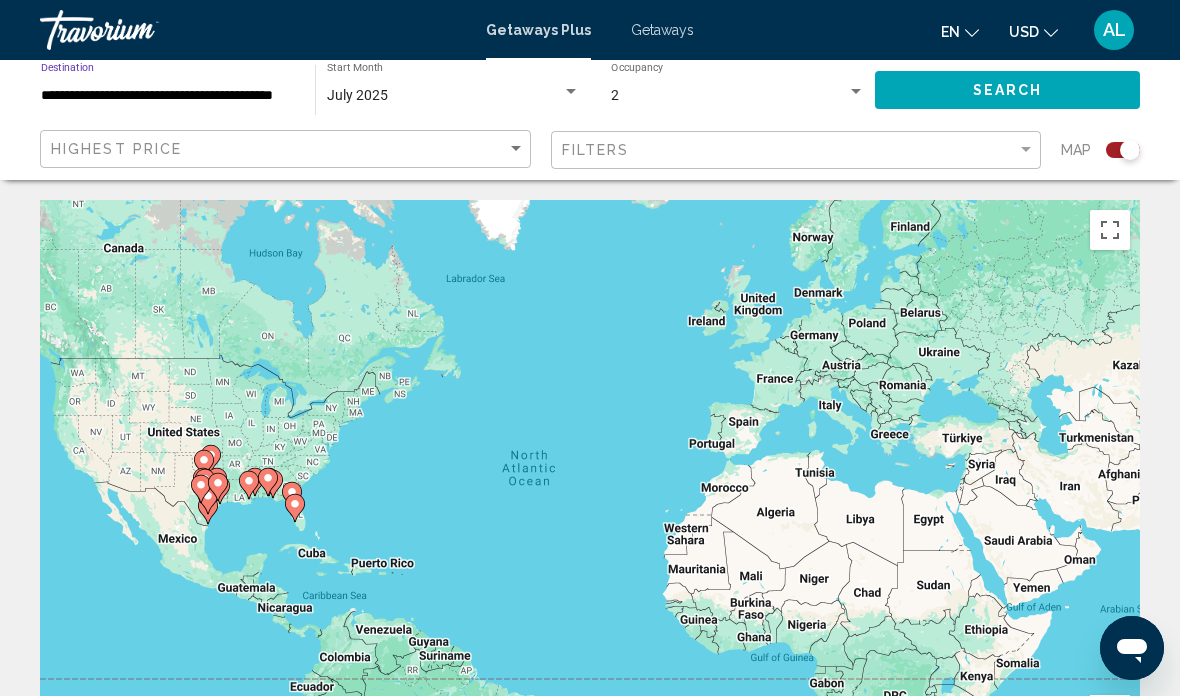 click on "Search" 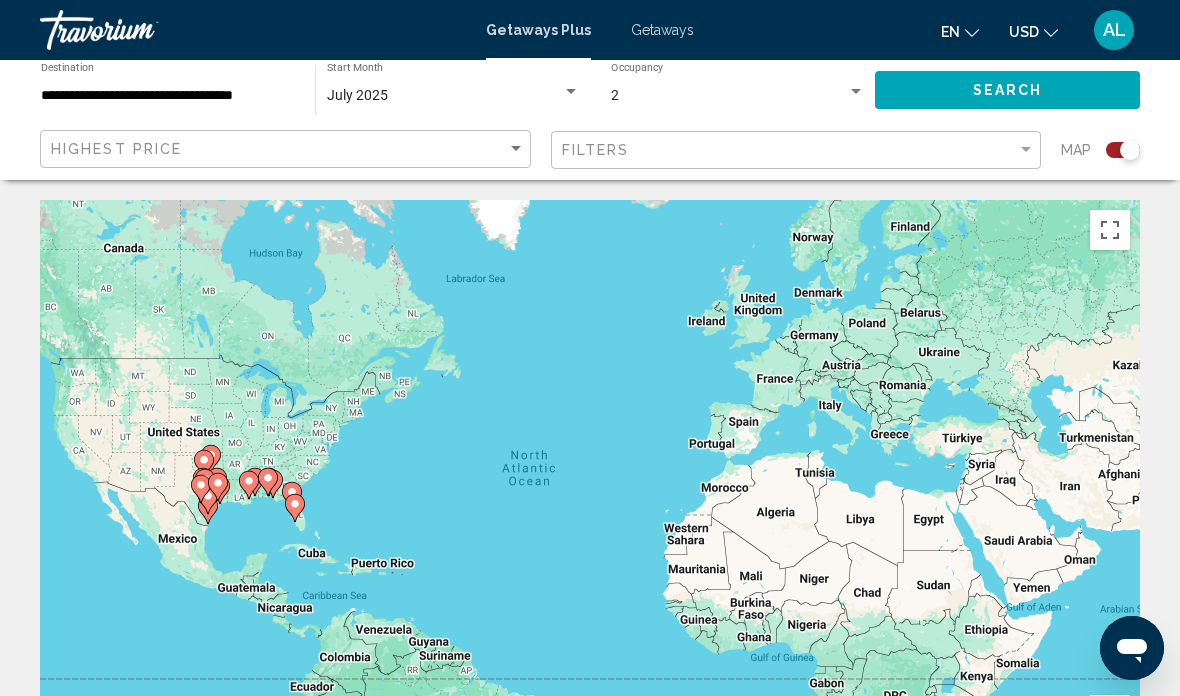 click 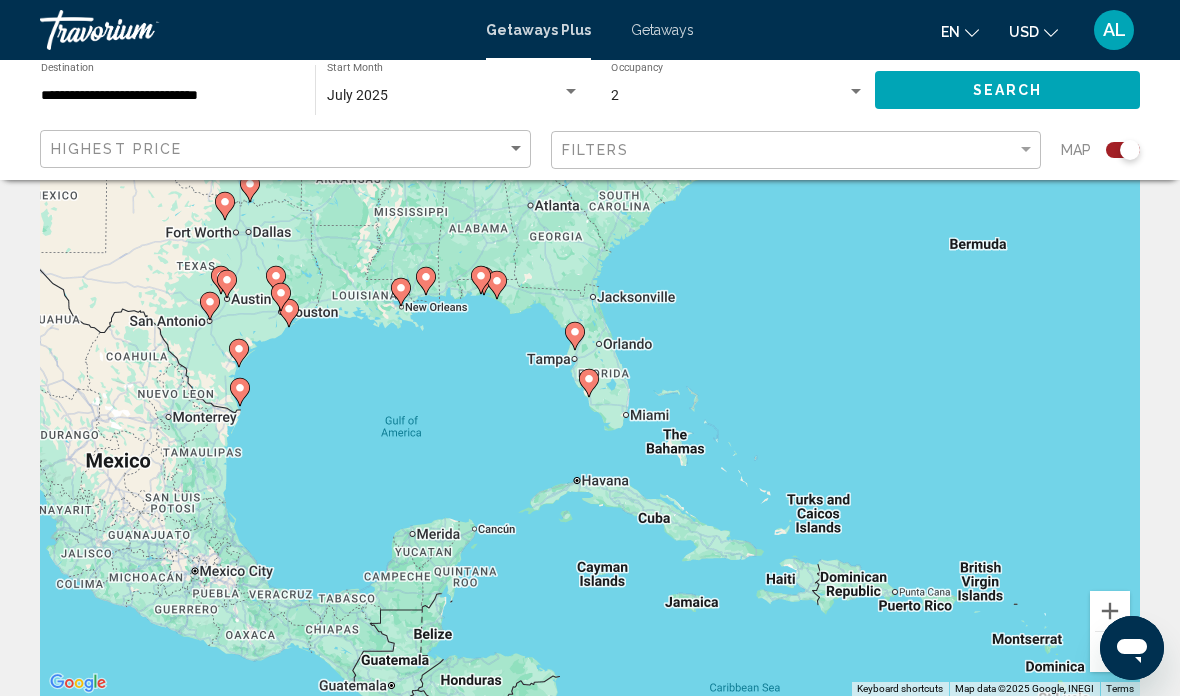 click 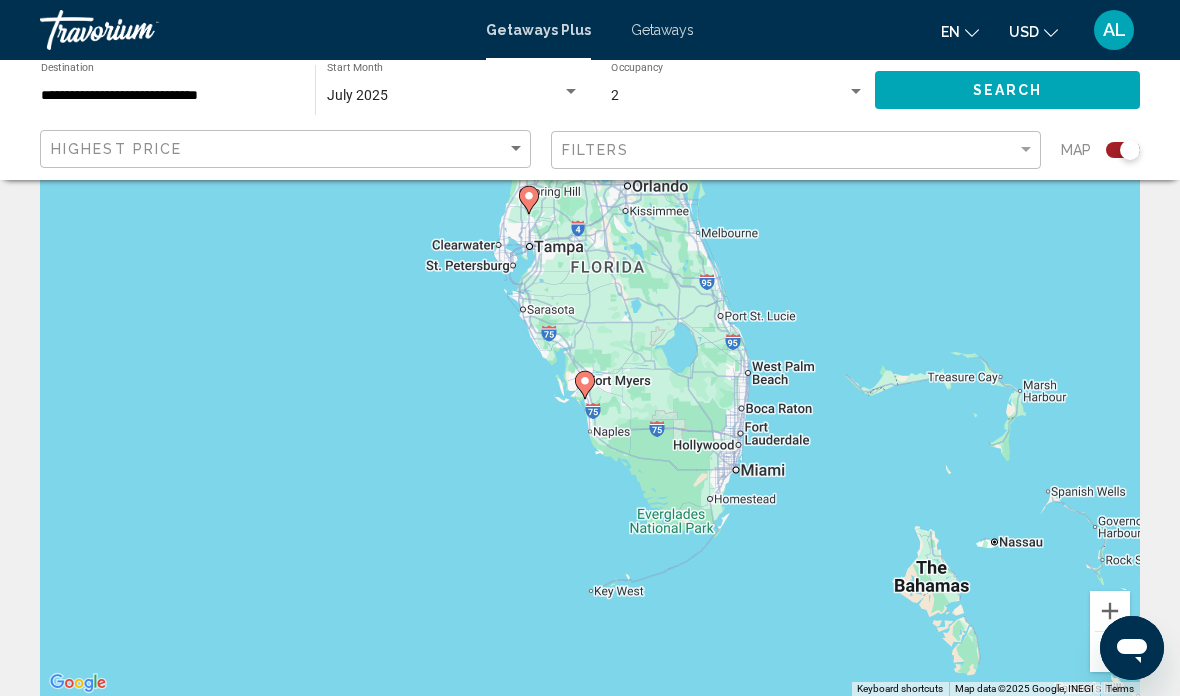 type on "**********" 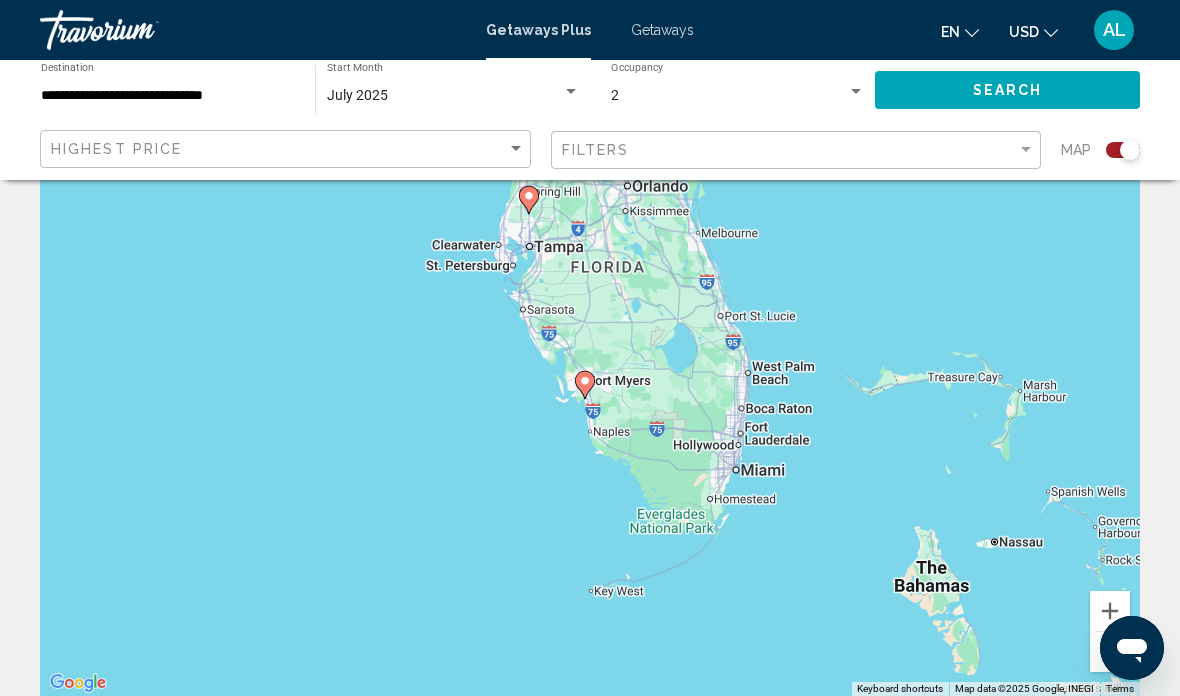 click 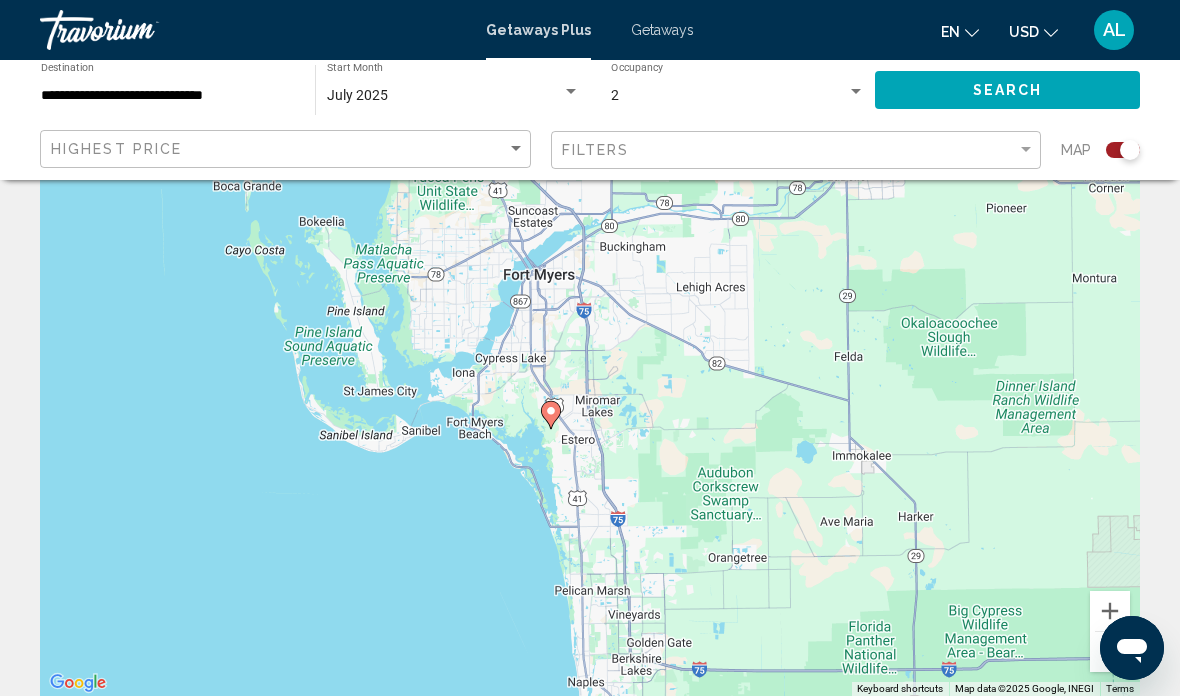 click on "Search" 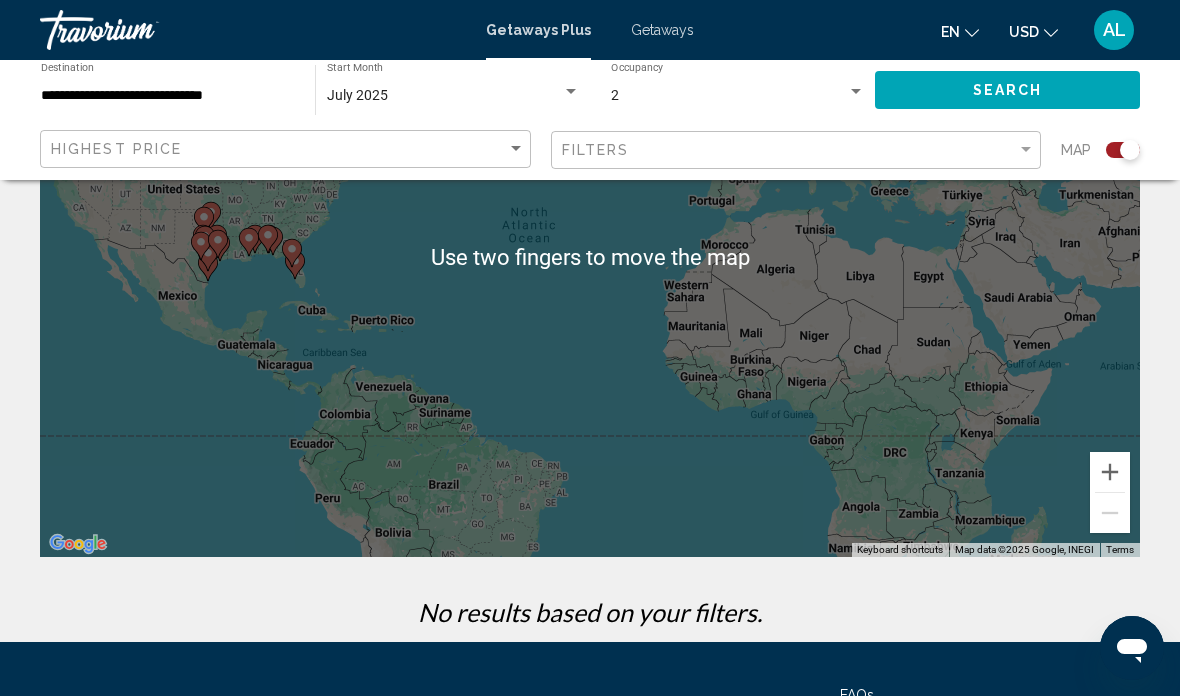 scroll, scrollTop: 354, scrollLeft: 0, axis: vertical 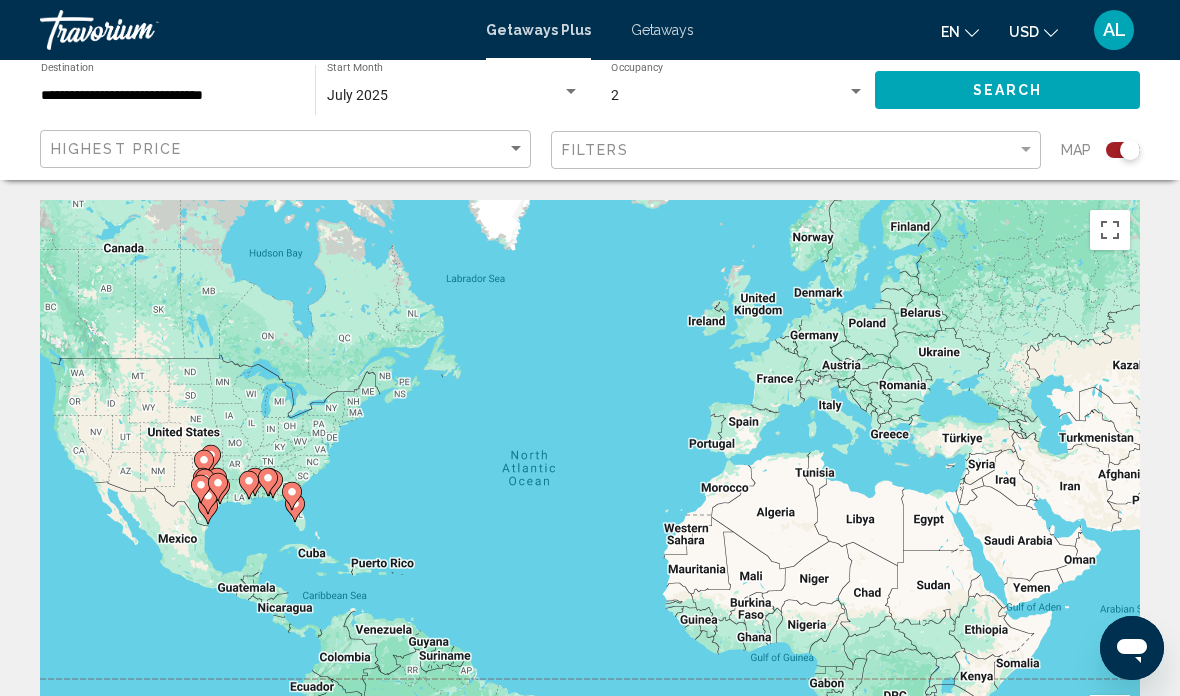 click at bounding box center (1110, 230) 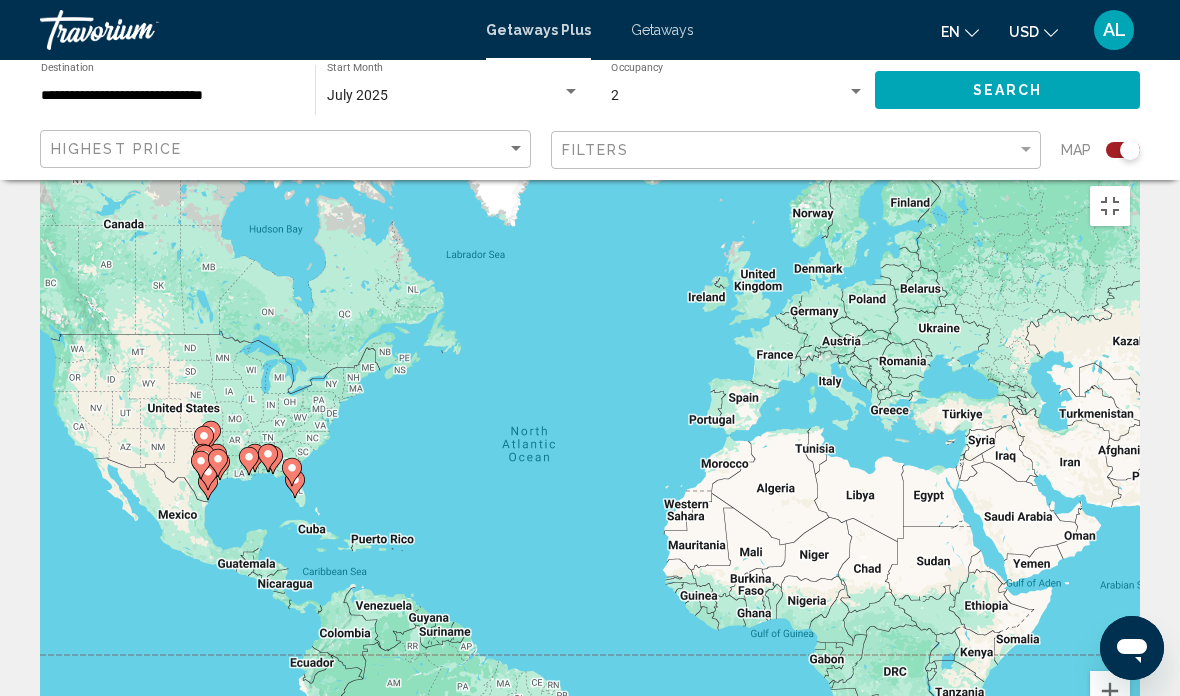 scroll, scrollTop: 0, scrollLeft: 0, axis: both 